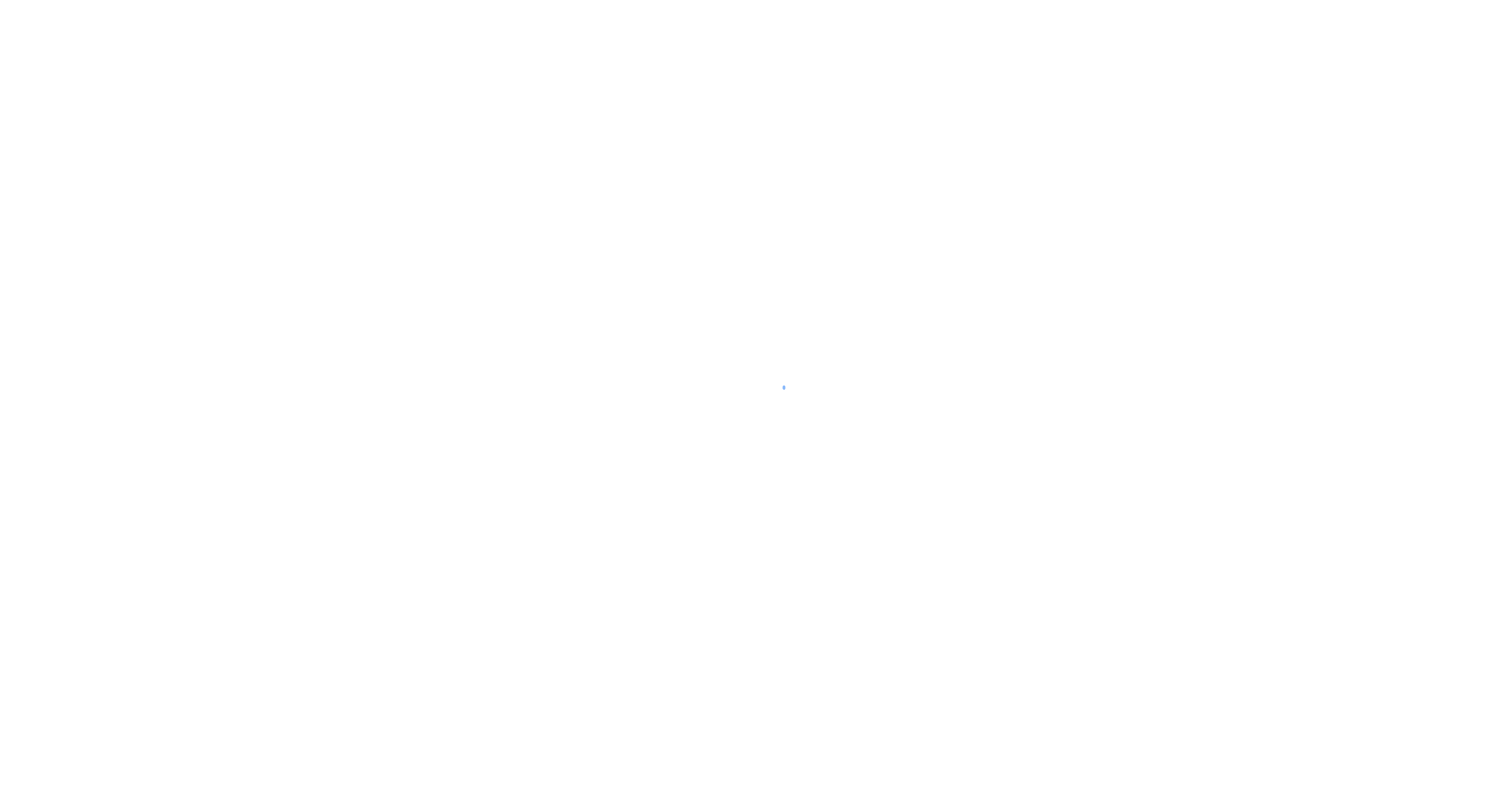 scroll, scrollTop: 0, scrollLeft: 0, axis: both 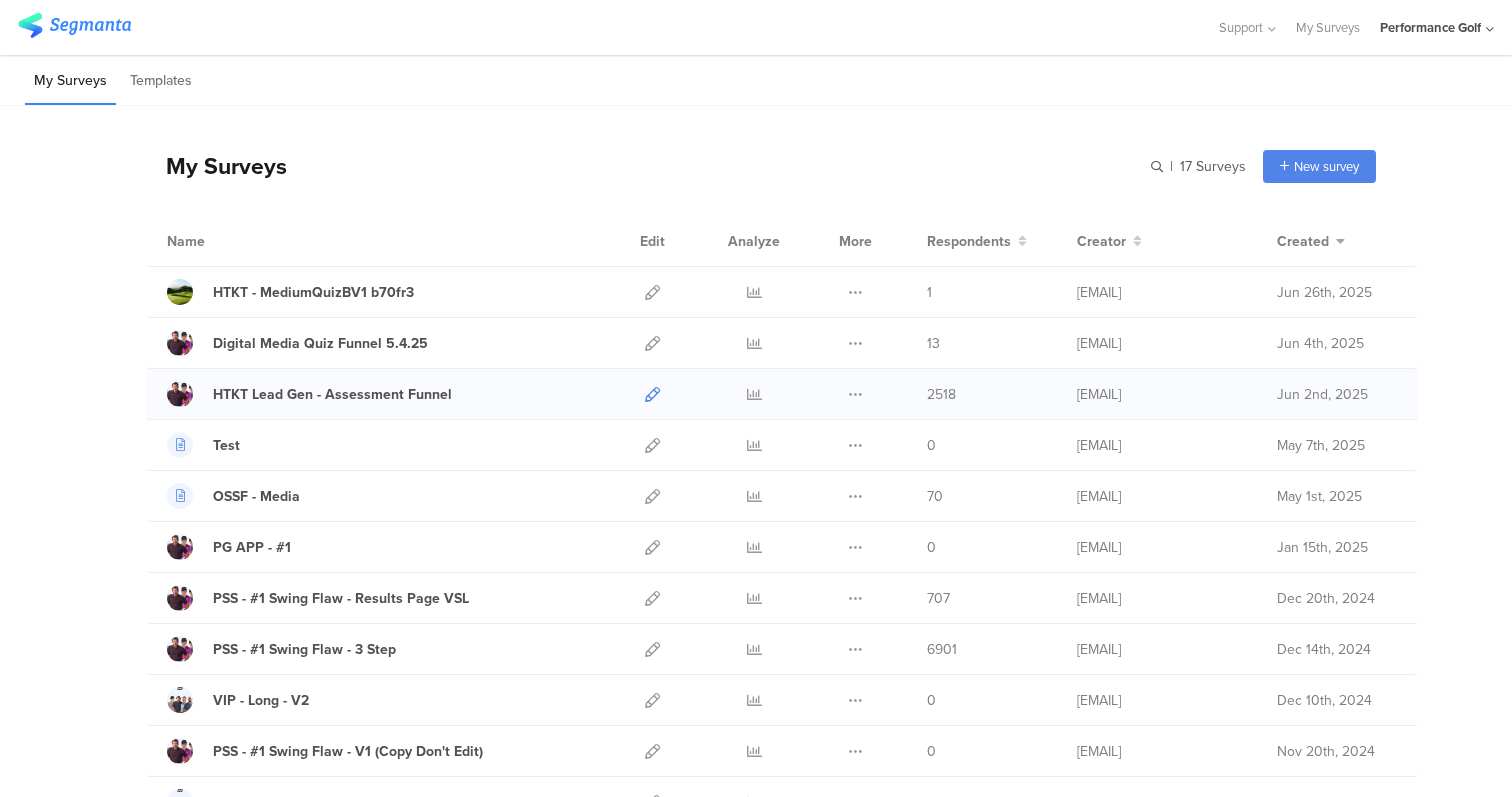 click at bounding box center [652, 394] 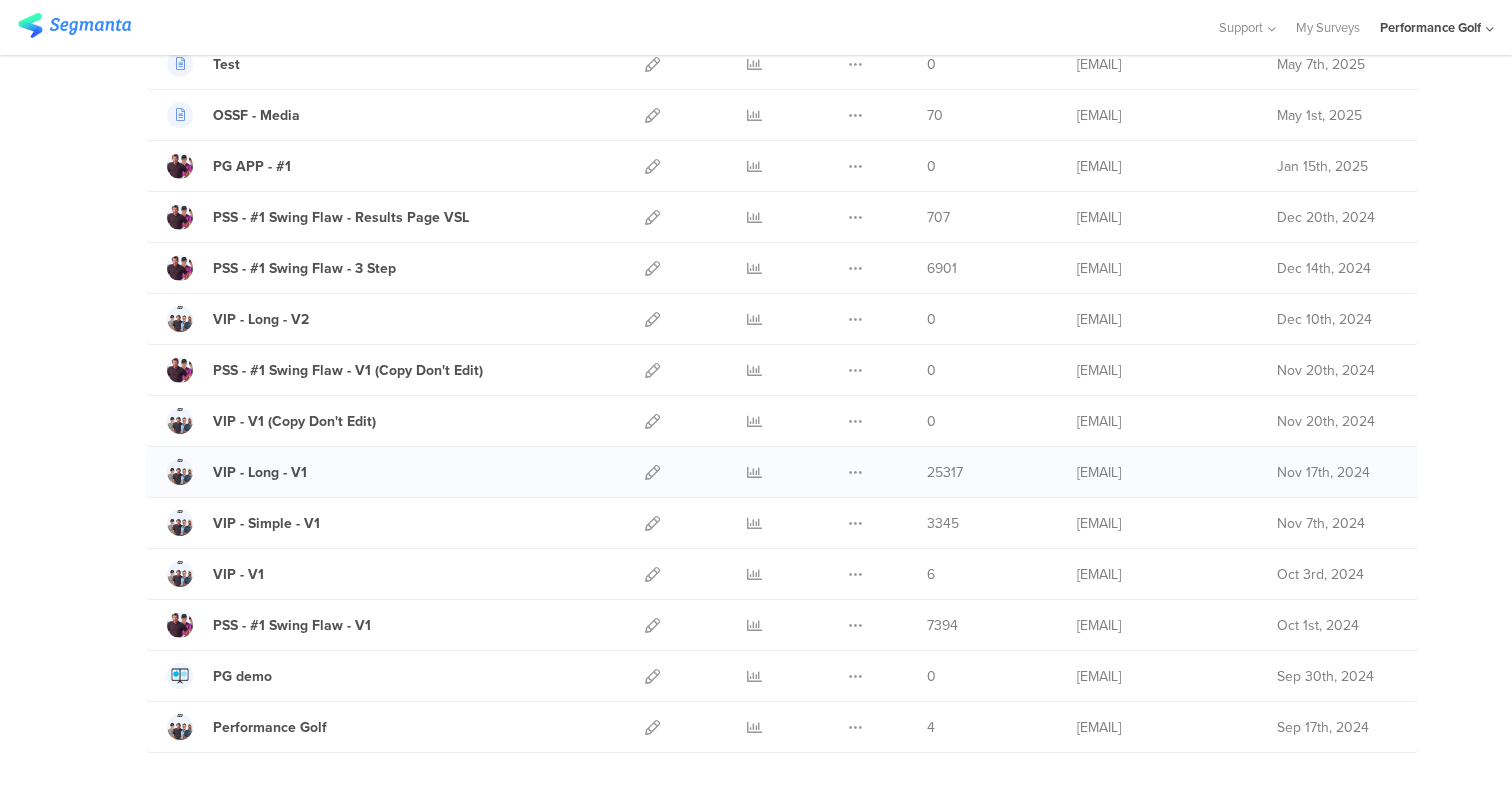 scroll, scrollTop: 435, scrollLeft: 0, axis: vertical 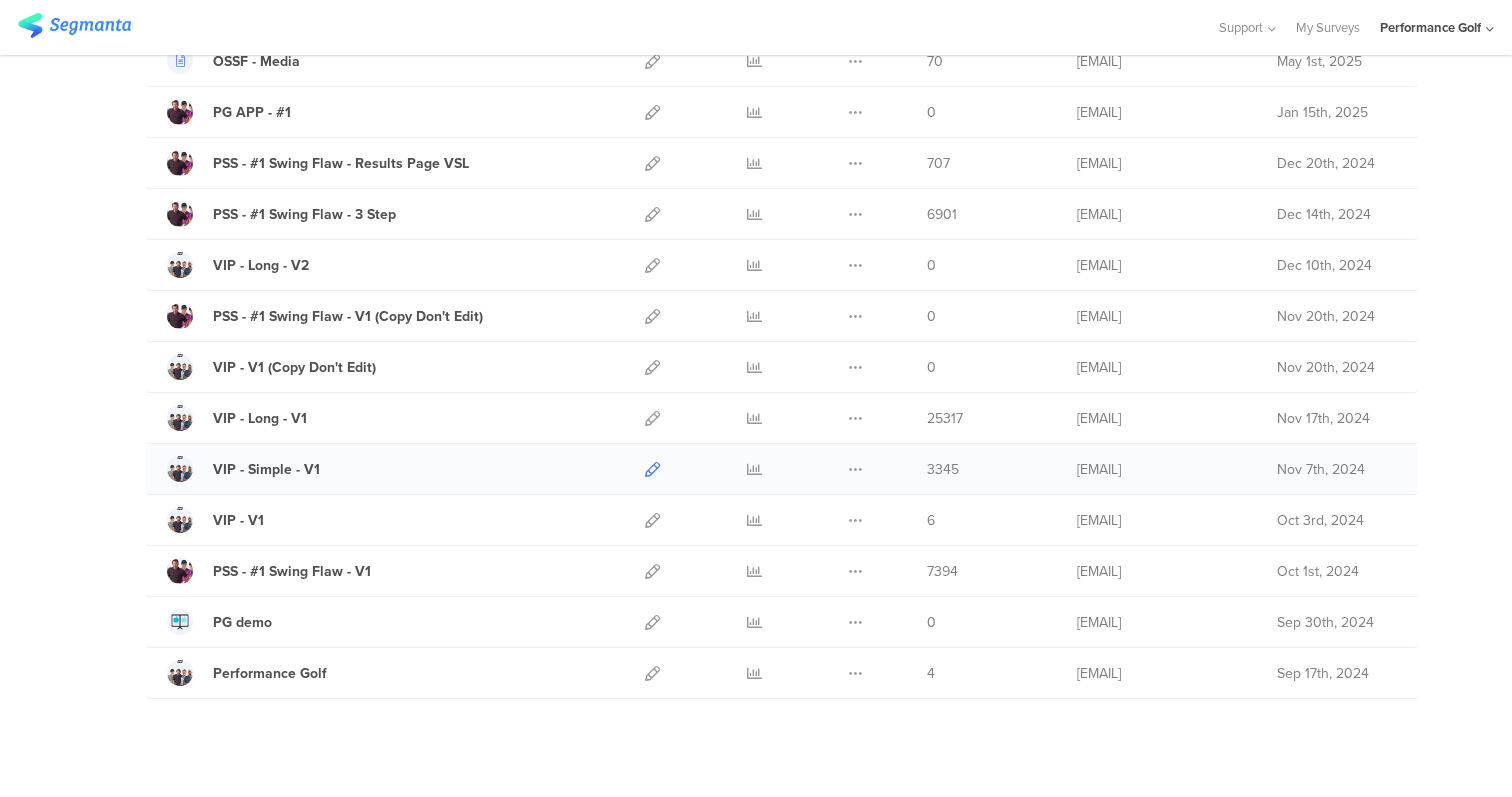 click at bounding box center [652, 469] 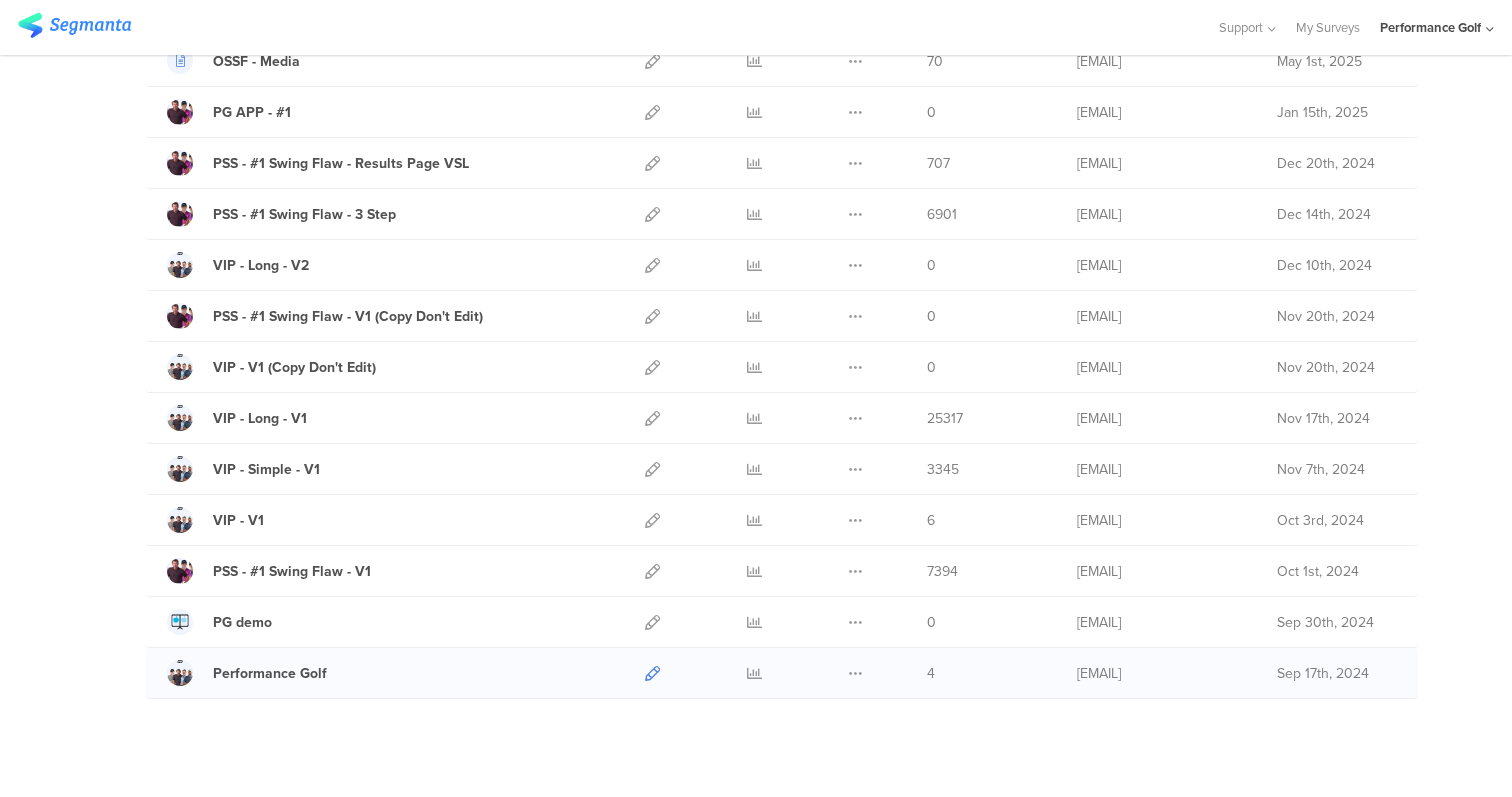 click at bounding box center (652, 673) 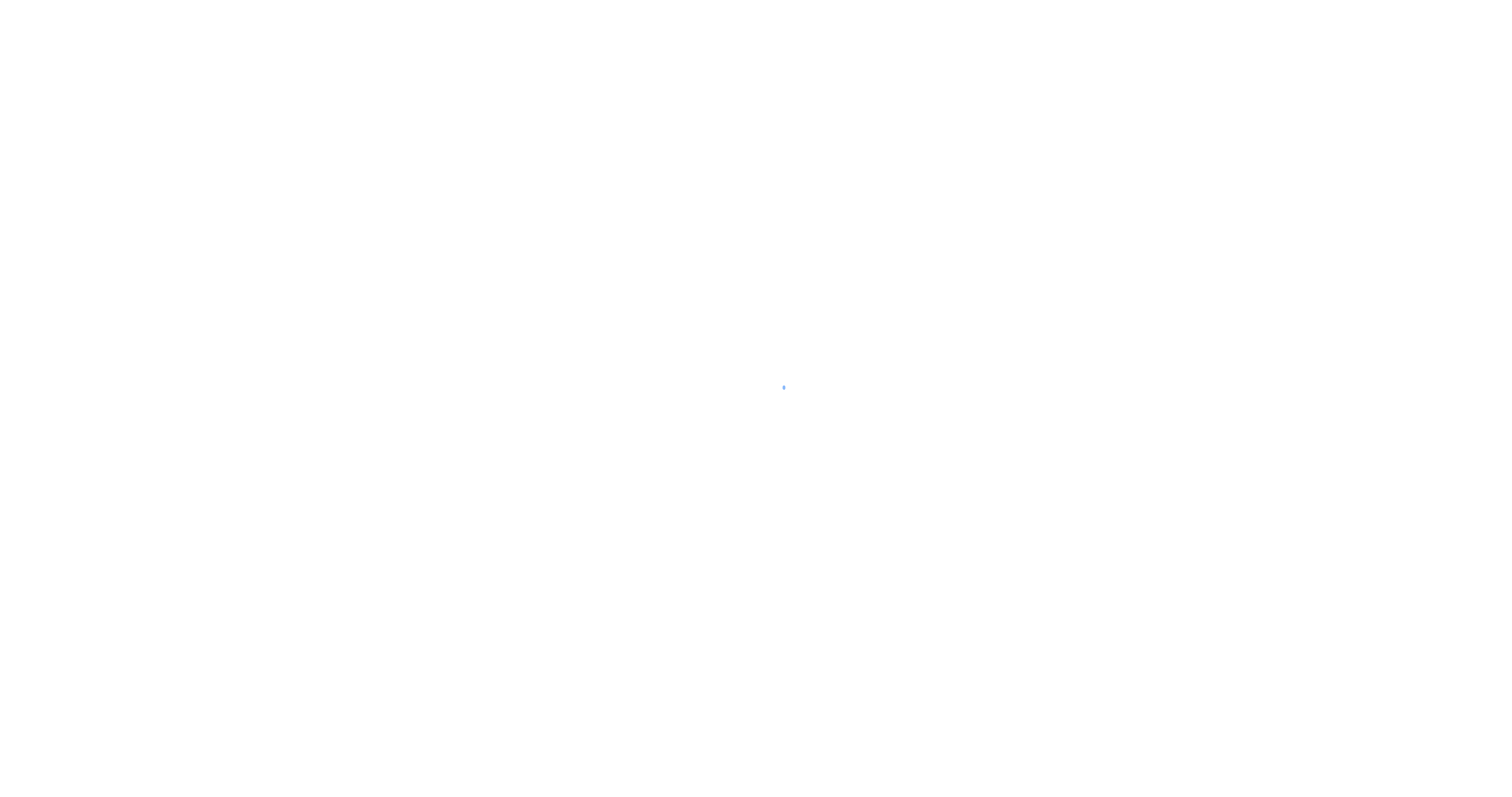 scroll, scrollTop: 0, scrollLeft: 0, axis: both 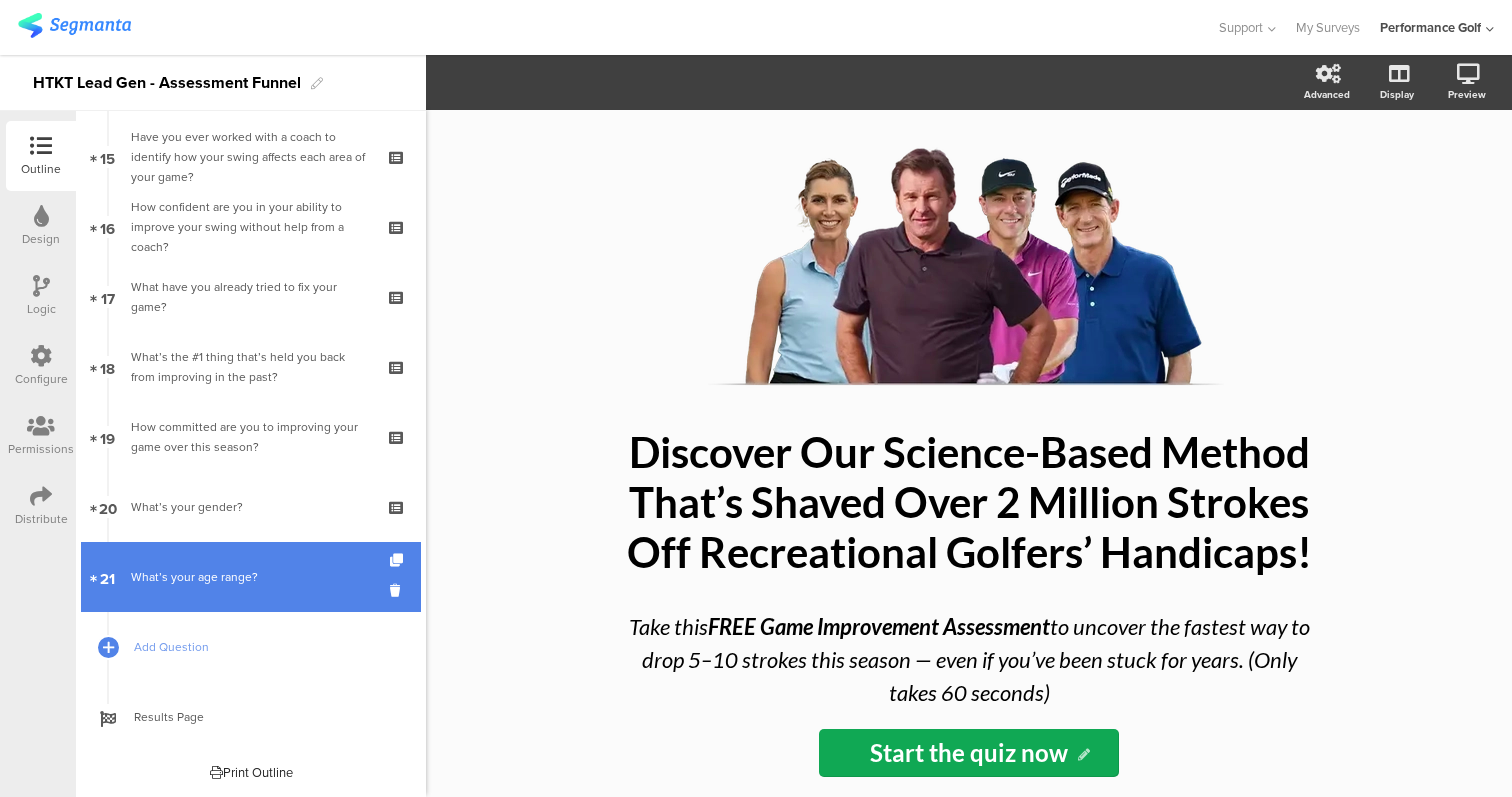 click on "What’s your age range?" at bounding box center (250, 577) 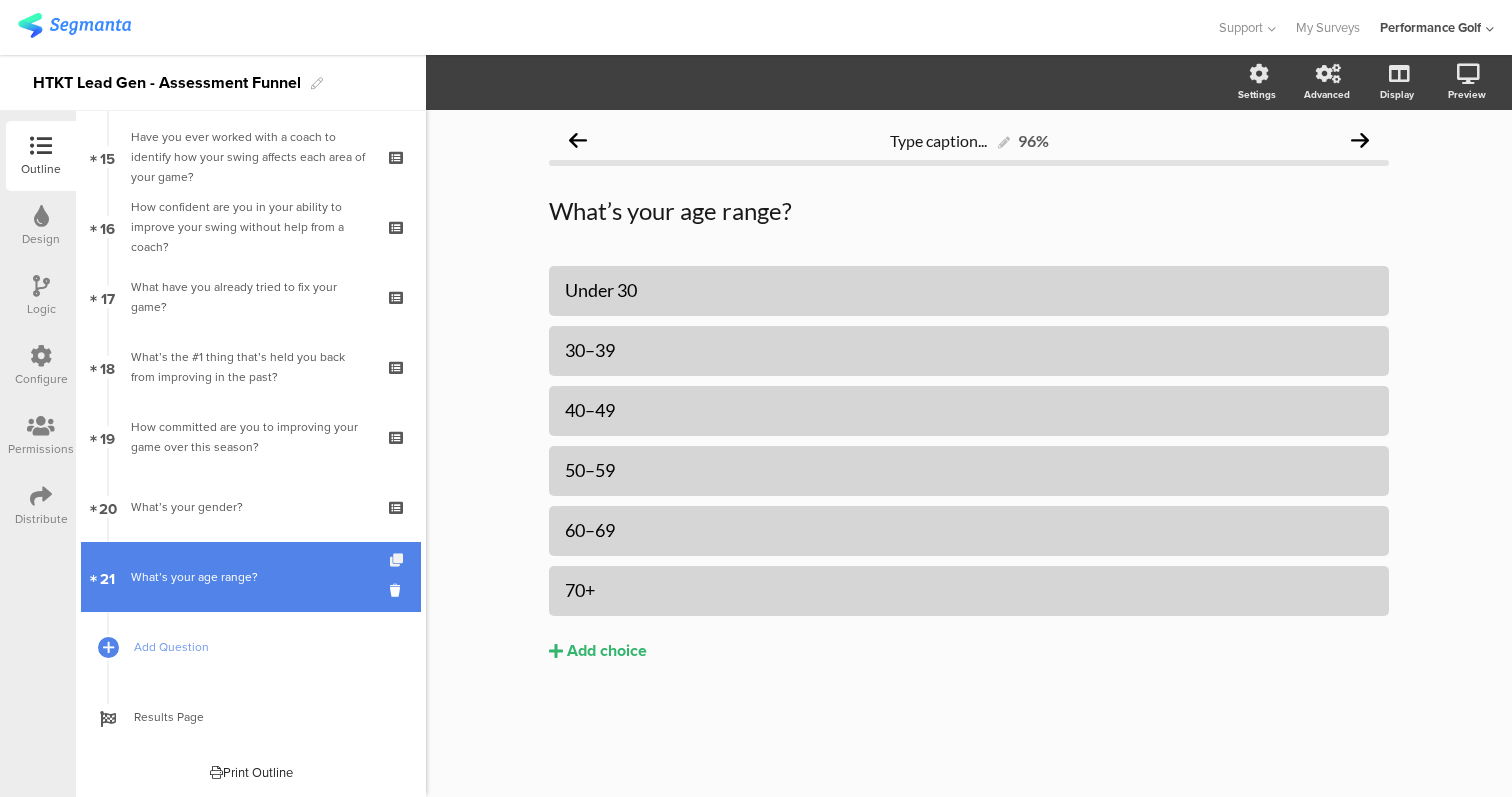 click at bounding box center (398, 560) 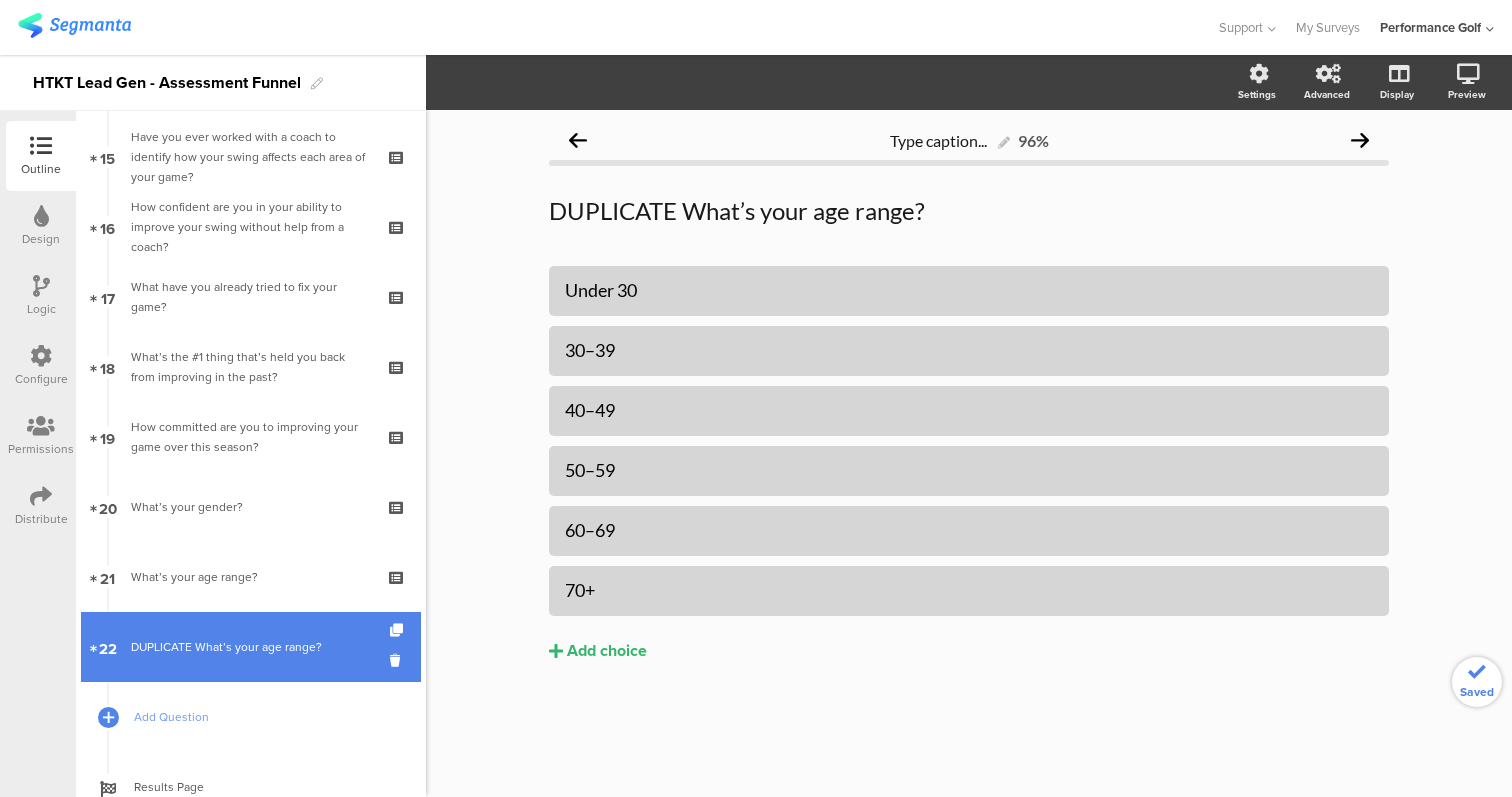 click on "DUPLICATE What’s your age range?" at bounding box center [250, 647] 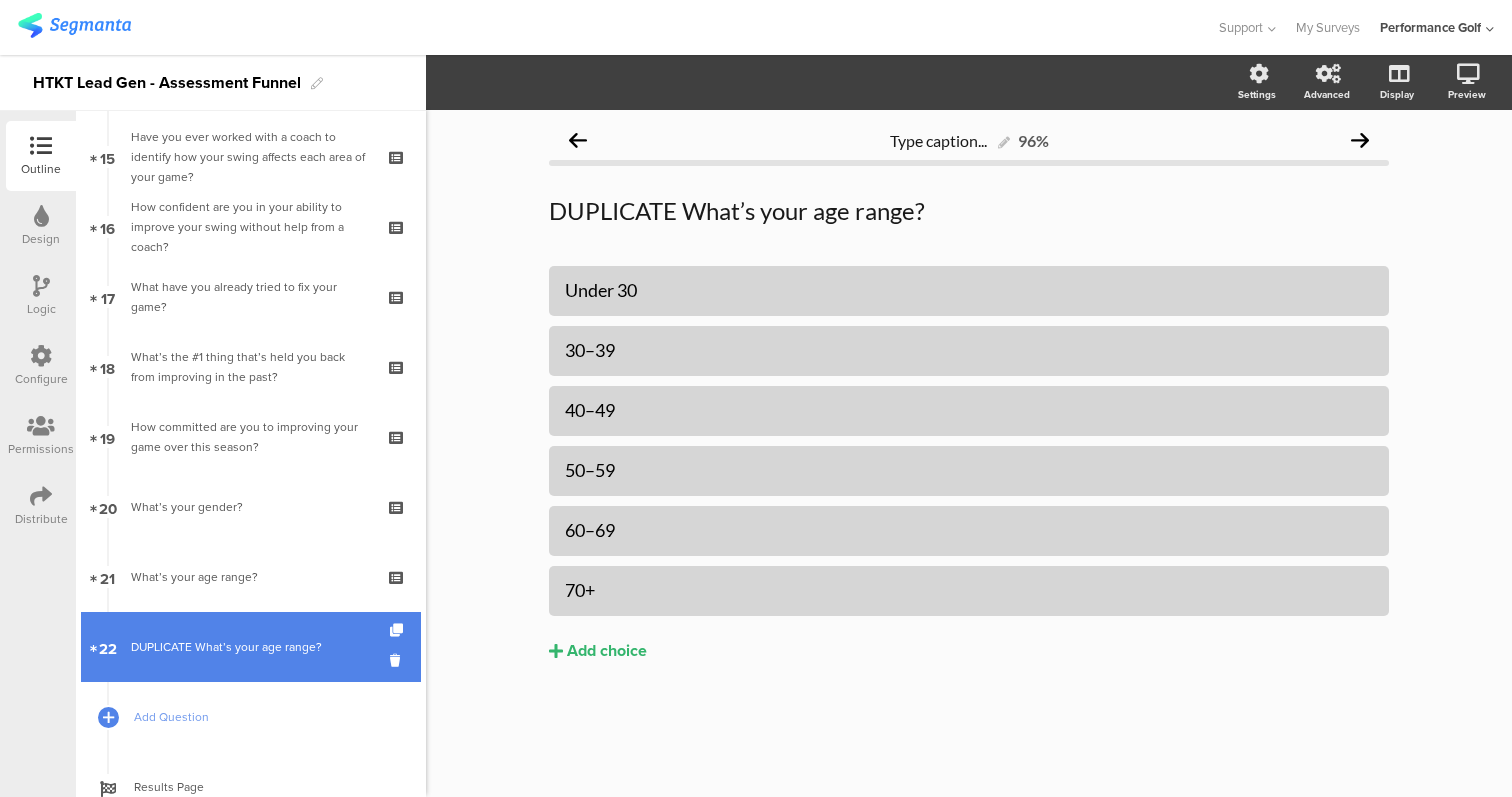click on "DUPLICATE What’s your age range?" at bounding box center (250, 647) 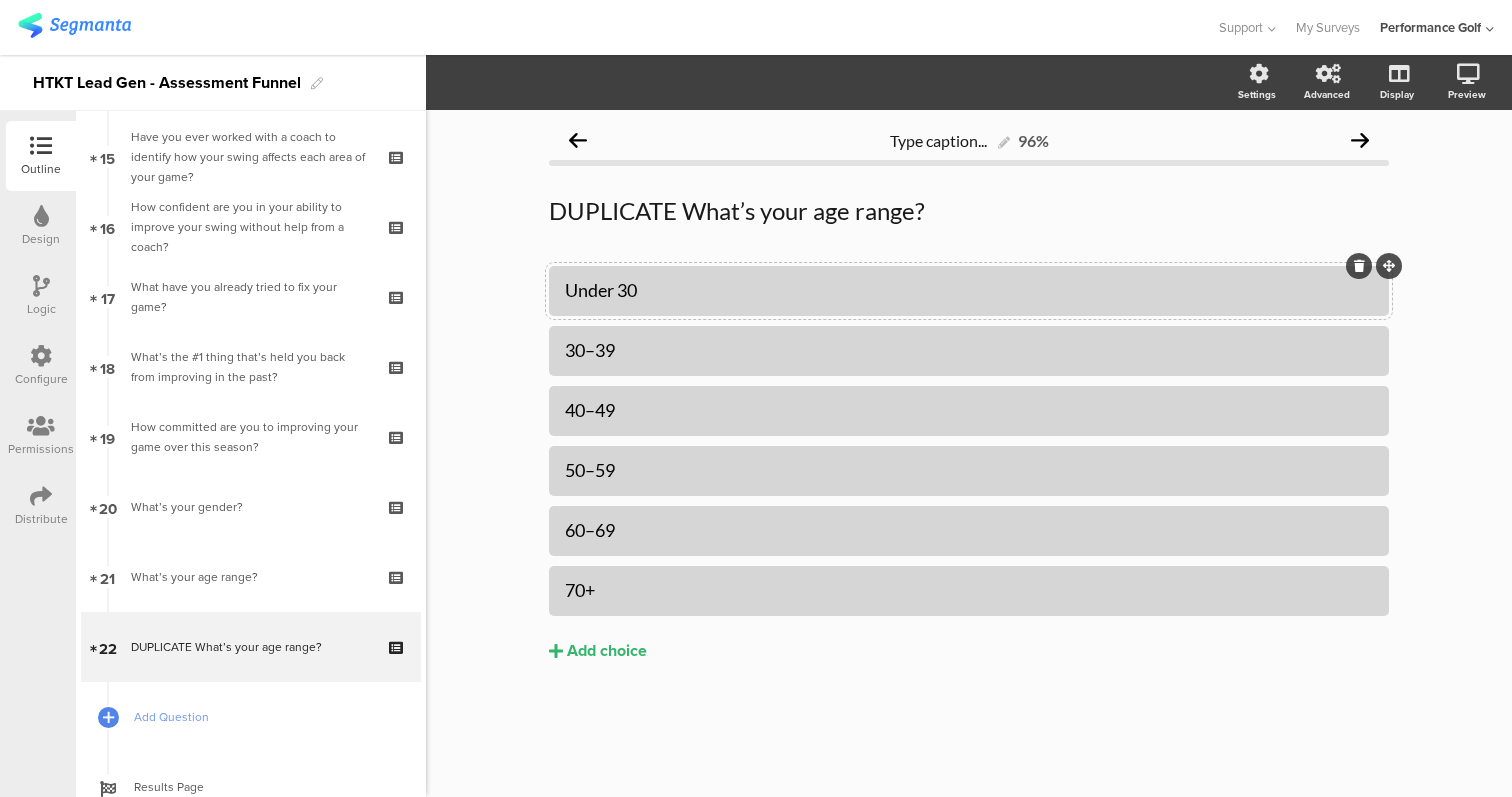 click on "Under 30" at bounding box center (969, 290) 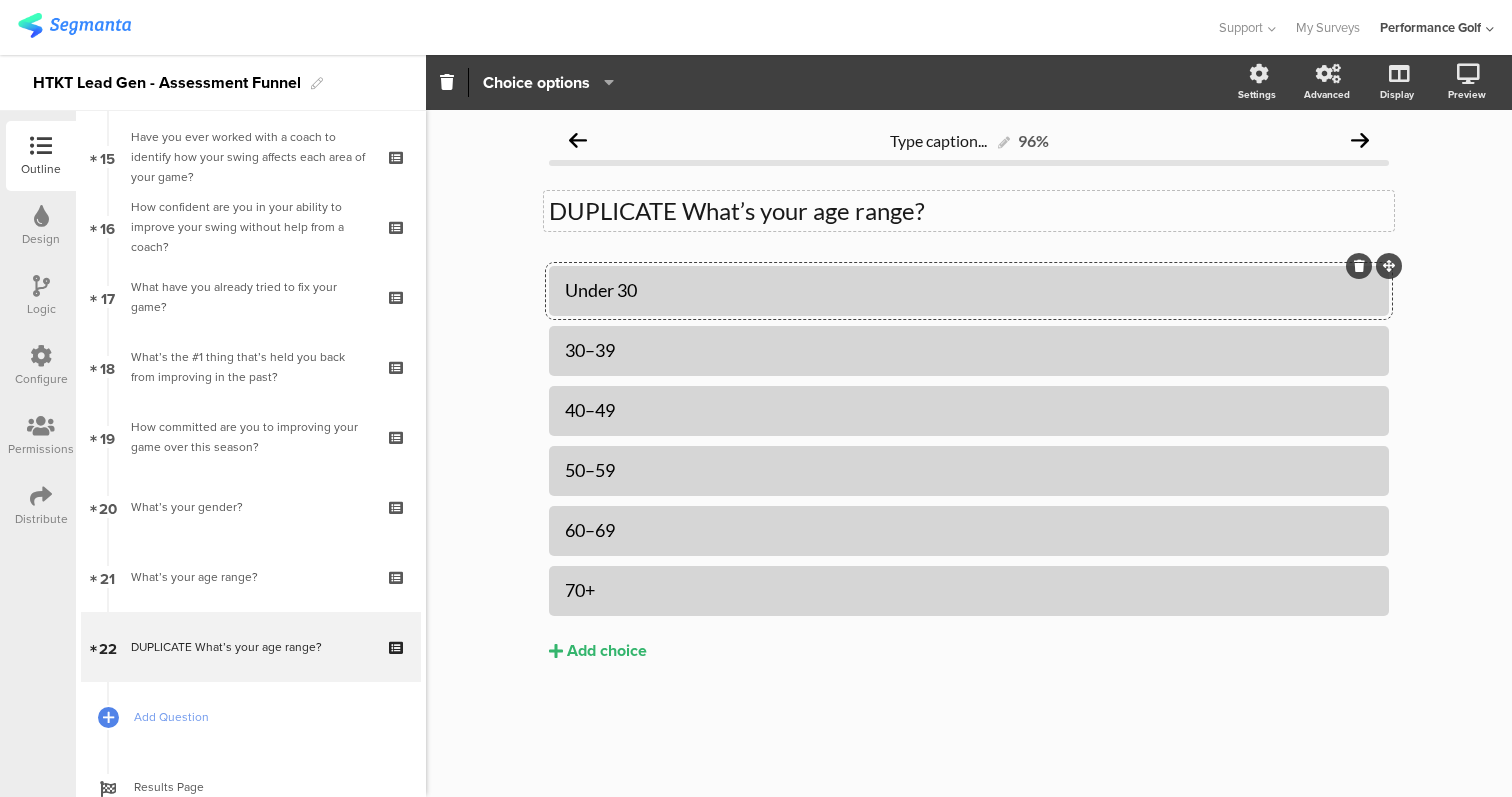 click on "DUPLICATE What’s your age range?
DUPLICATE What’s your age range?" at bounding box center [969, 211] 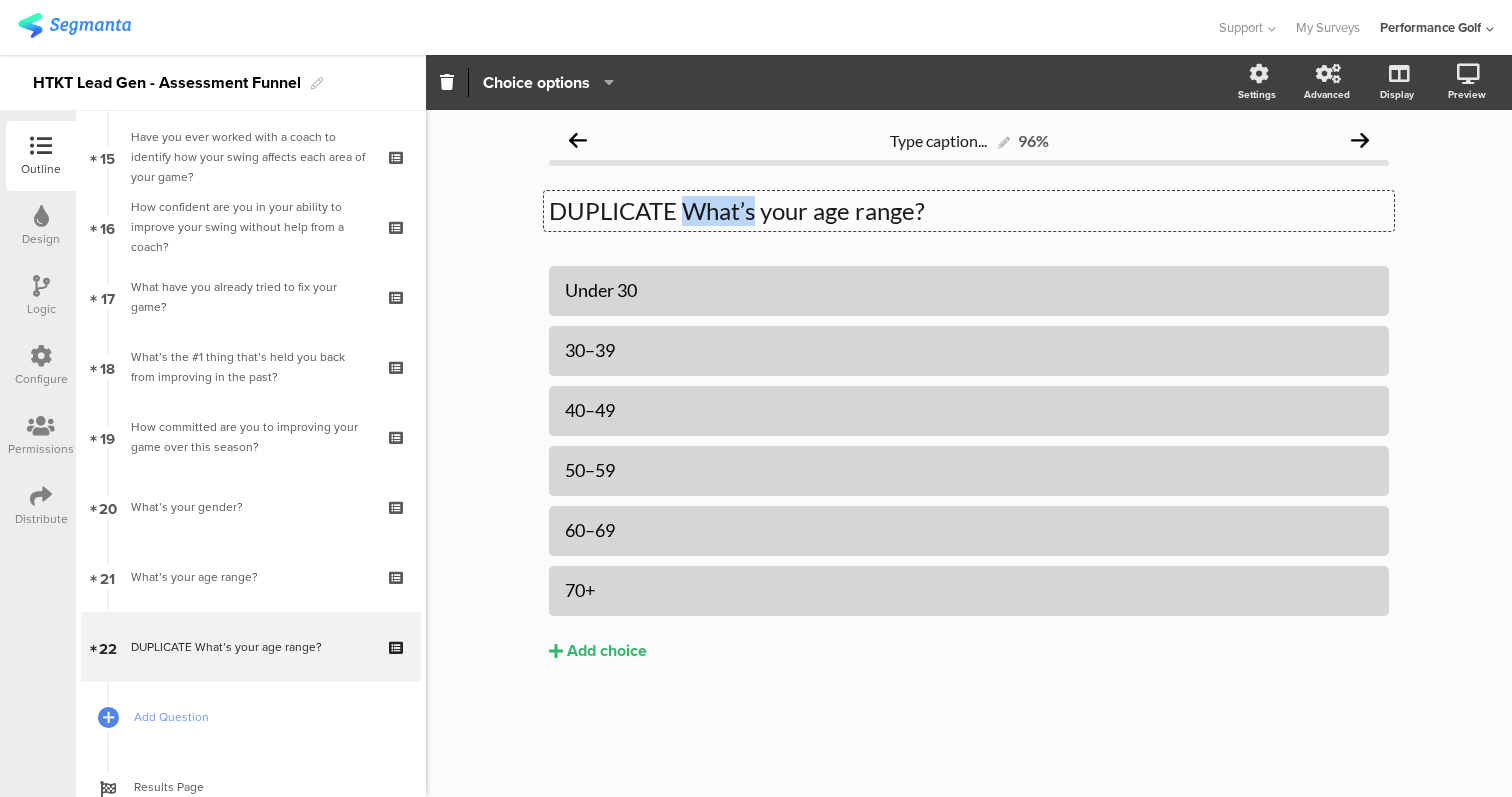 click on "DUPLICATE What’s your age range?" at bounding box center [969, 211] 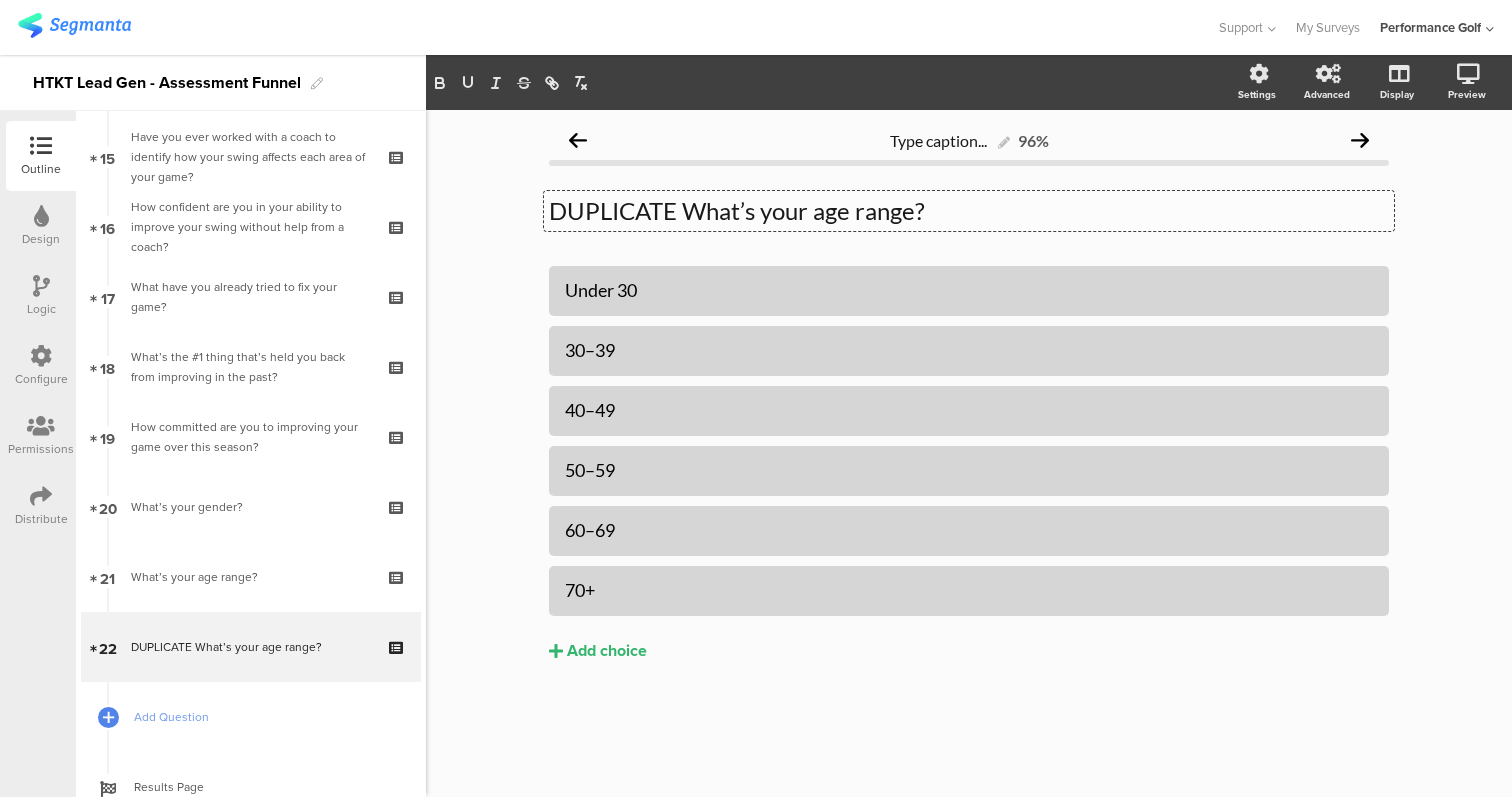 click on "DUPLICATE What’s your age range?" at bounding box center (969, 211) 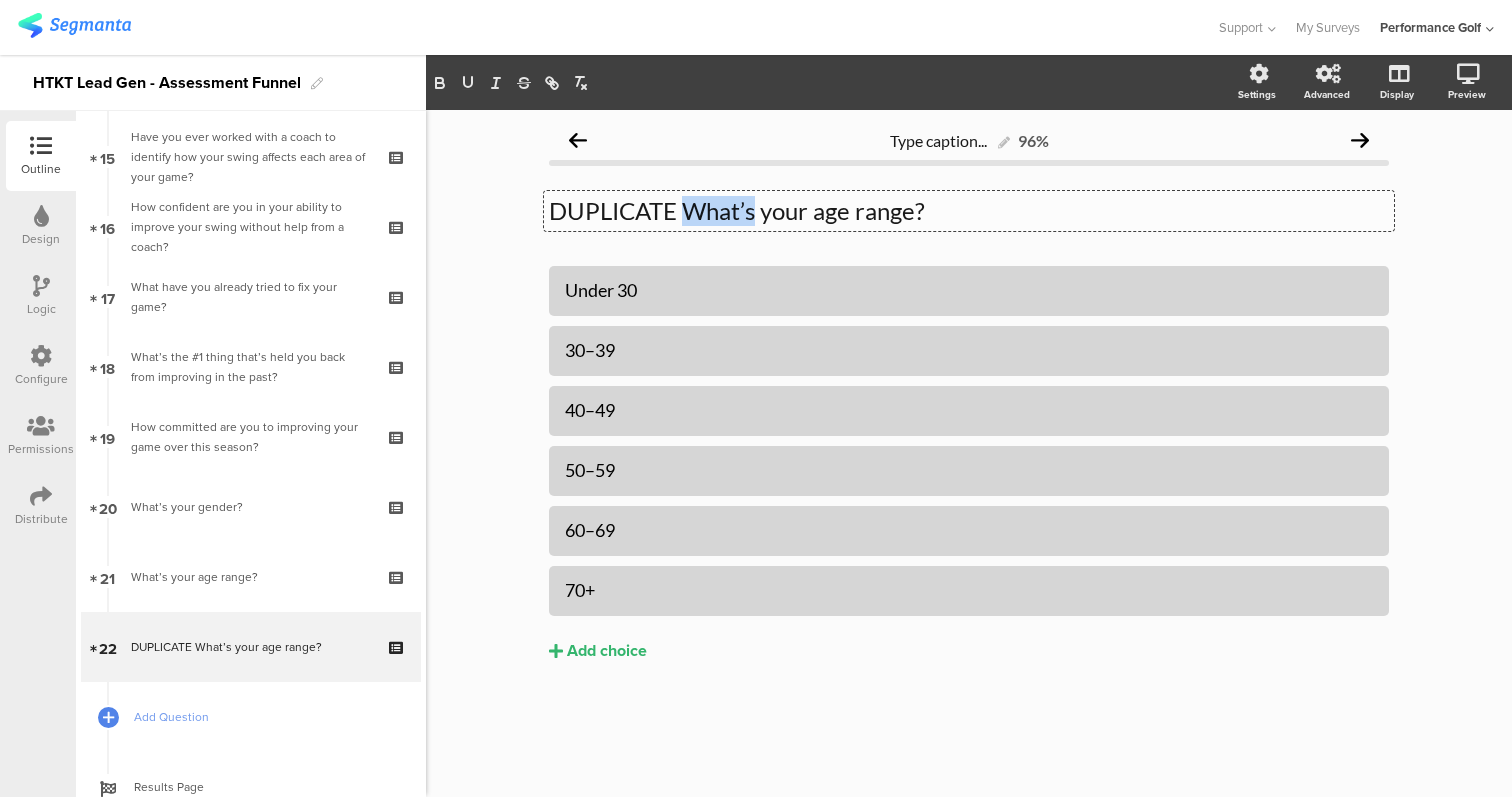 click on "DUPLICATE What’s your age range?" at bounding box center [969, 211] 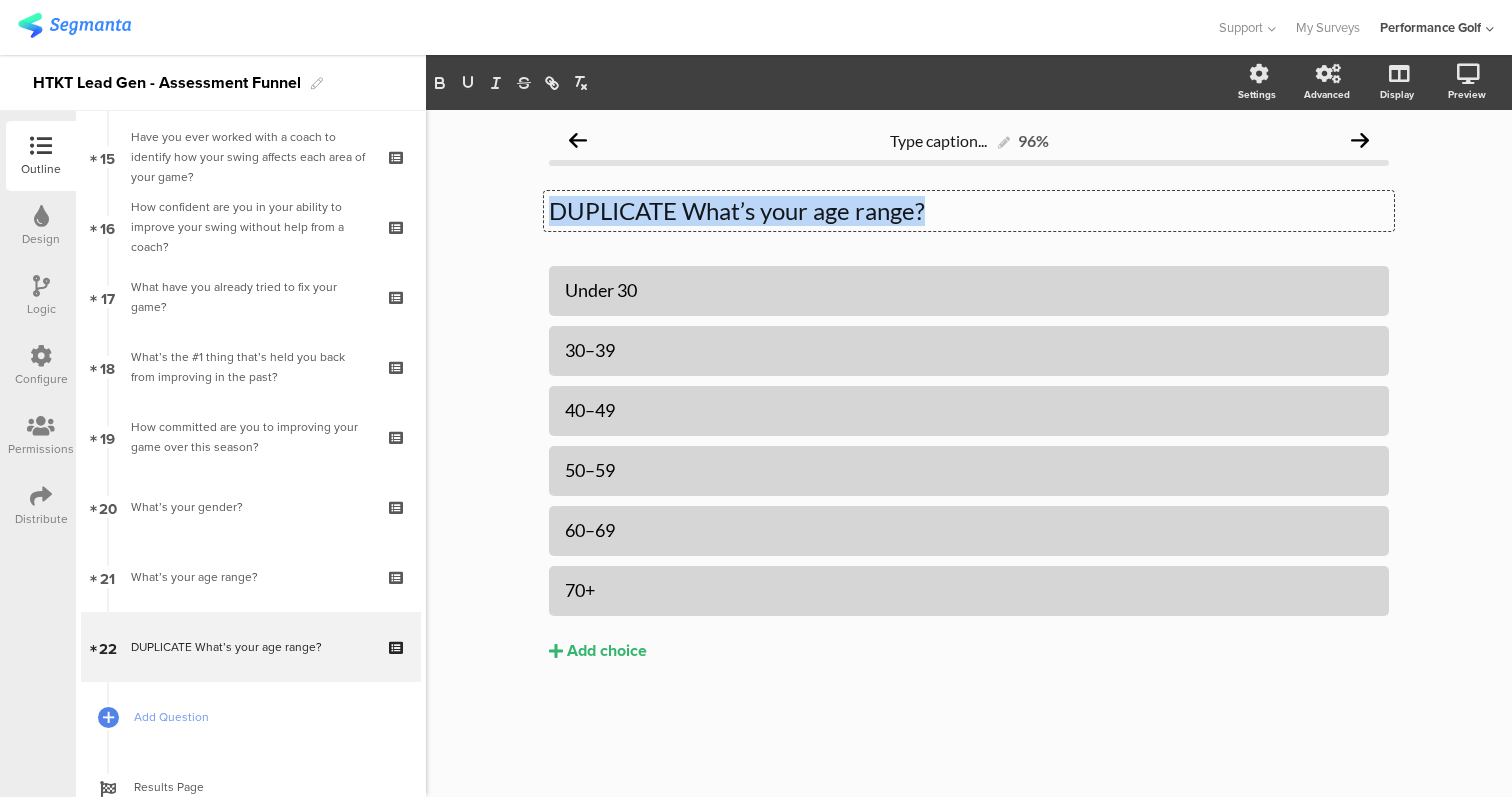 click on "DUPLICATE What’s your age range?" at bounding box center (969, 211) 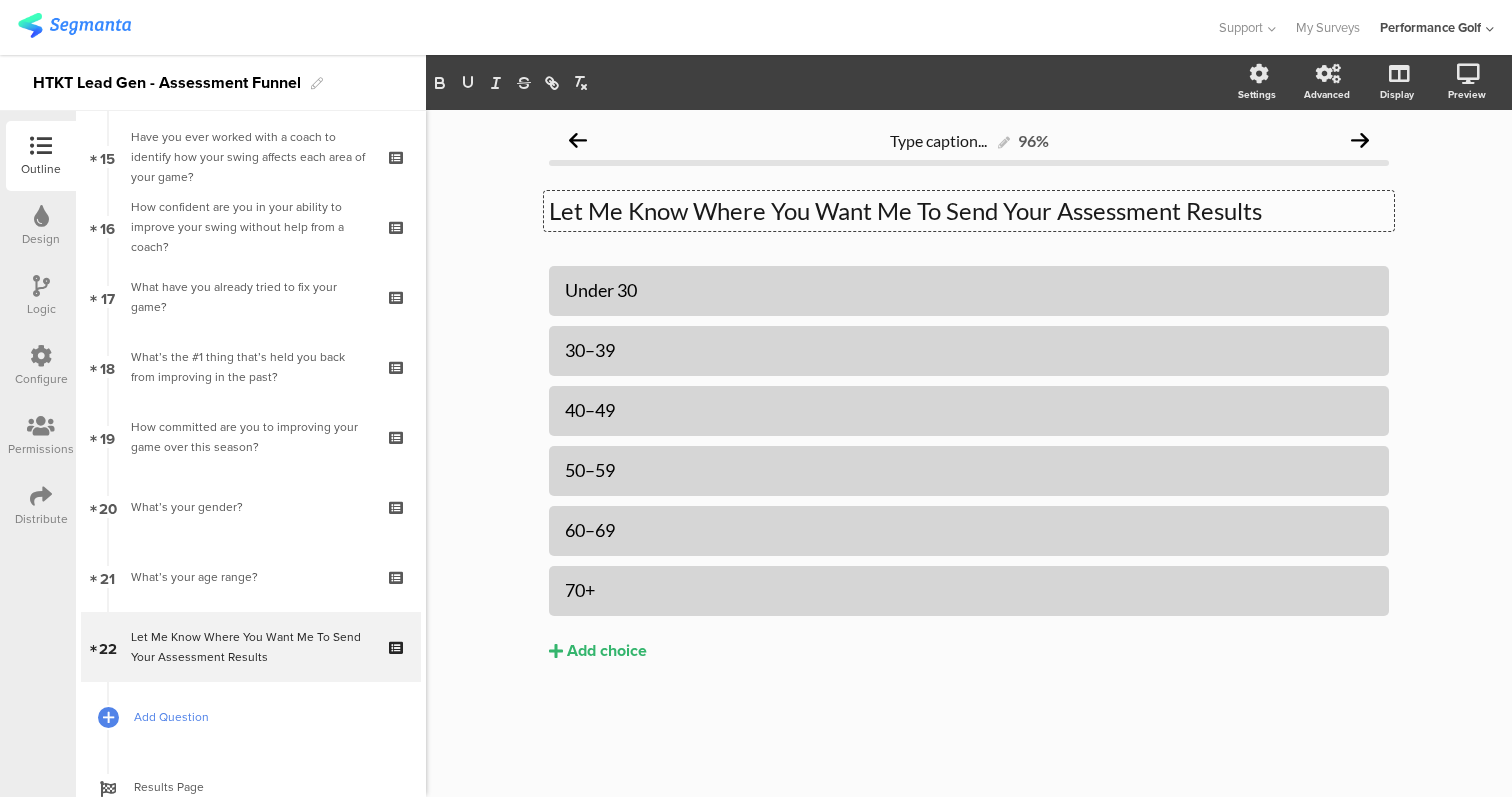 scroll, scrollTop: 1049, scrollLeft: 0, axis: vertical 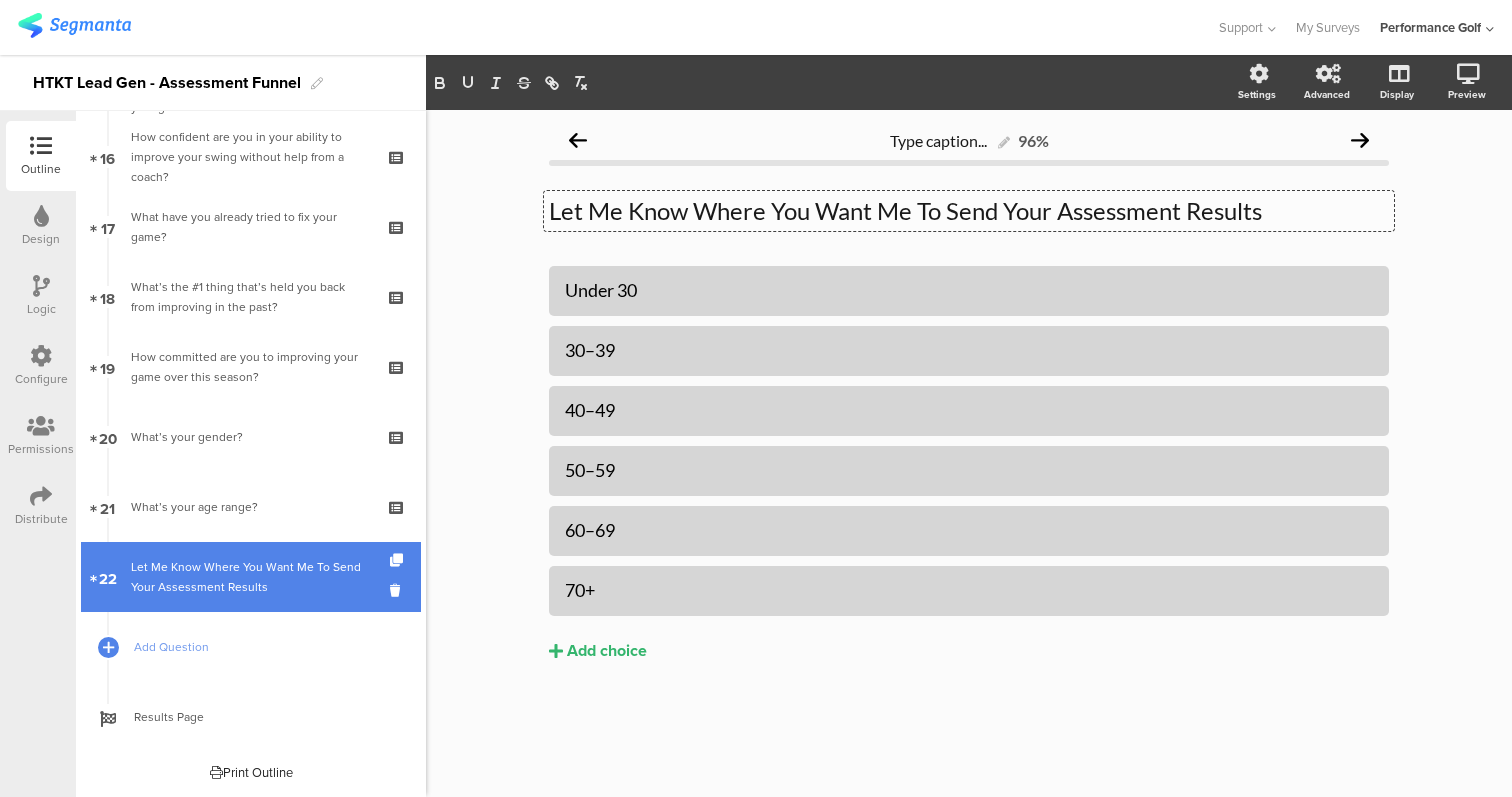click on "Let Me Know Where You Want Me To Send Your Assessment Results" at bounding box center [250, 577] 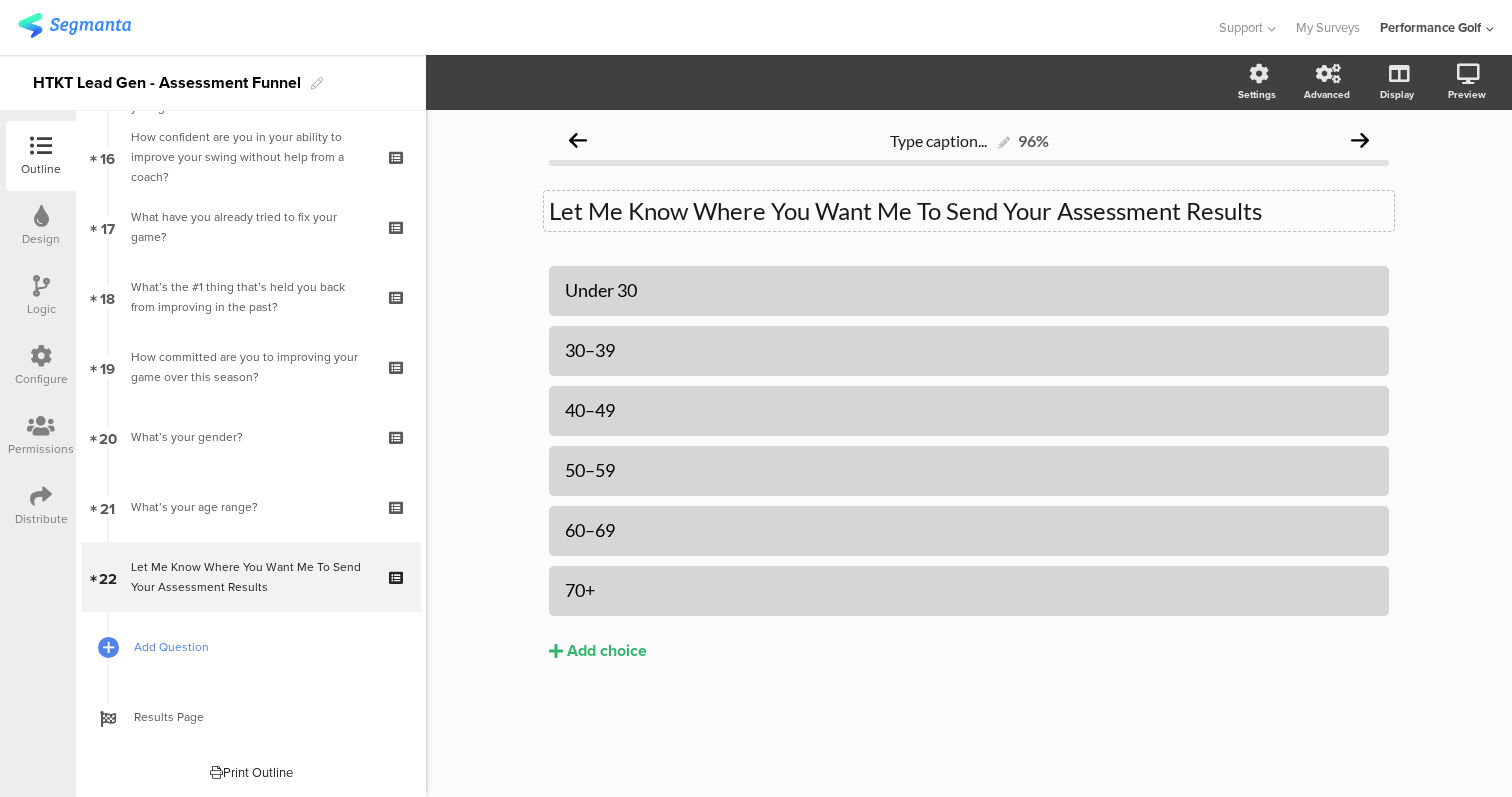click on "Add Question" at bounding box center [262, 647] 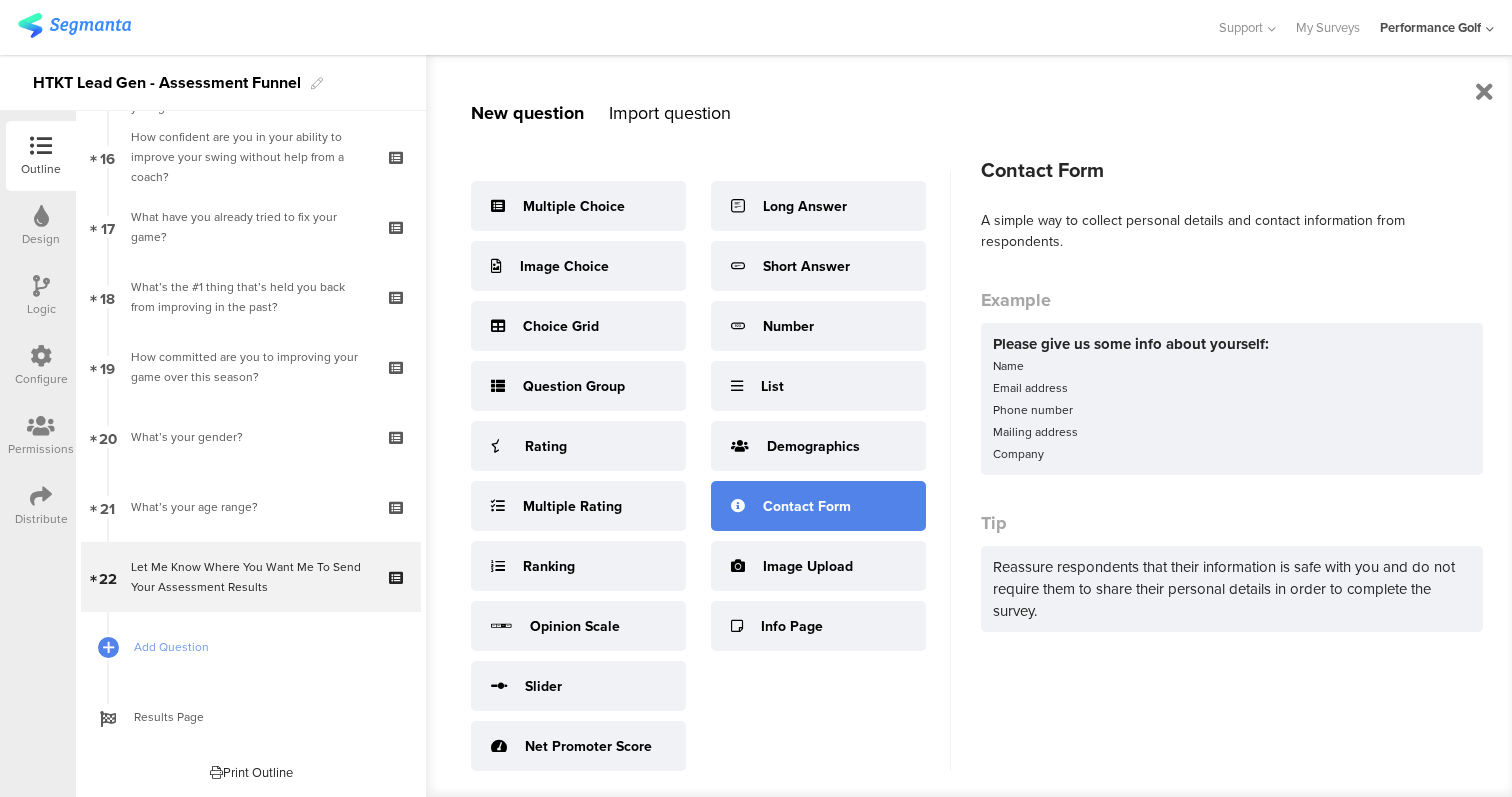 click on "Contact Form" at bounding box center (574, 206) 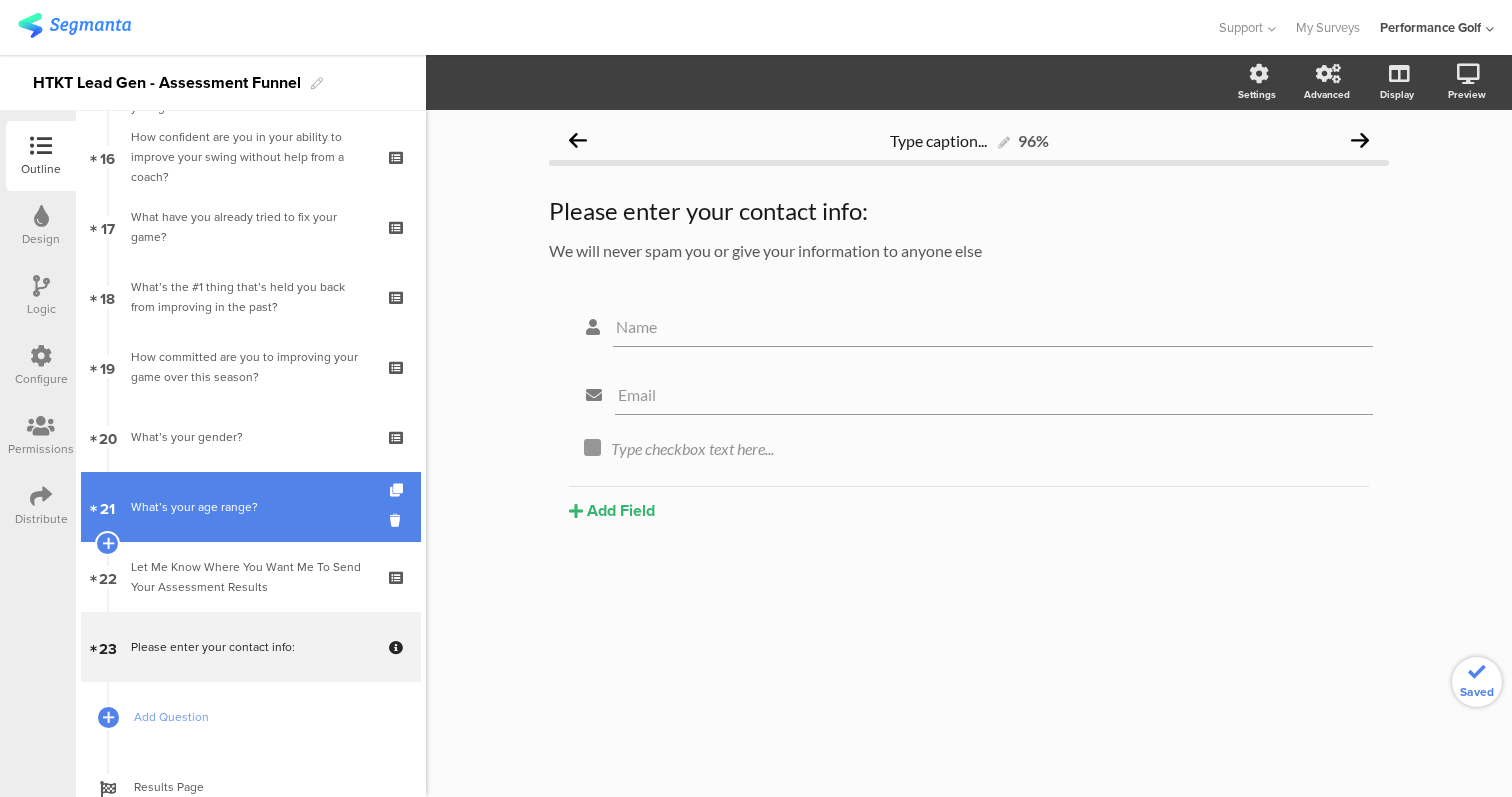 click on "What’s your age range?" at bounding box center [250, 507] 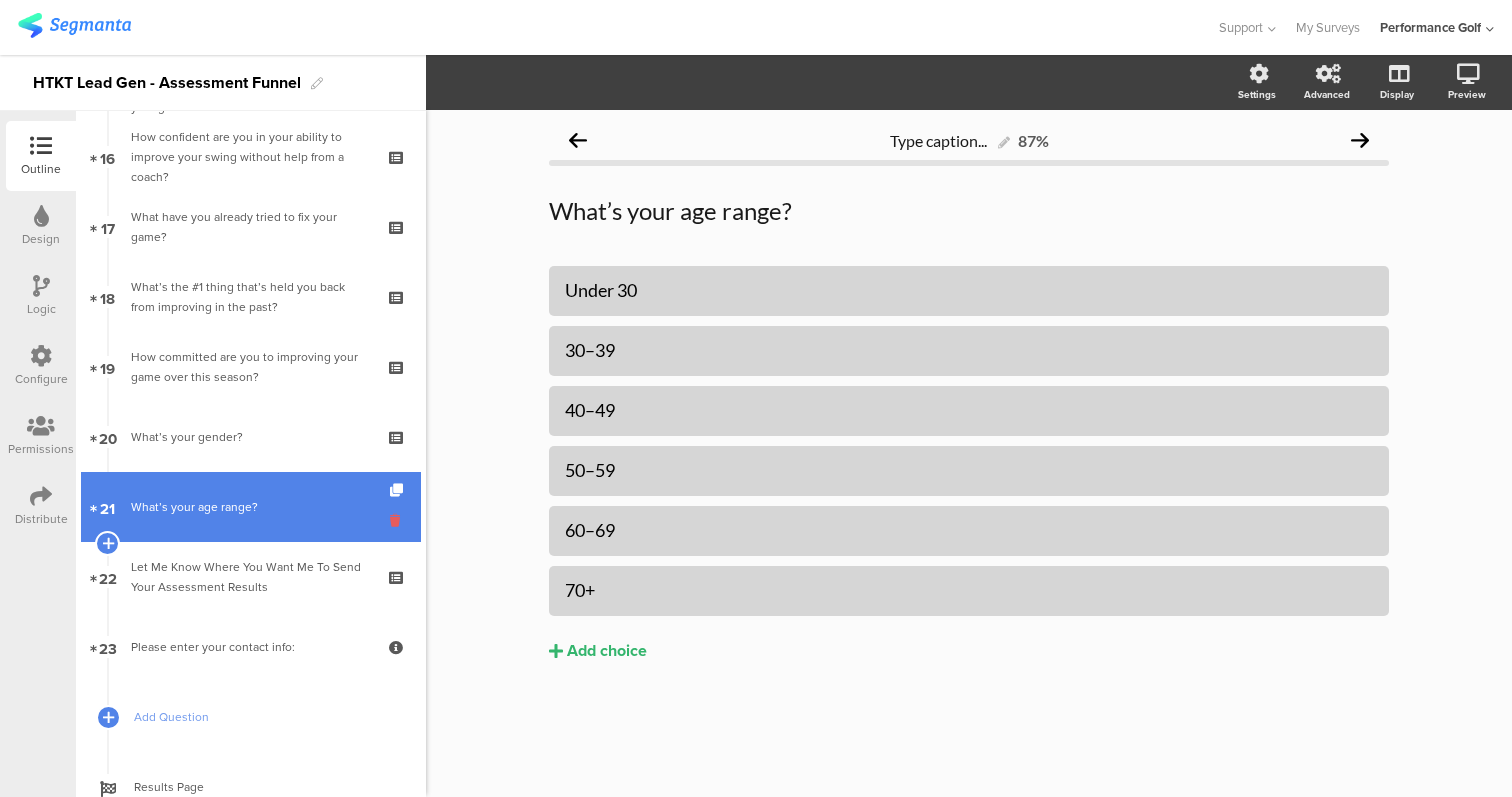 click at bounding box center (398, 520) 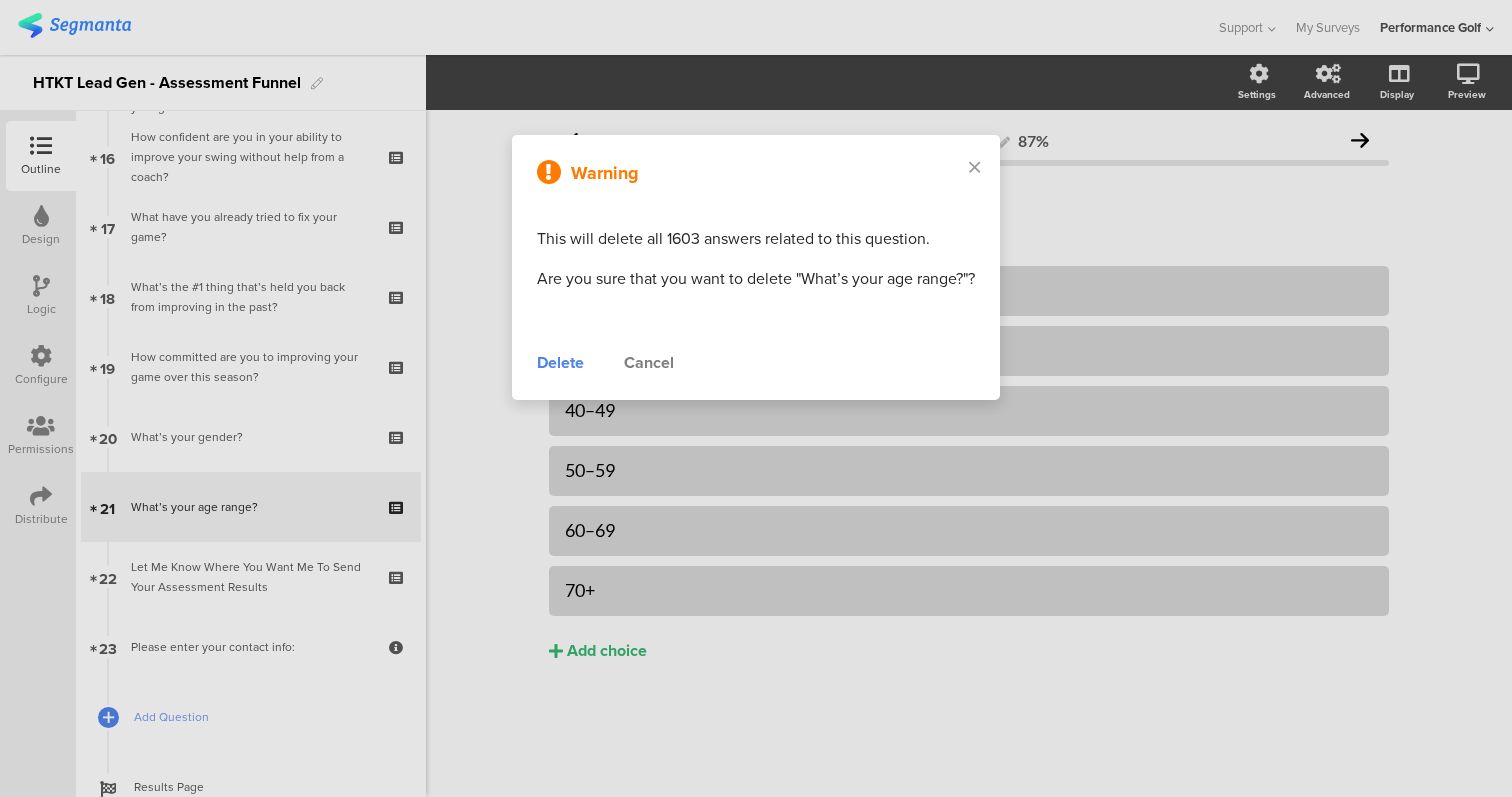 click on "Delete" at bounding box center [560, 363] 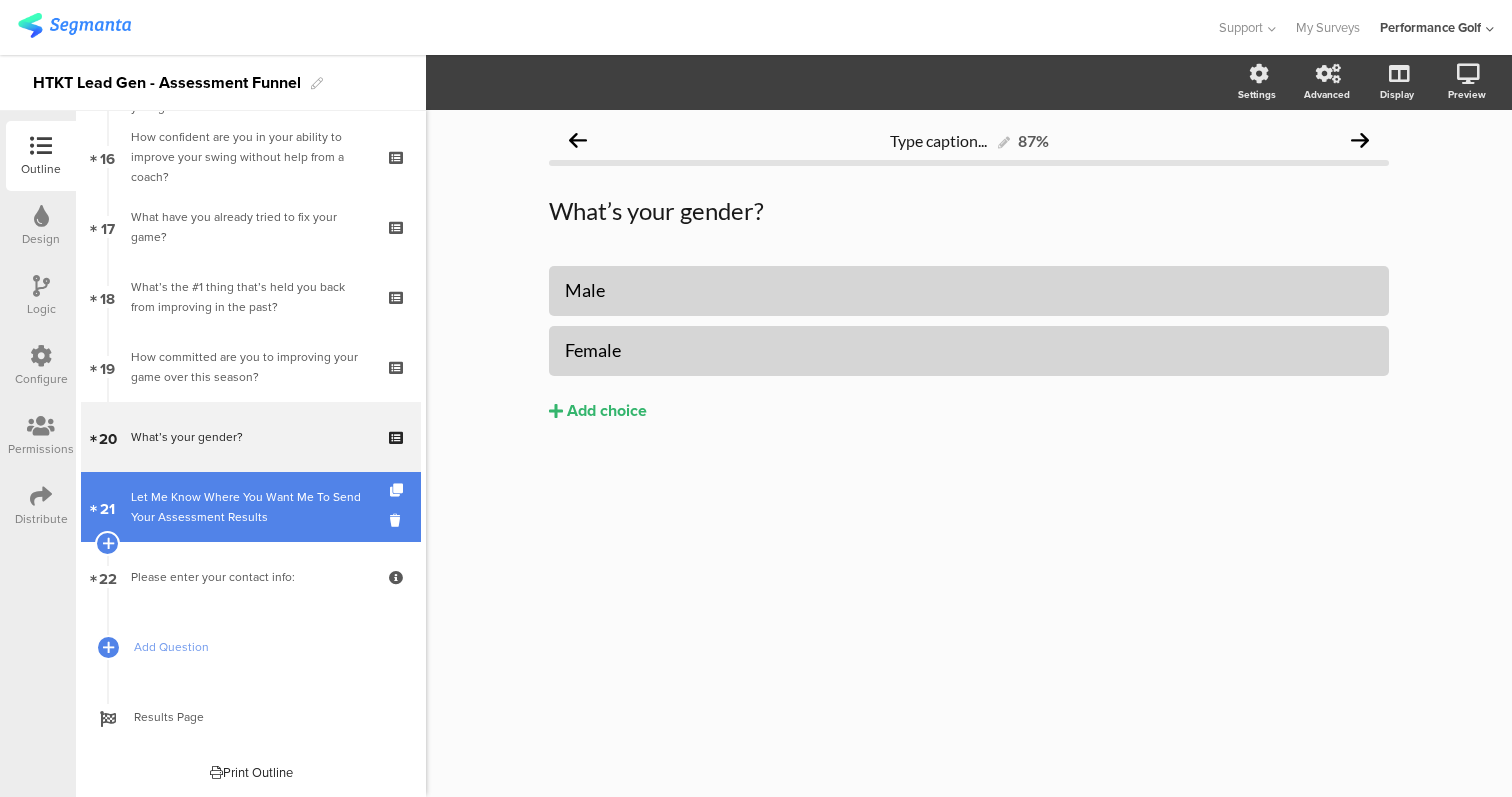 click on "Let Me Know Where You Want Me To Send Your Assessment Results" at bounding box center [250, 507] 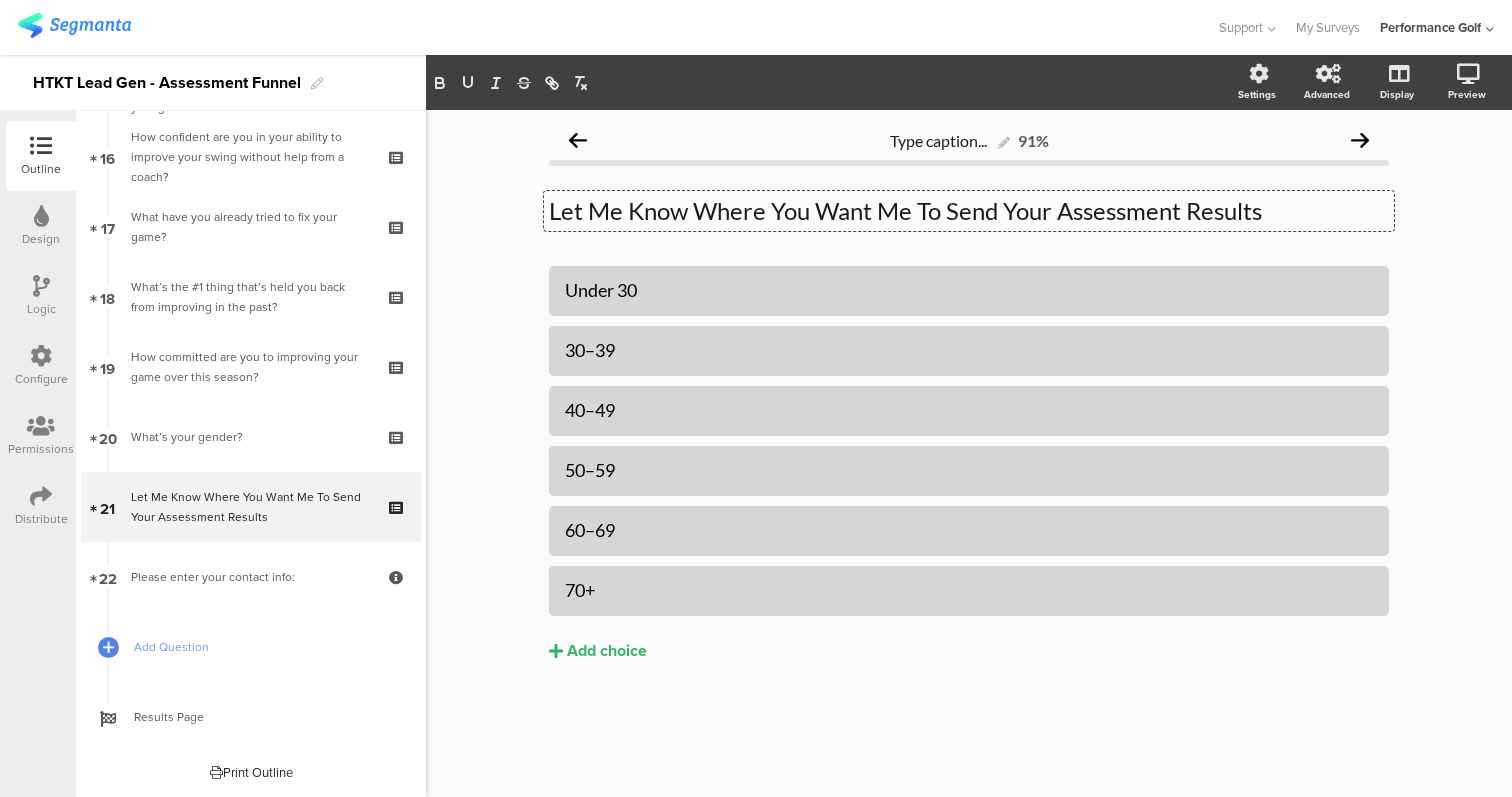 click on "Let Me Know Where You Want Me To Send Your Assessment Results
Let Me Know Where You Want Me To Send Your Assessment Results
Let Me Know Where You Want Me To Send Your Assessment Results" at bounding box center (969, 211) 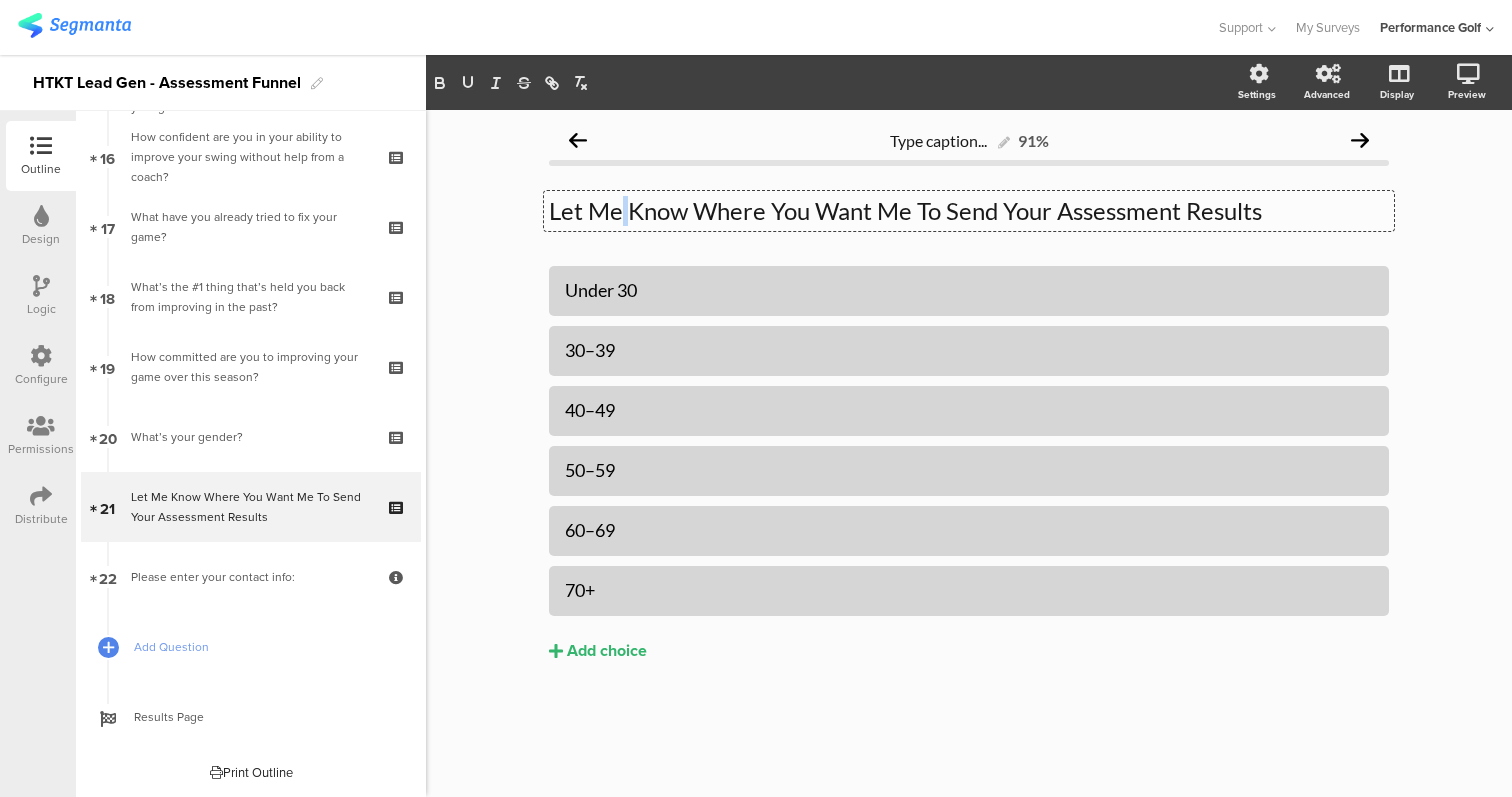 click on "Let Me Know Where You Want Me To Send Your Assessment Results" at bounding box center (969, 211) 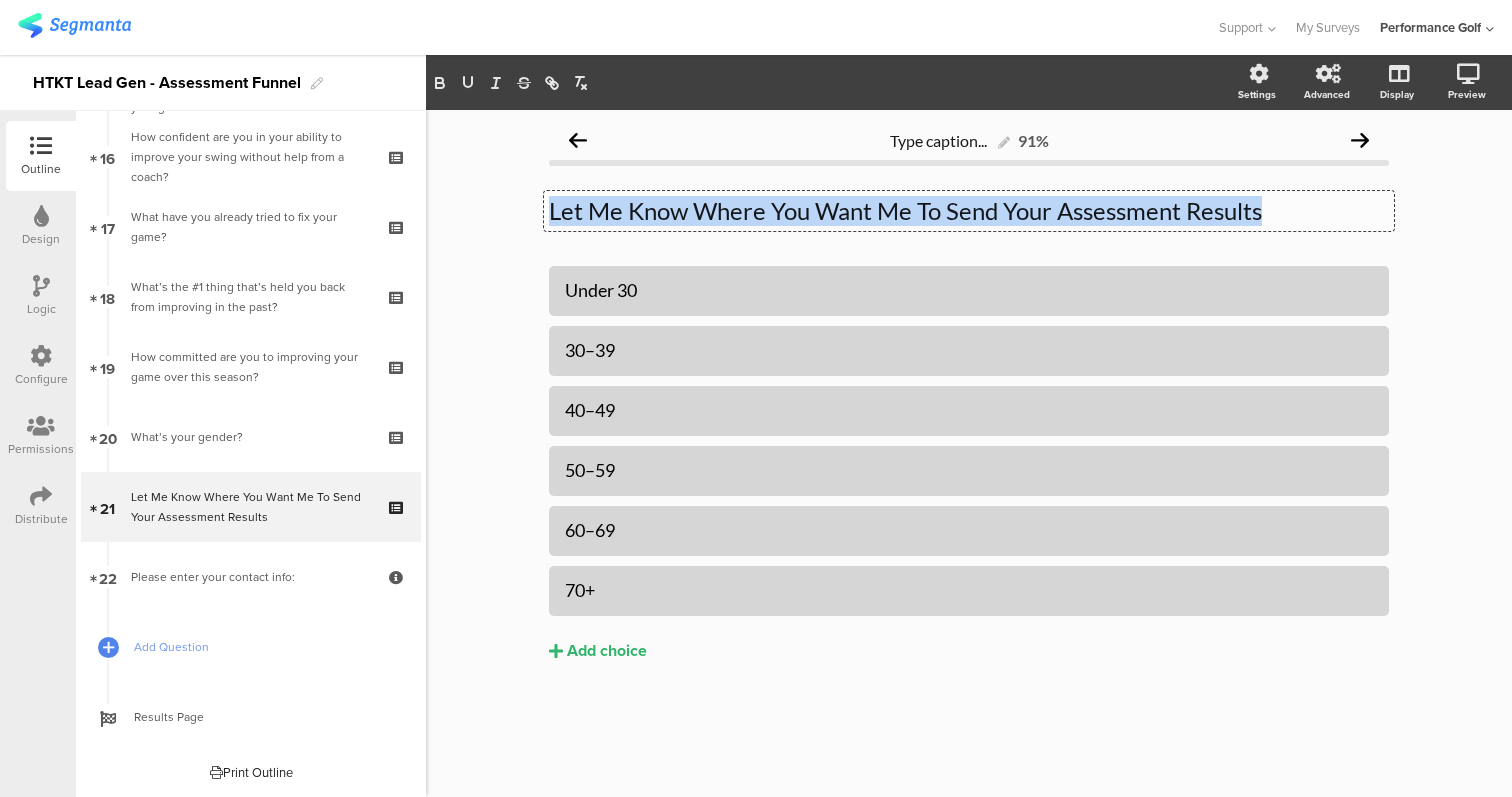 click on "Let Me Know Where You Want Me To Send Your Assessment Results" at bounding box center [969, 211] 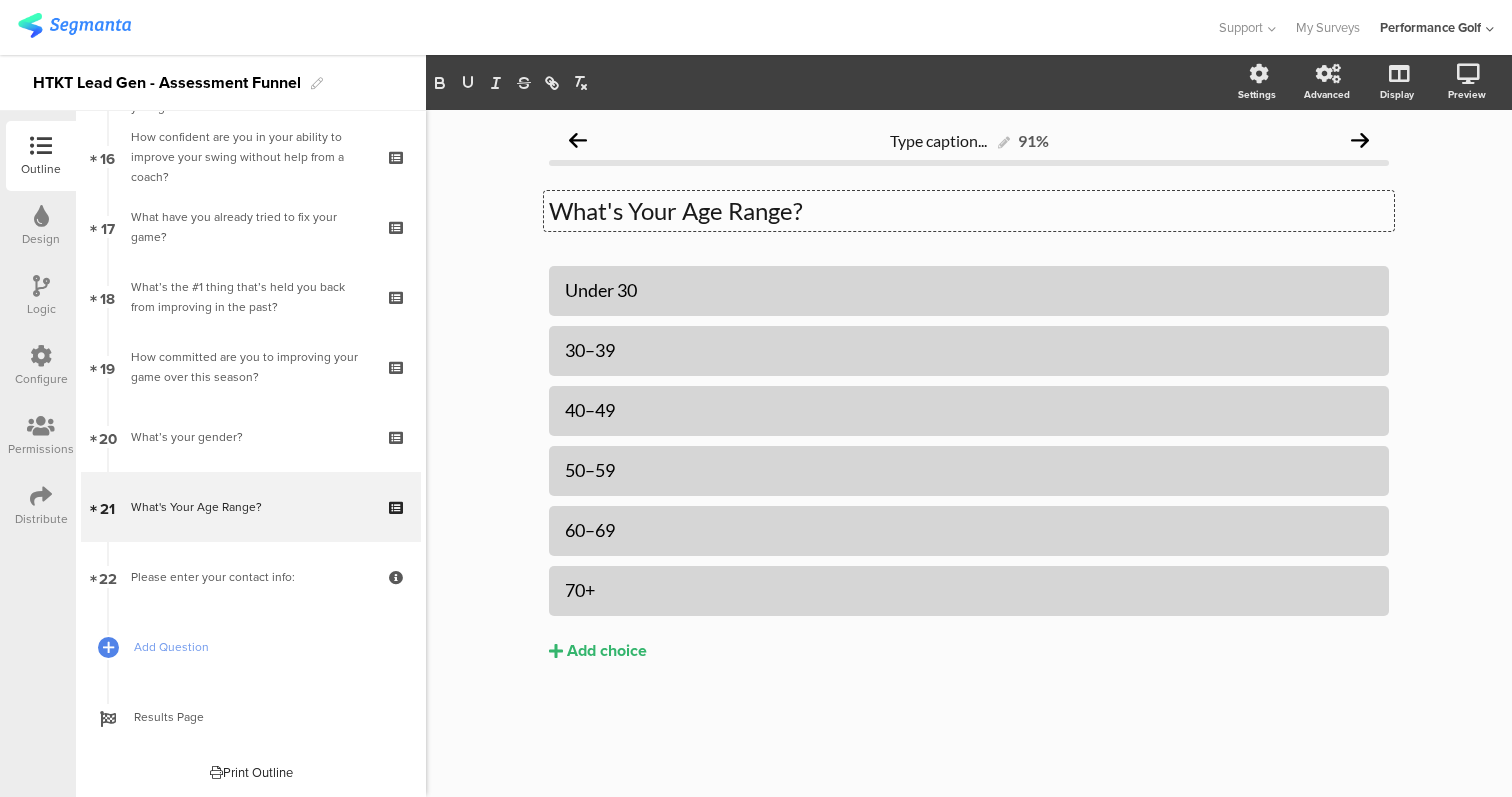 drag, startPoint x: 812, startPoint y: 206, endPoint x: 639, endPoint y: 209, distance: 173.02602 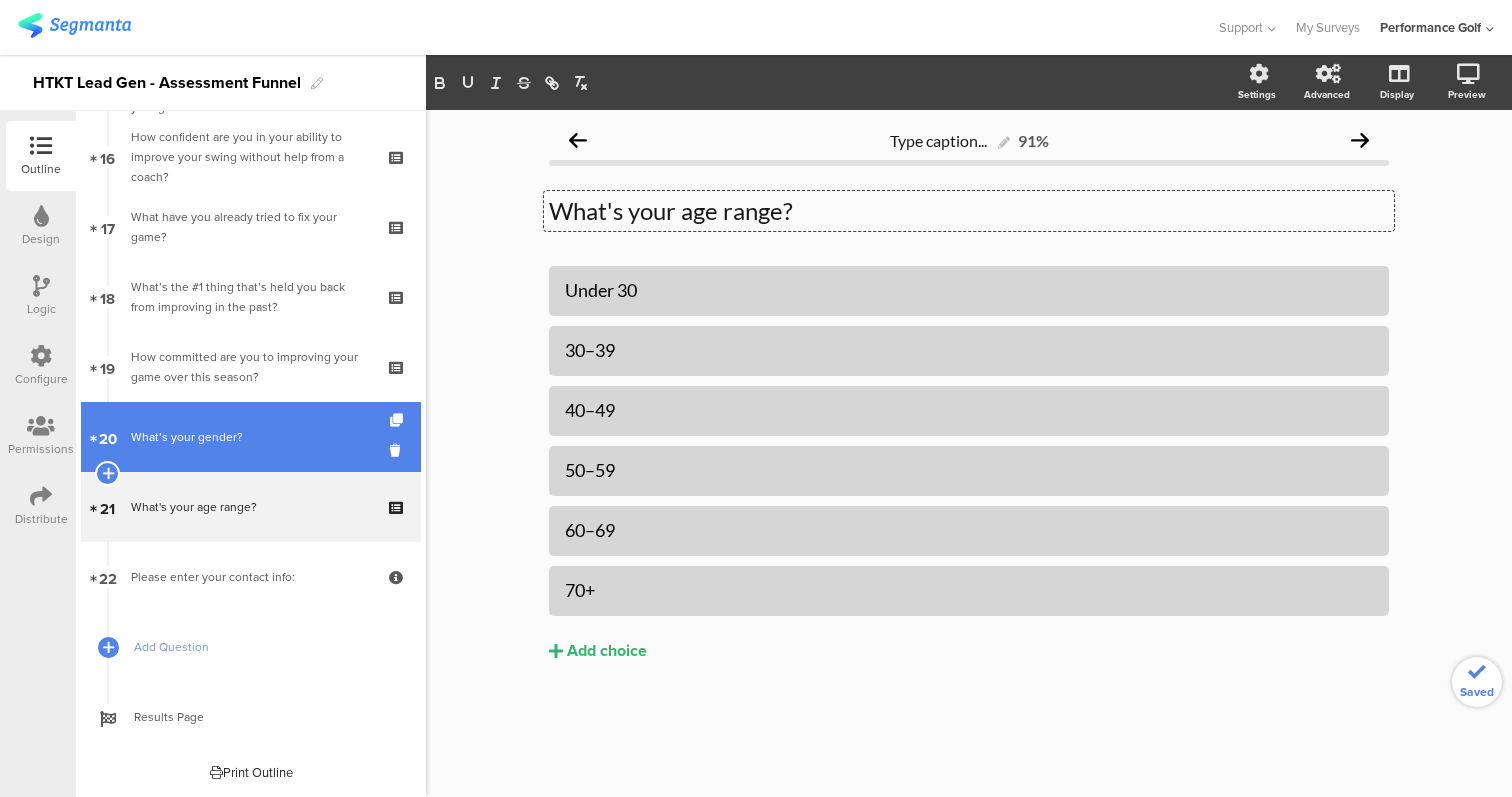 click on "What’s your gender?" at bounding box center (250, 437) 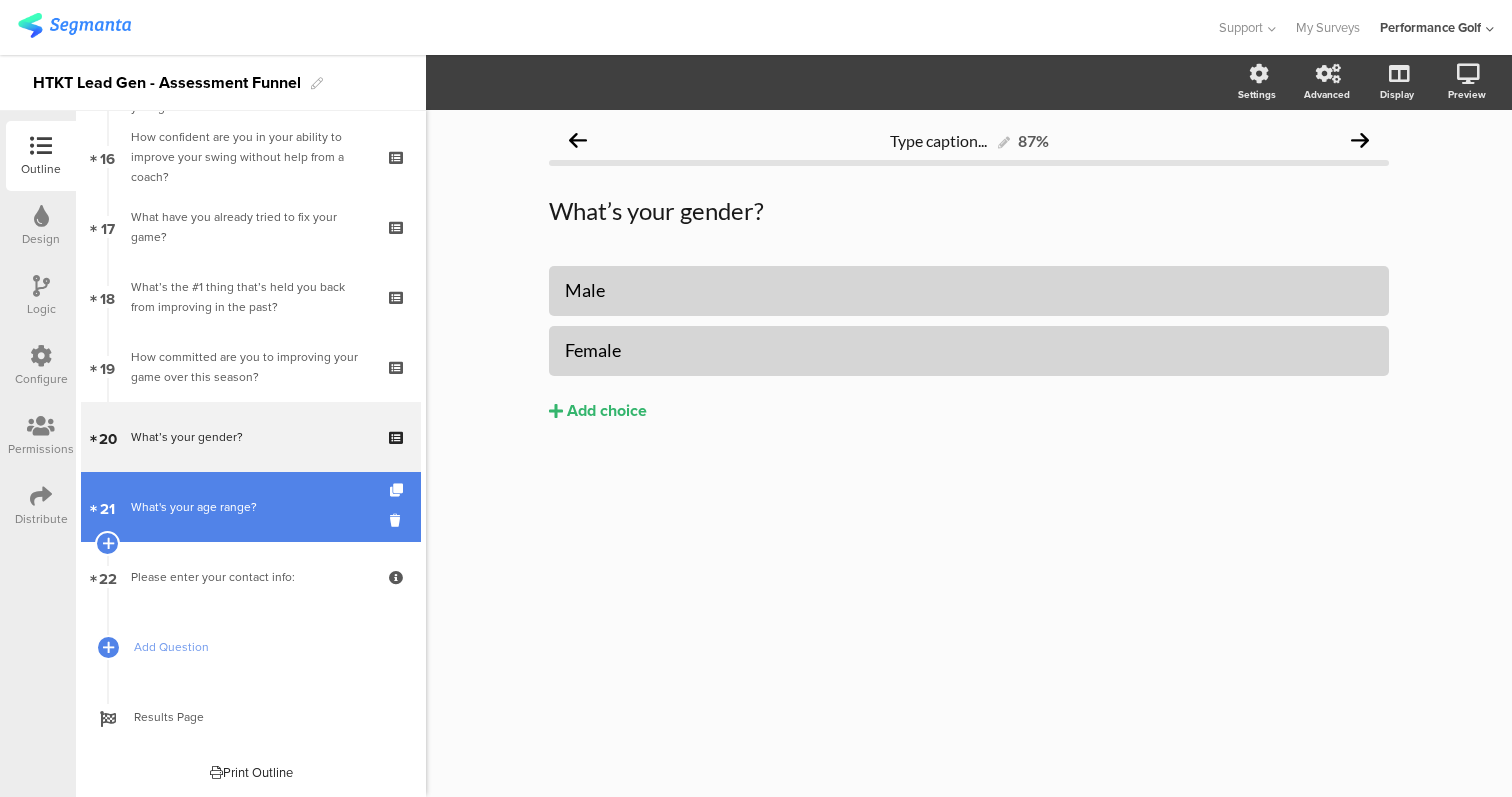 click on "21
What's your age range?" at bounding box center [251, 507] 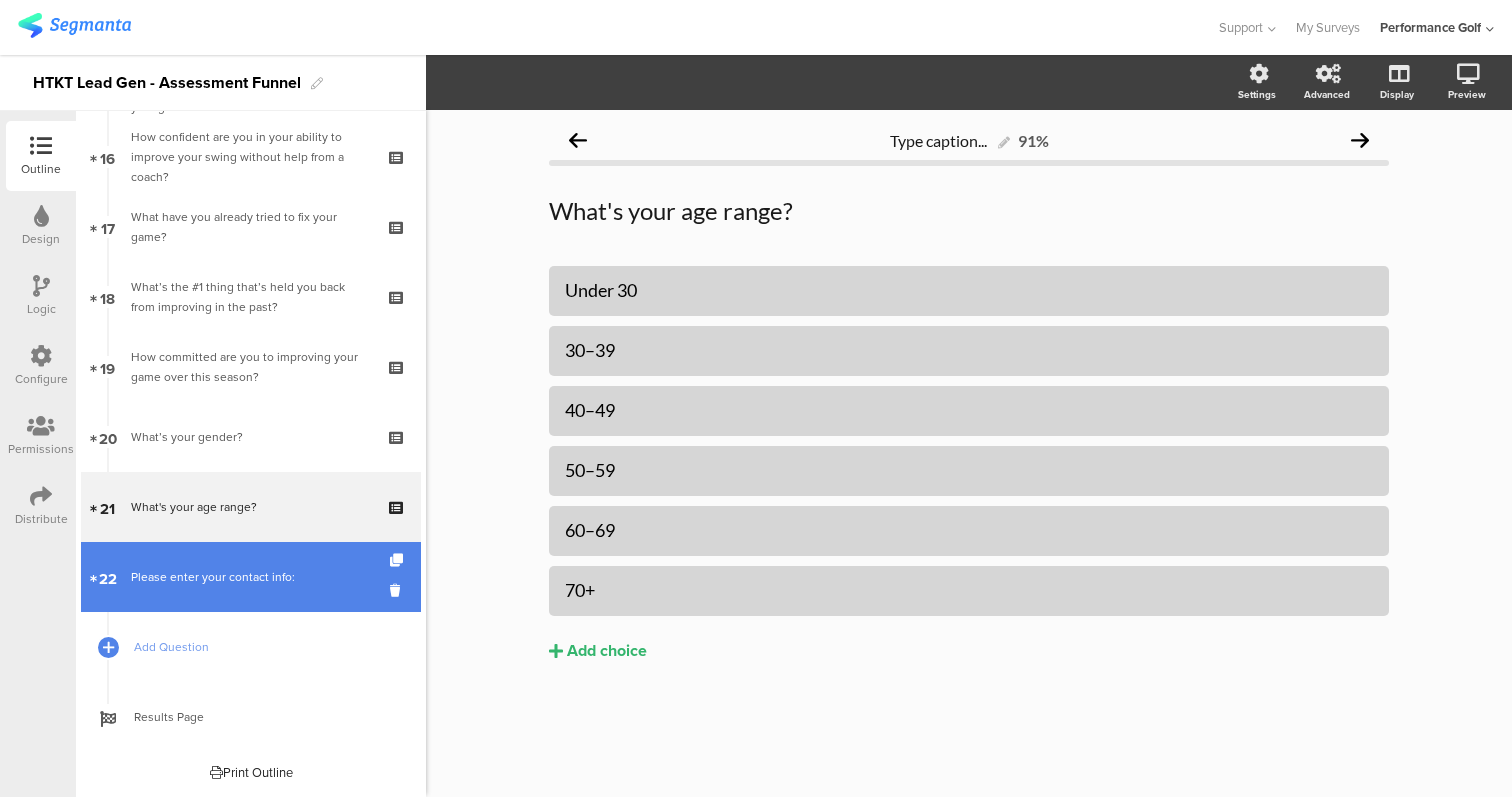 click on "Please enter your contact info:" at bounding box center (250, 577) 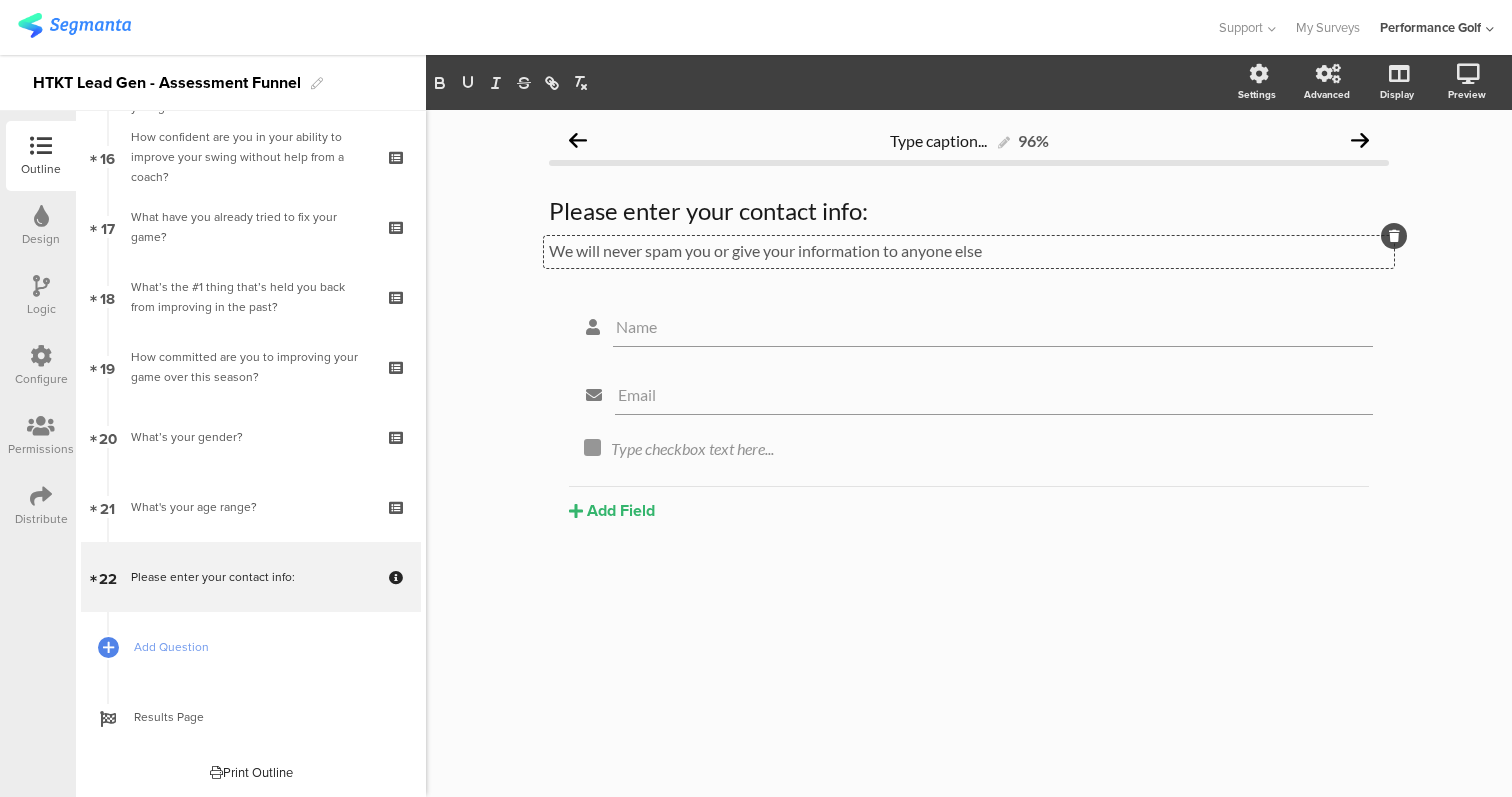 click on "We will never spam you or give your information to anyone else
We will never spam you or give your information to anyone else
We will never spam you or give your information to anyone else" at bounding box center [969, 252] 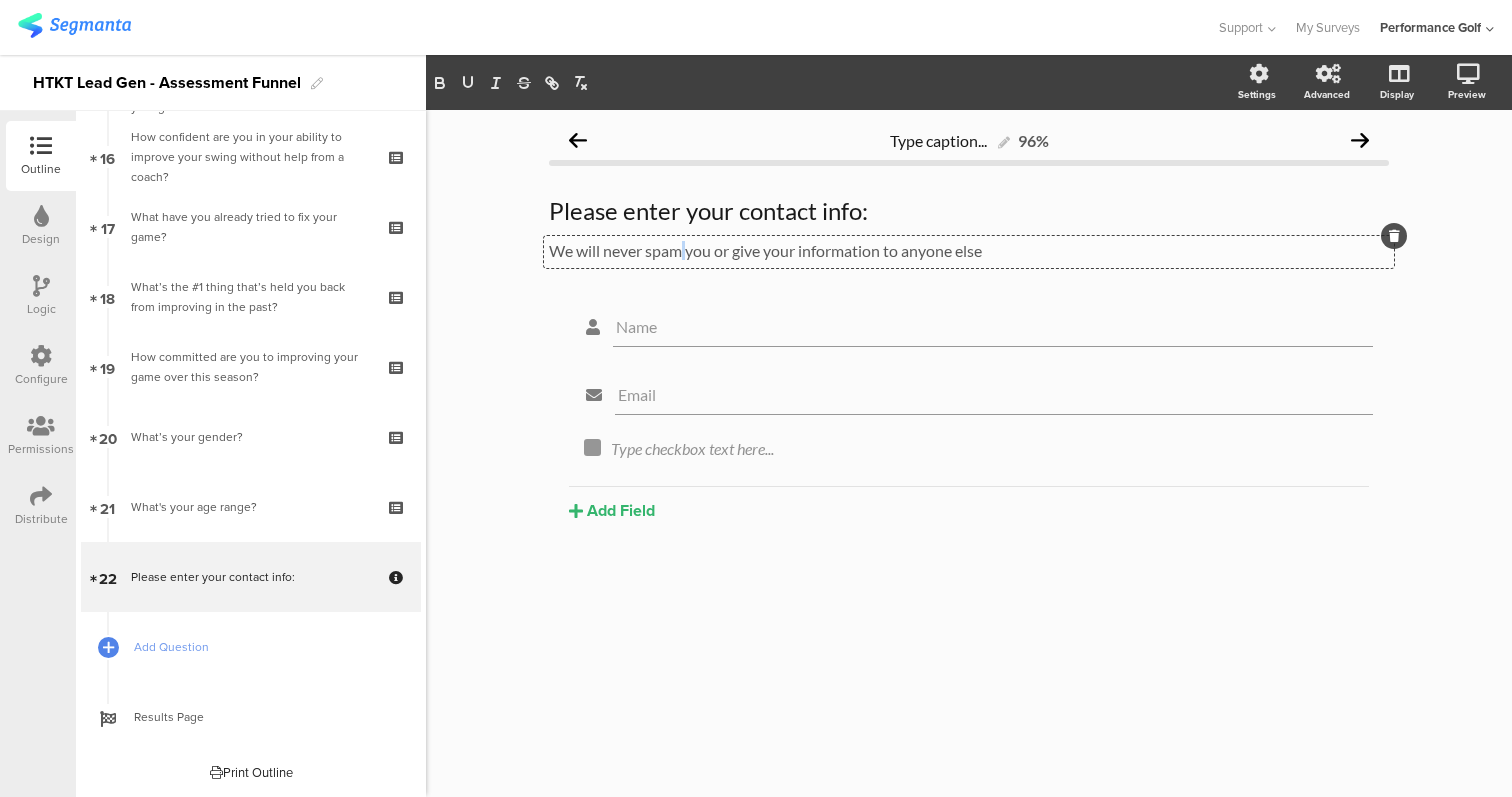 click on "We will never spam you or give your information to anyone else" at bounding box center [969, 250] 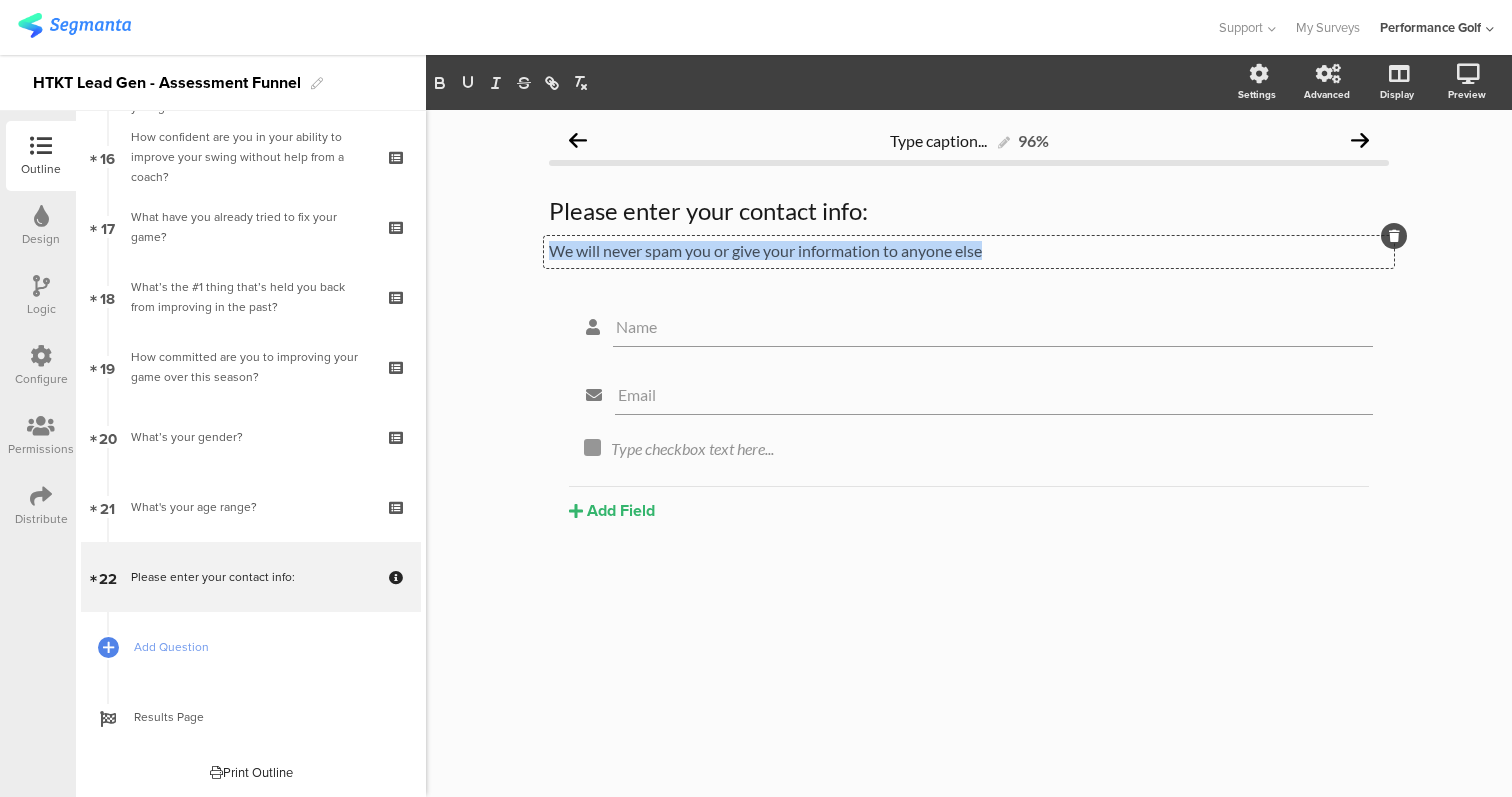 click on "We will never spam you or give your information to anyone else" at bounding box center [969, 250] 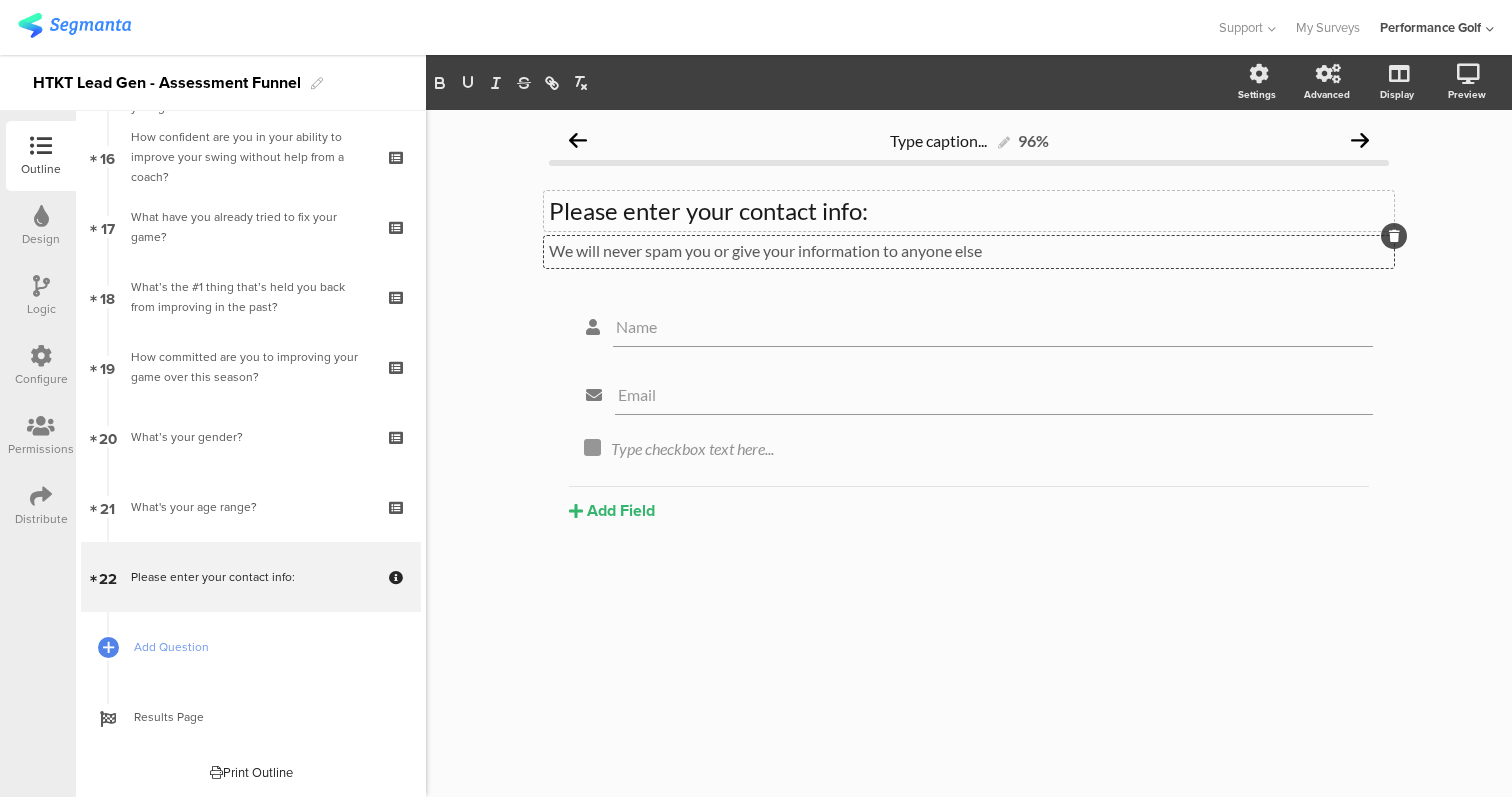 click on "Please enter your contact info:
Please enter your contact info:" at bounding box center [969, 211] 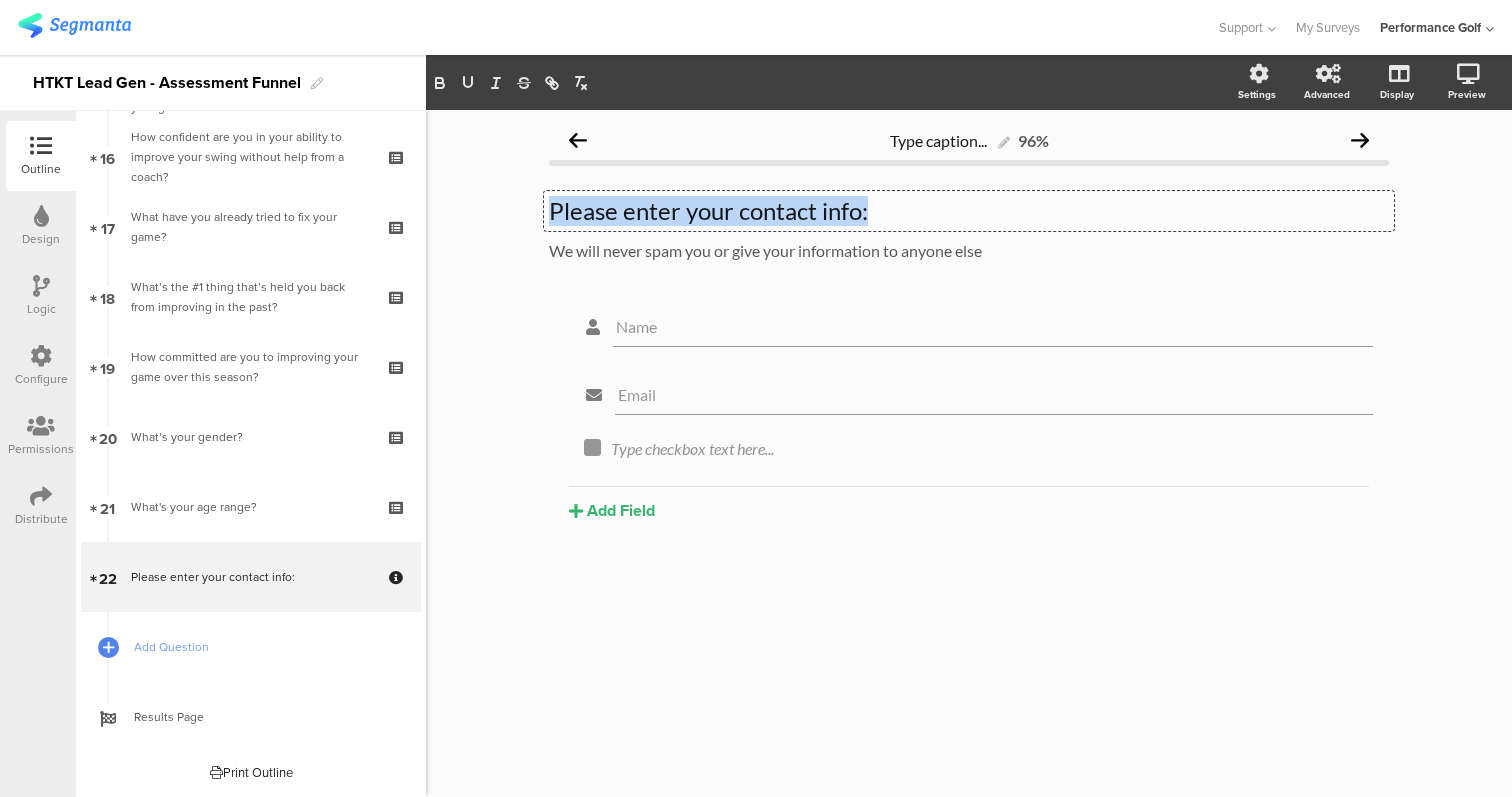 click on "Please enter your contact info:" at bounding box center [969, 211] 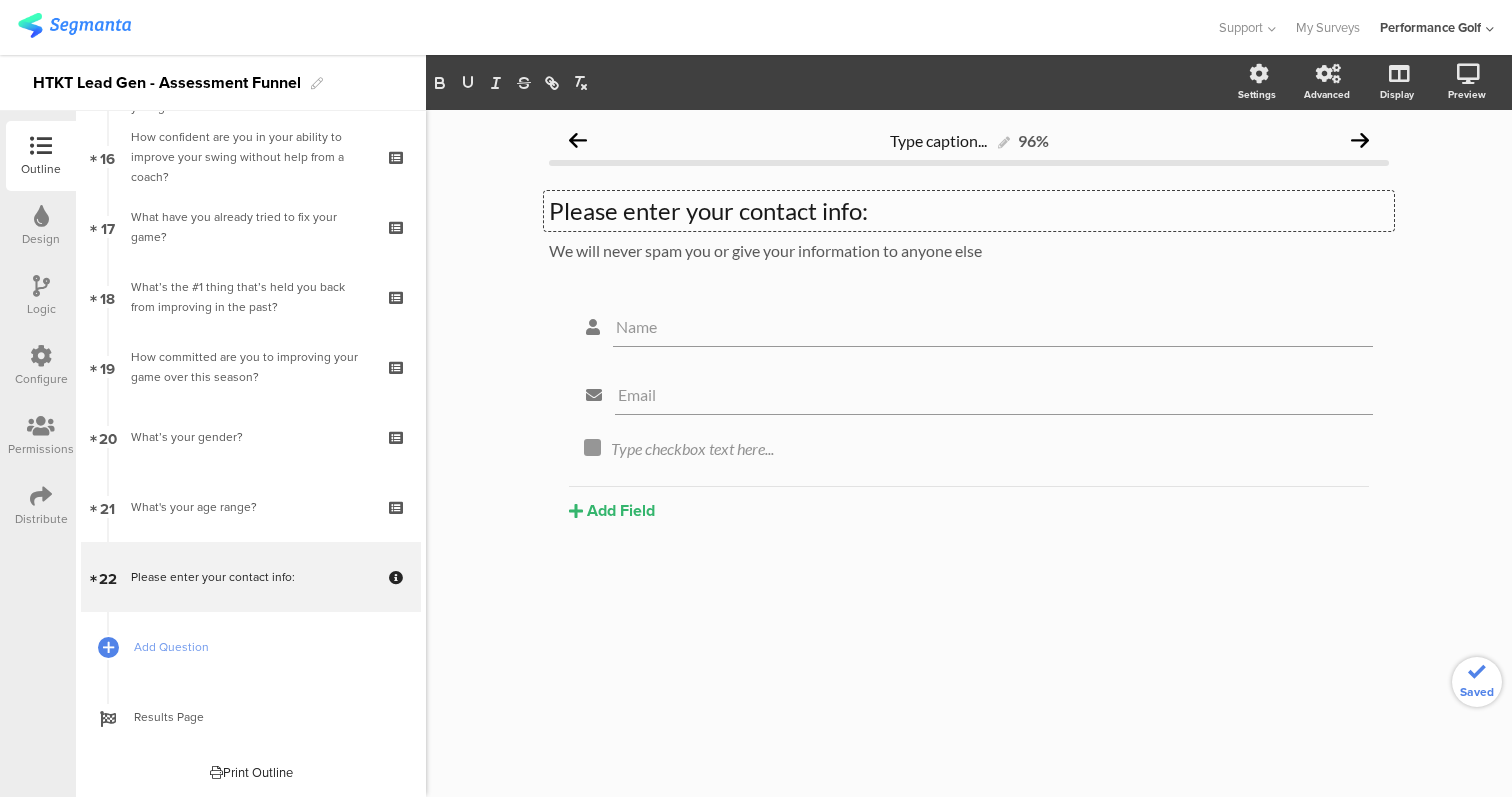 click on "Please enter your contact info:" at bounding box center [969, 211] 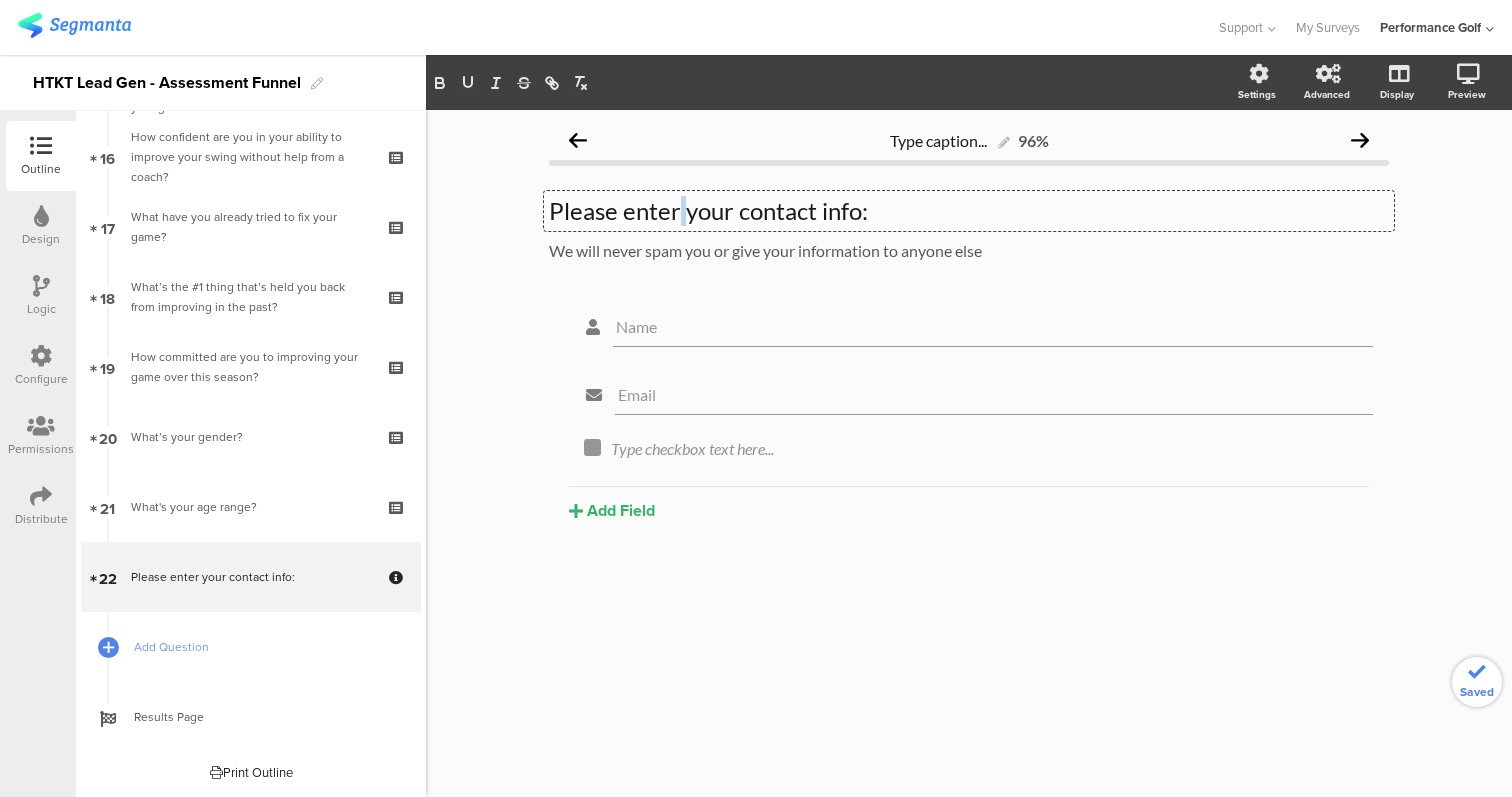 click on "Please enter your contact info:" at bounding box center [969, 211] 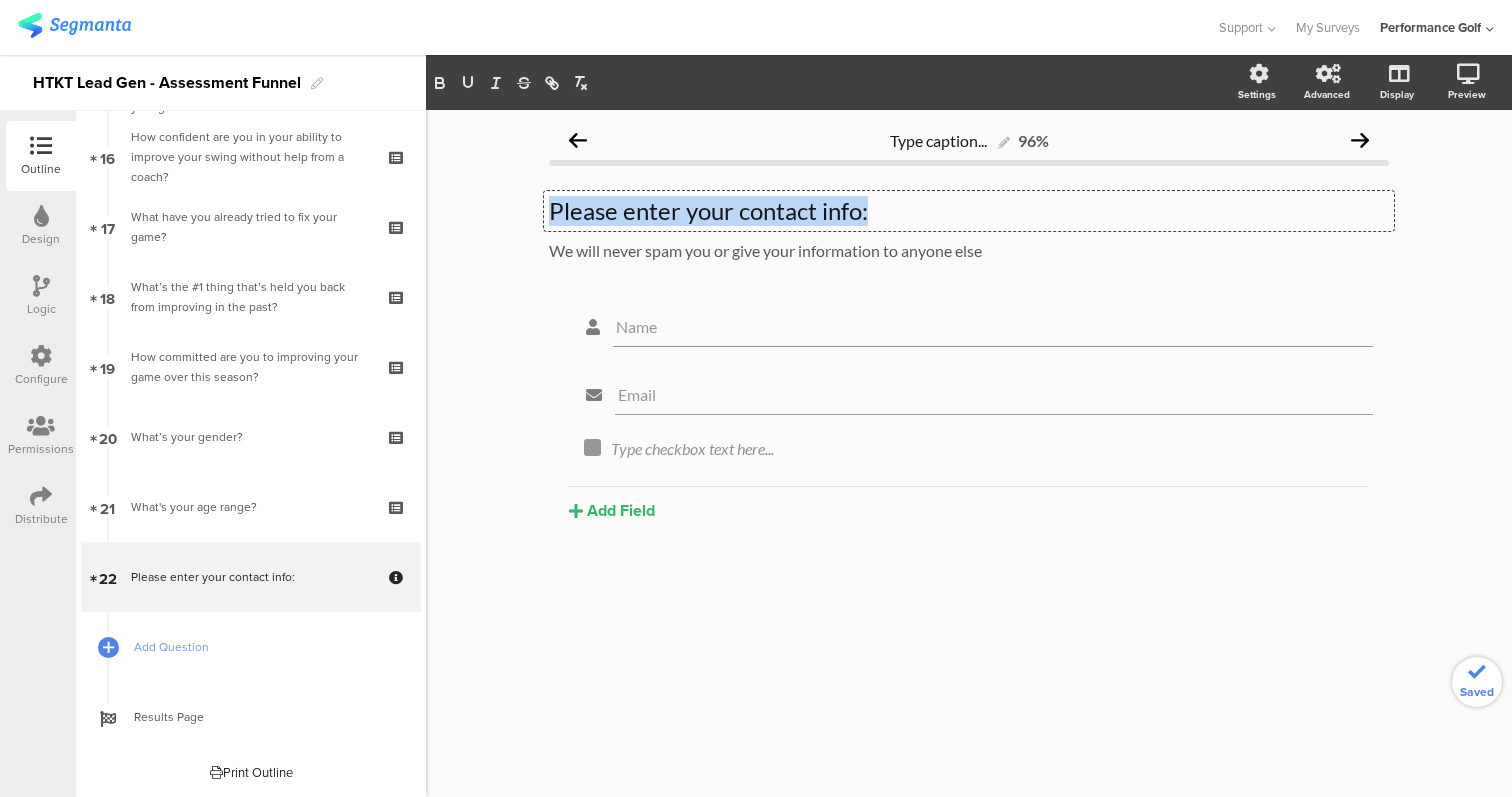 click on "Please enter your contact info:" at bounding box center [969, 211] 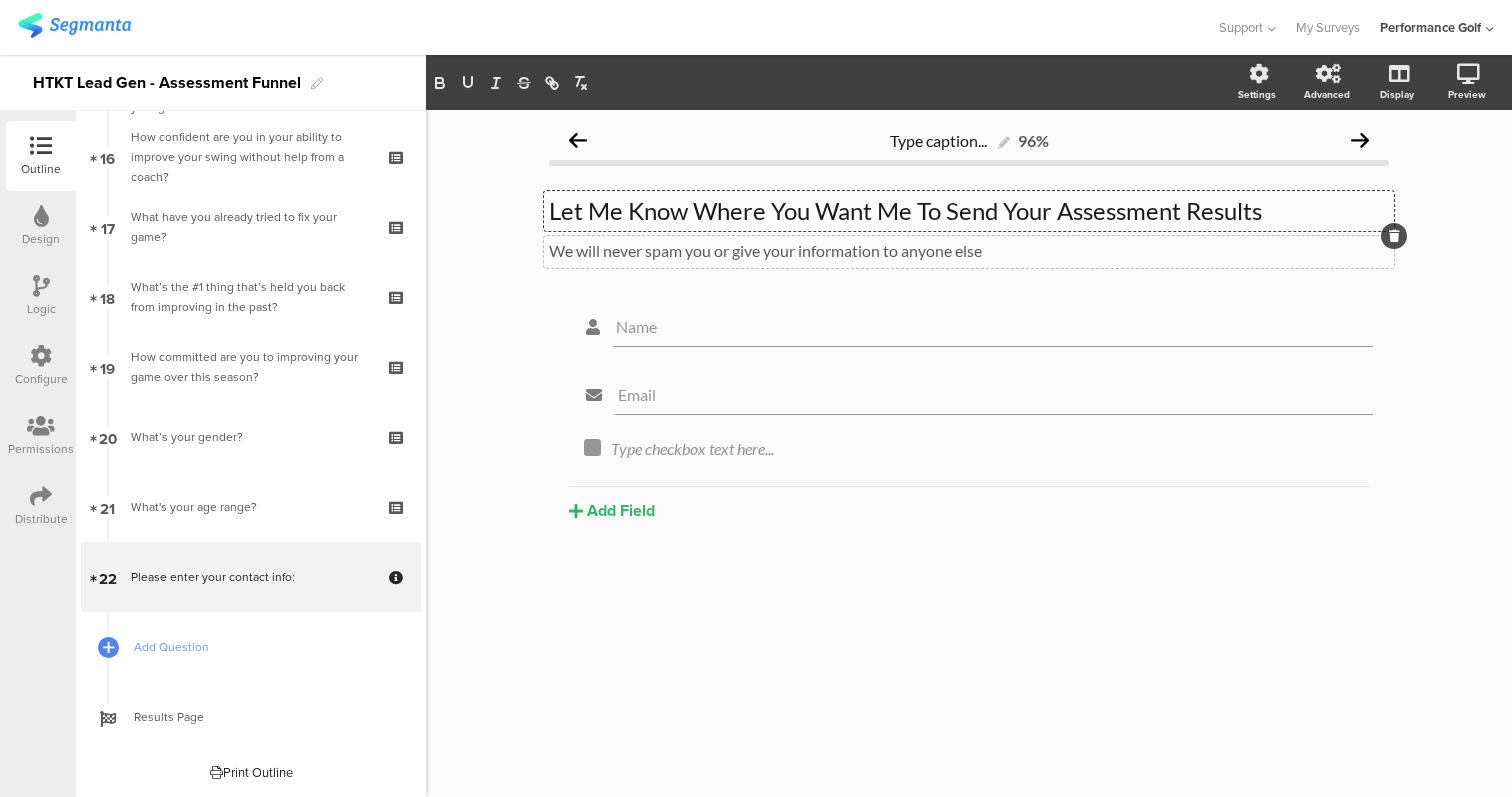 click on "We will never spam you or give your information to anyone else
We will never spam you or give your information to anyone else" at bounding box center [969, 252] 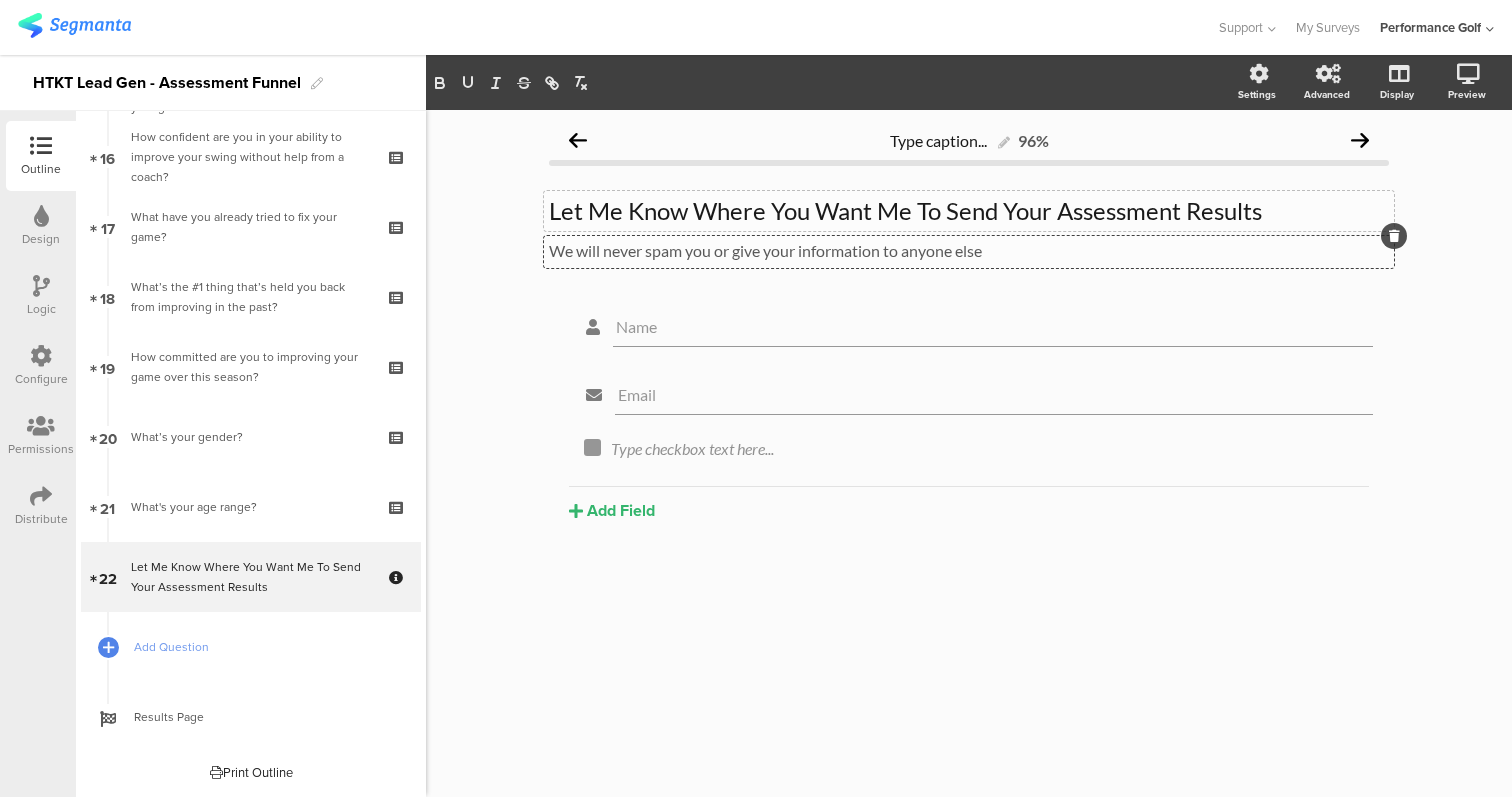 click on "We will never spam you or give your information to anyone else" at bounding box center [969, 250] 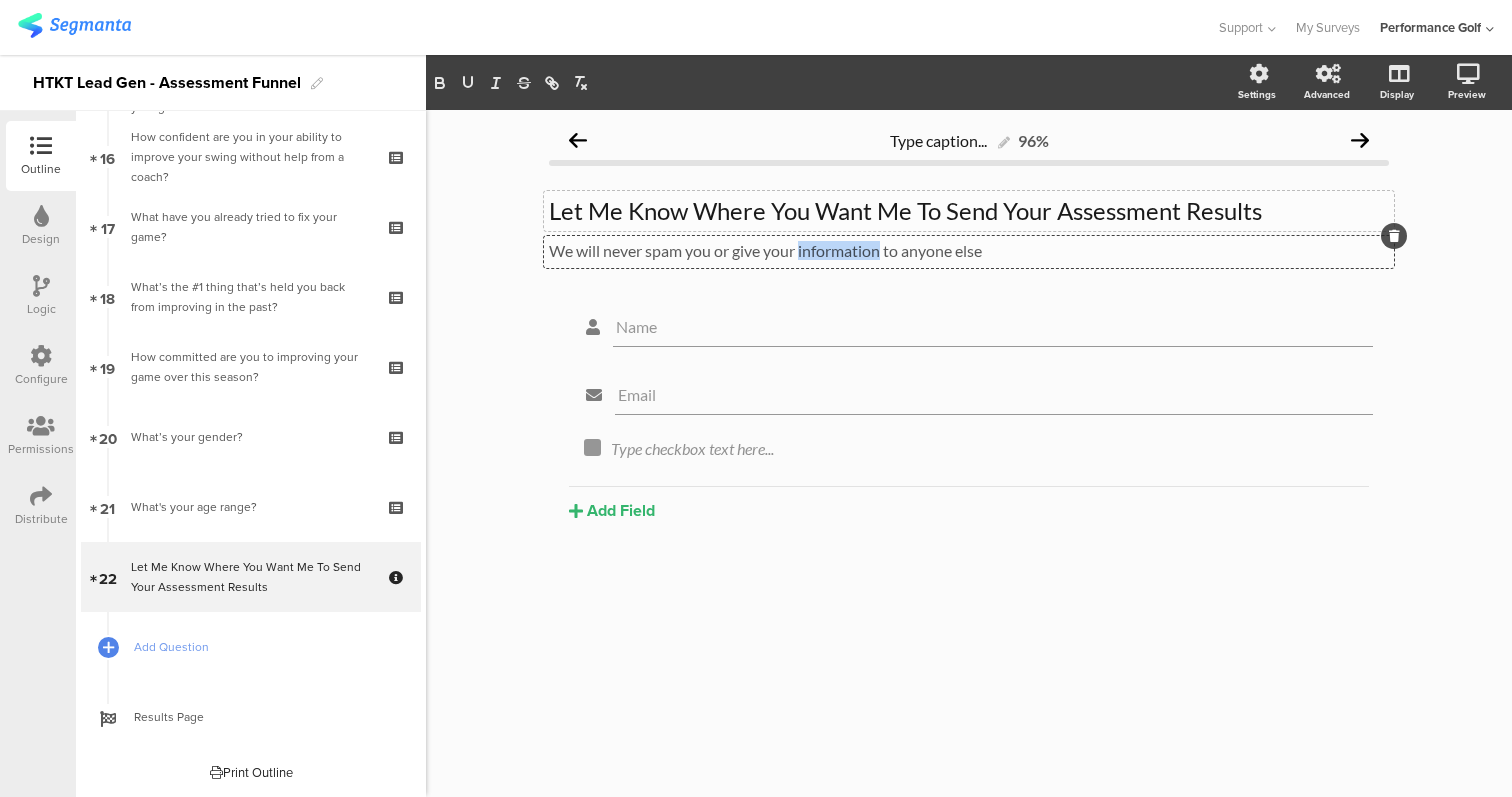 click on "We will never spam you or give your information to anyone else" at bounding box center [969, 250] 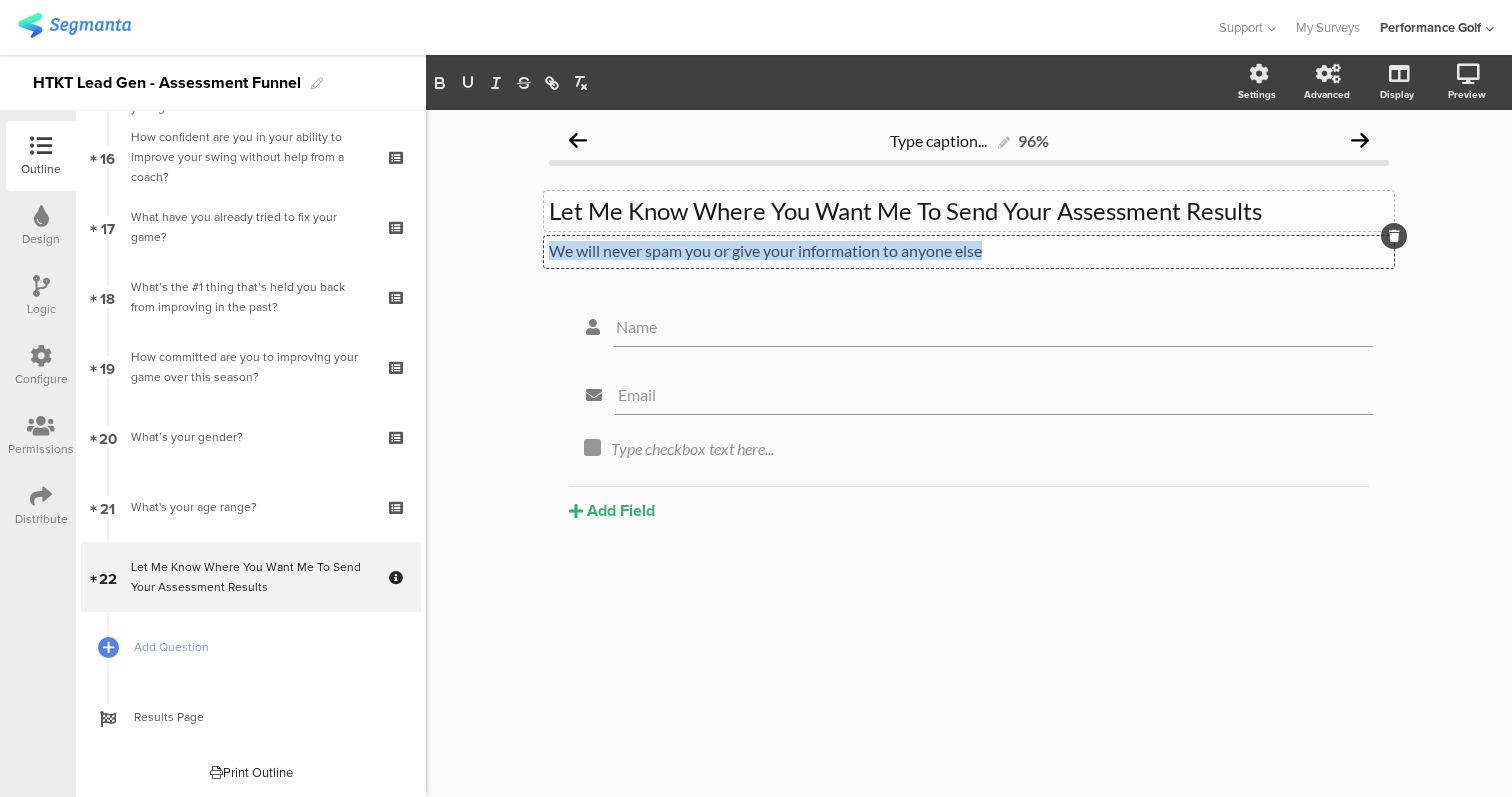 click on "We will never spam you or give your information to anyone else" at bounding box center (969, 250) 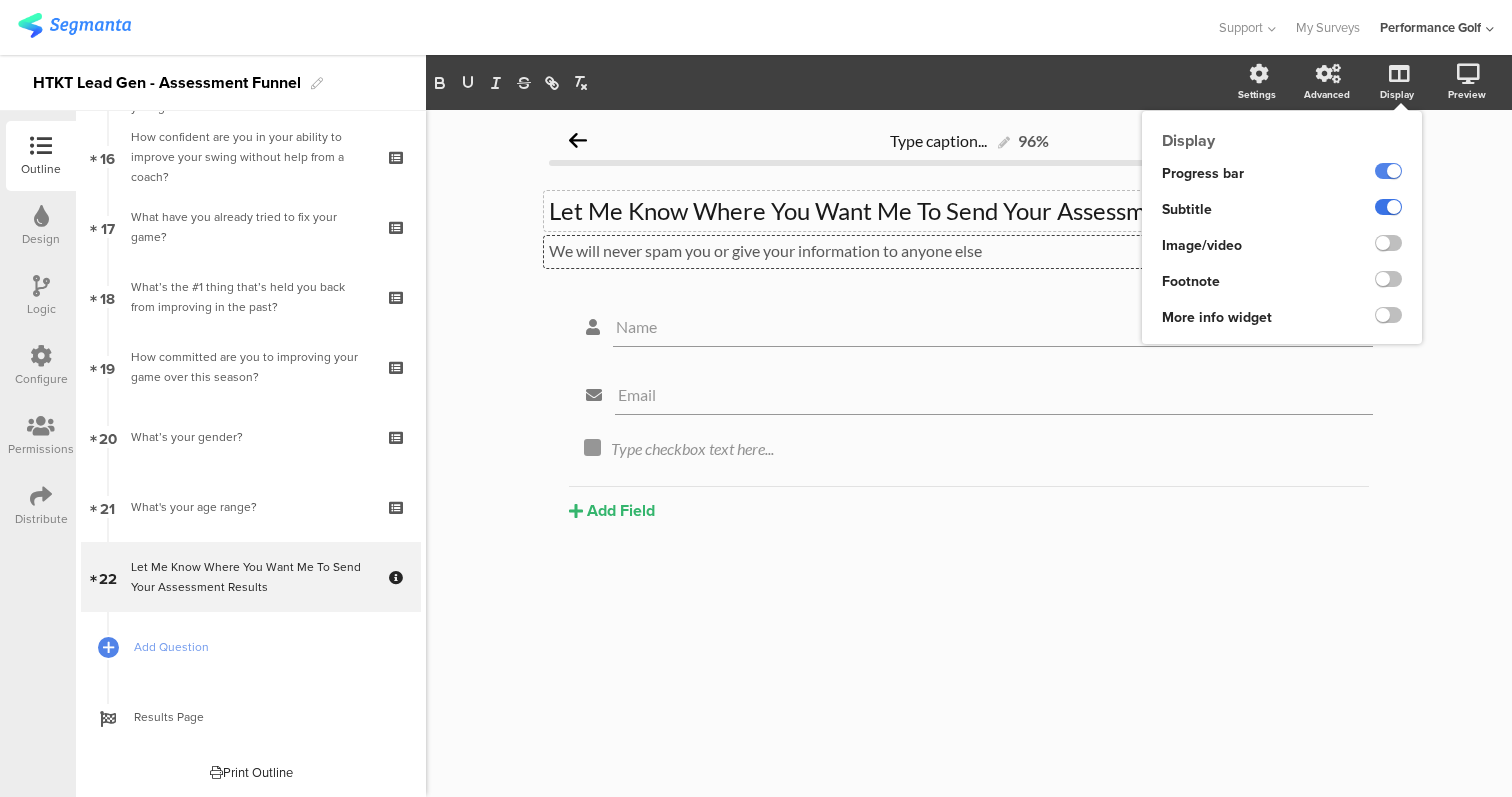 click at bounding box center (1388, 207) 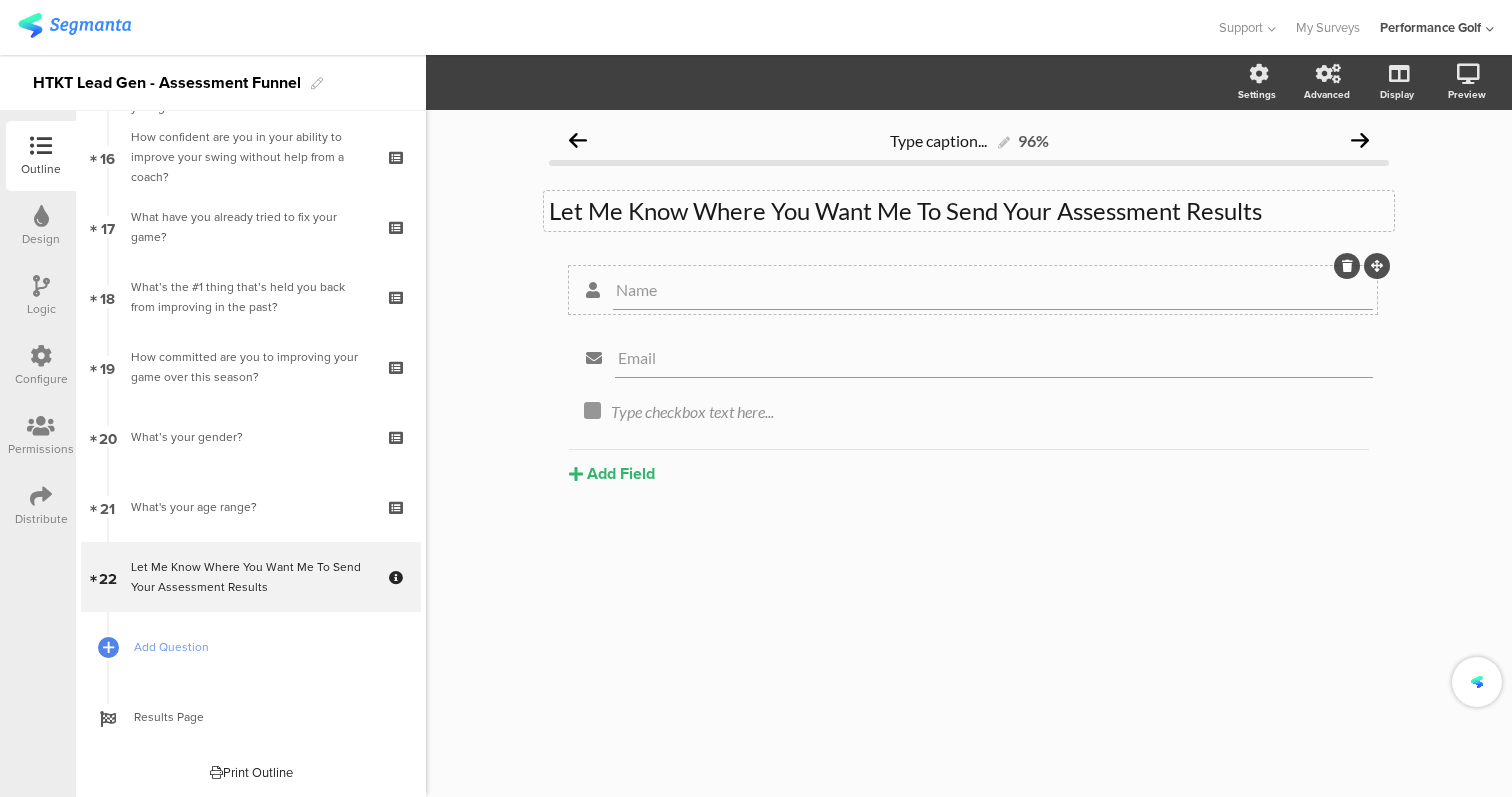 click on "Name" at bounding box center (993, 289) 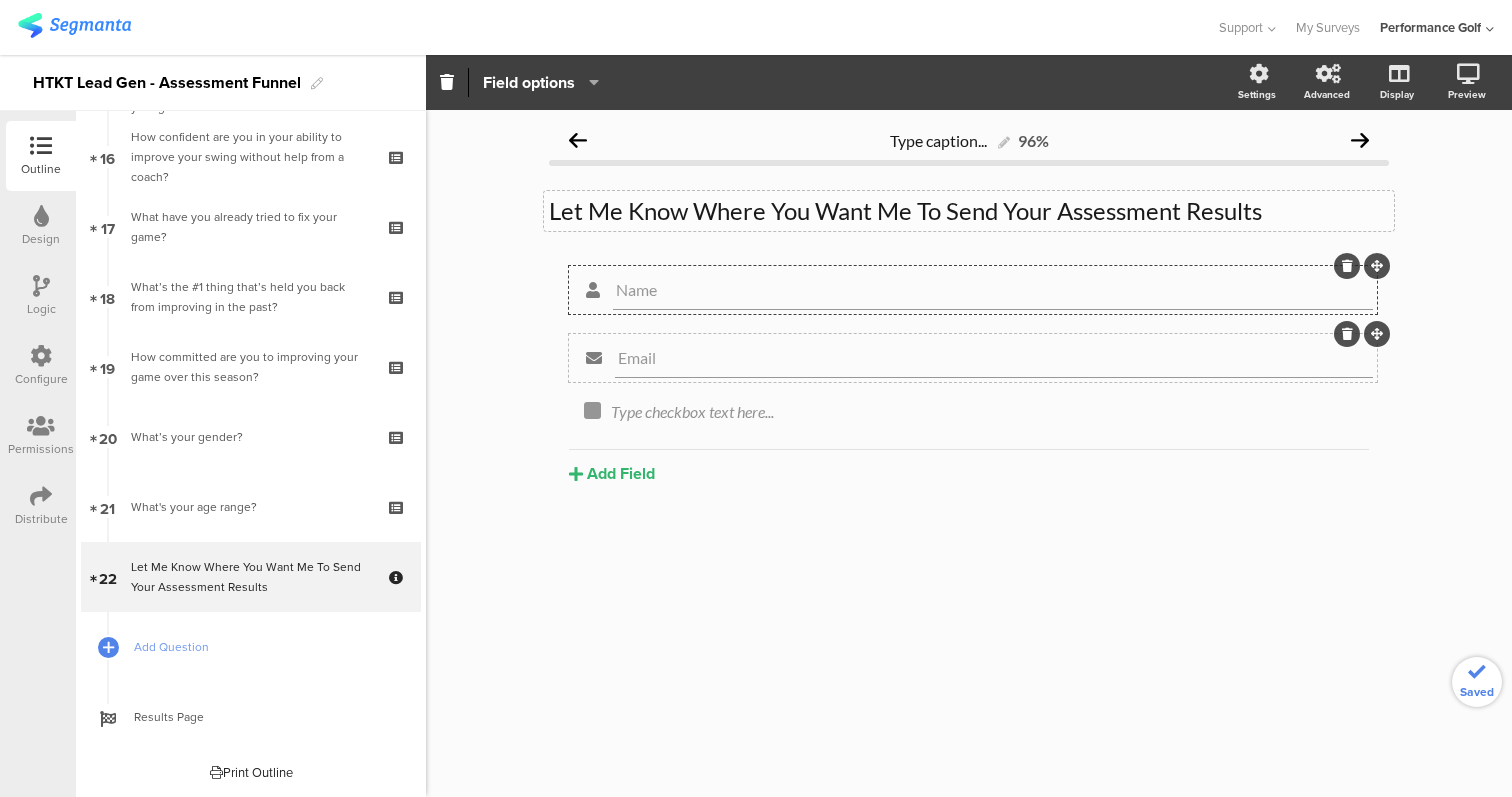 click on "Email" at bounding box center (993, 290) 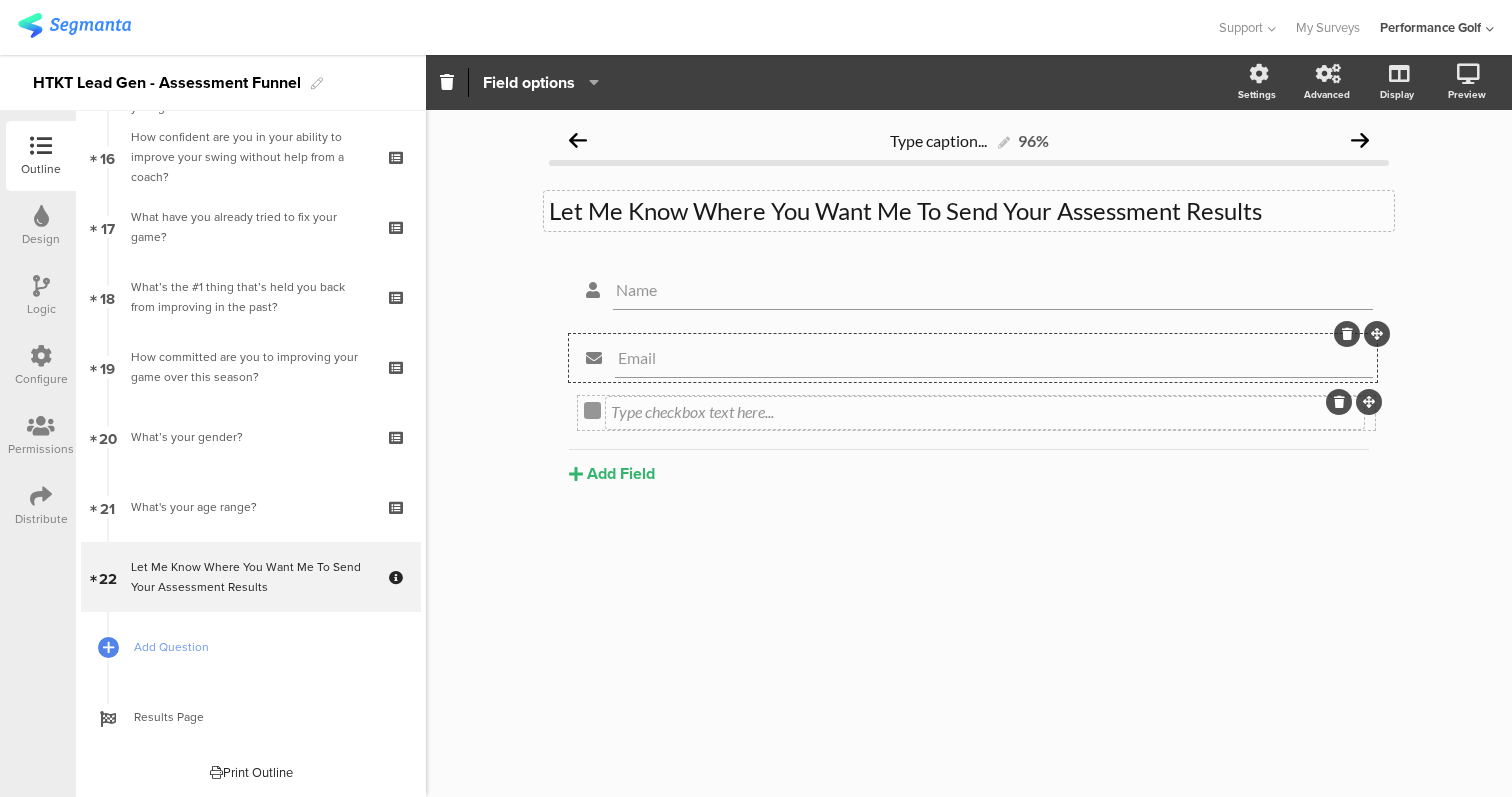 click on "Type checkbox text here..." at bounding box center [985, 413] 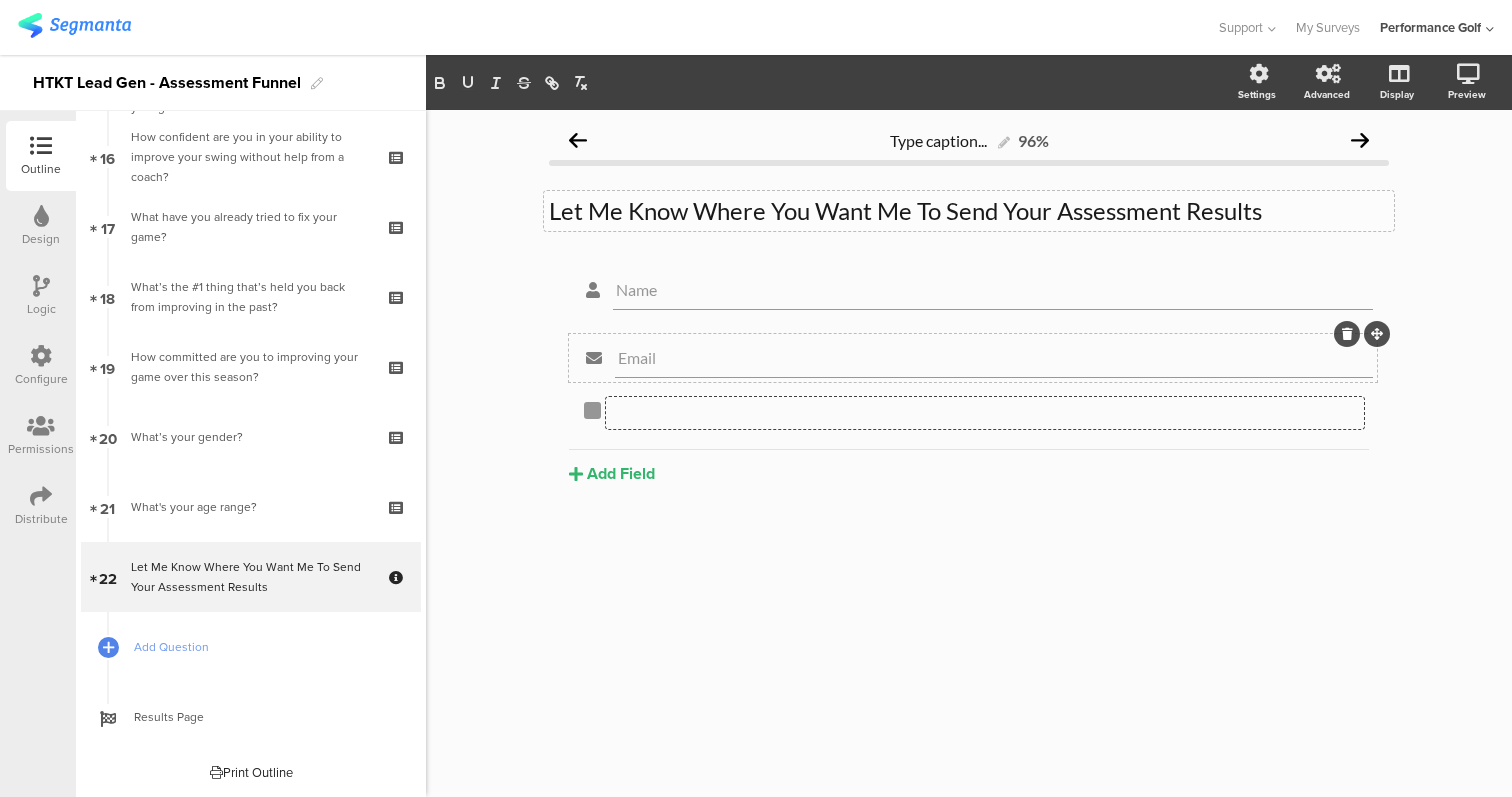 click on "Email" at bounding box center (994, 357) 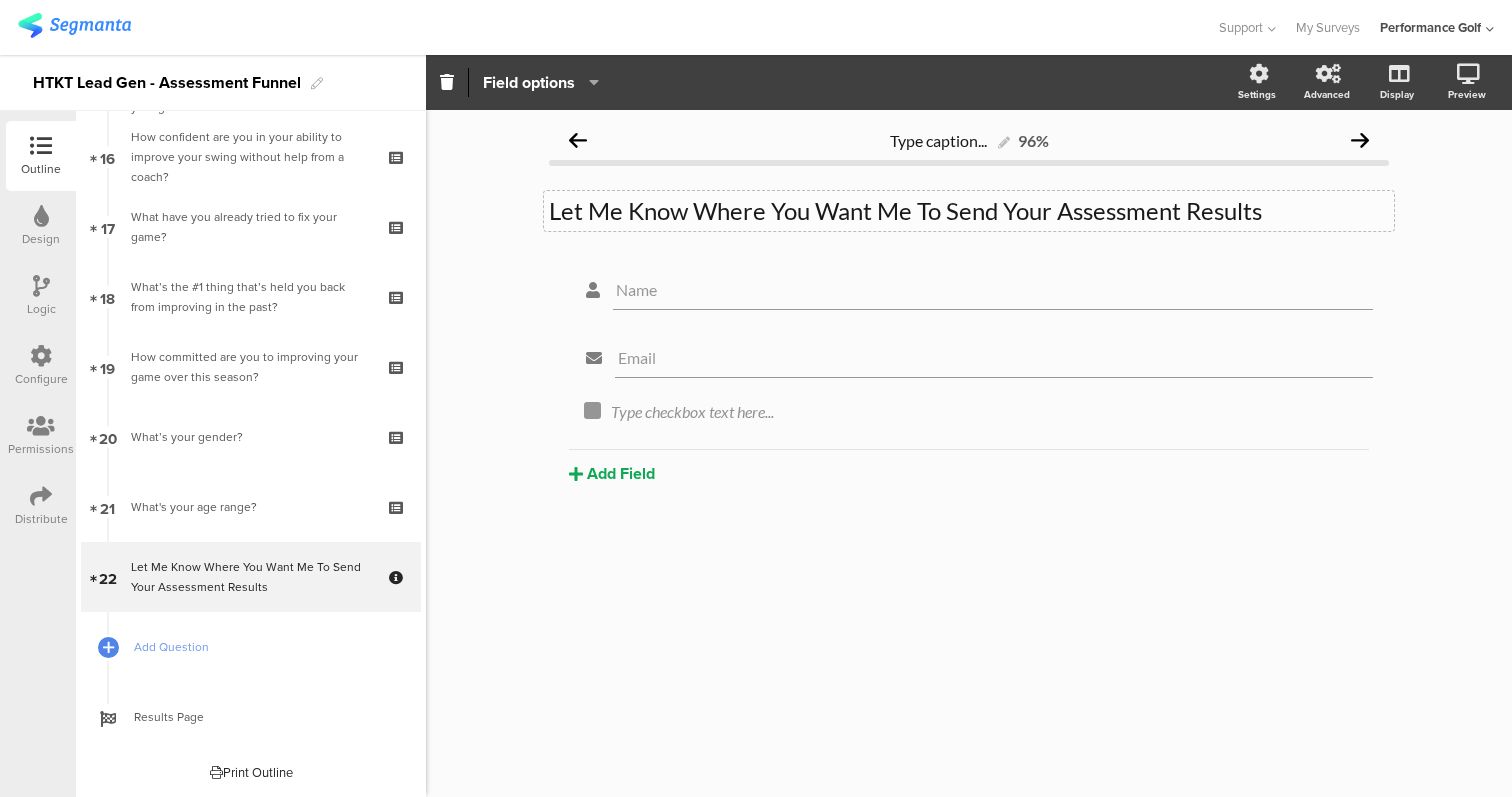click on "Add Field" at bounding box center (612, 473) 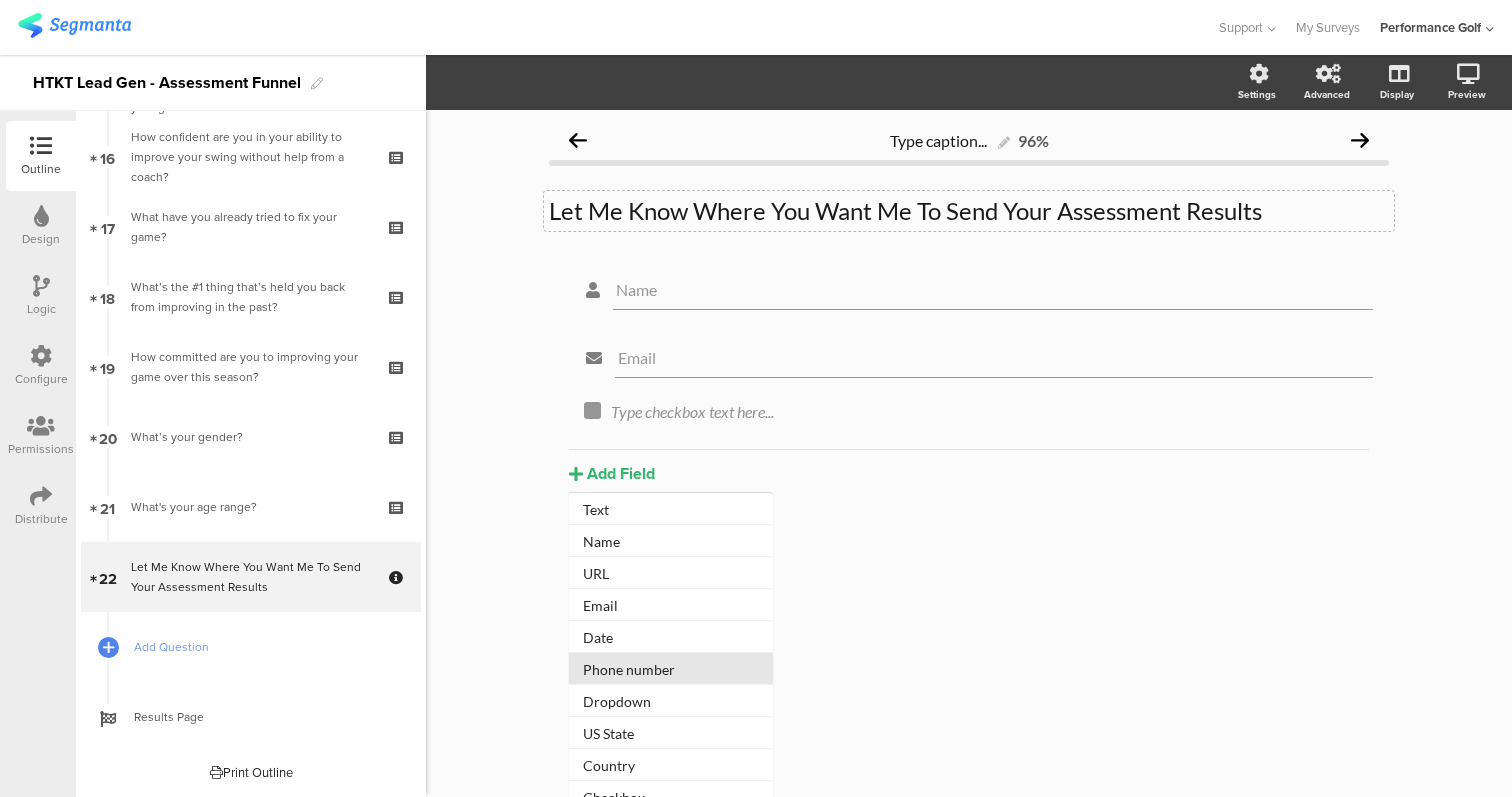 click on "Phone number" at bounding box center (671, 509) 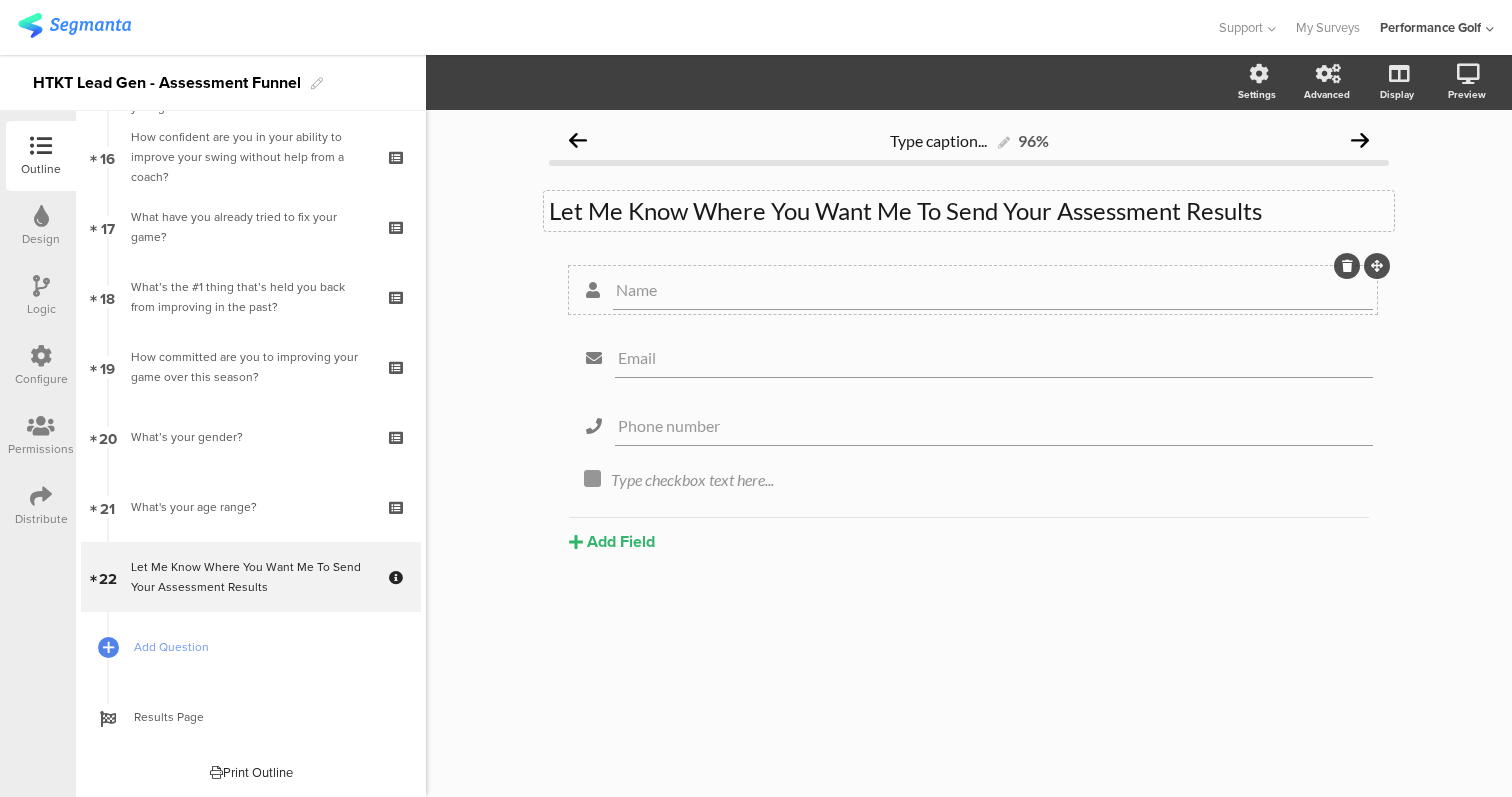 click on "Name" at bounding box center [993, 289] 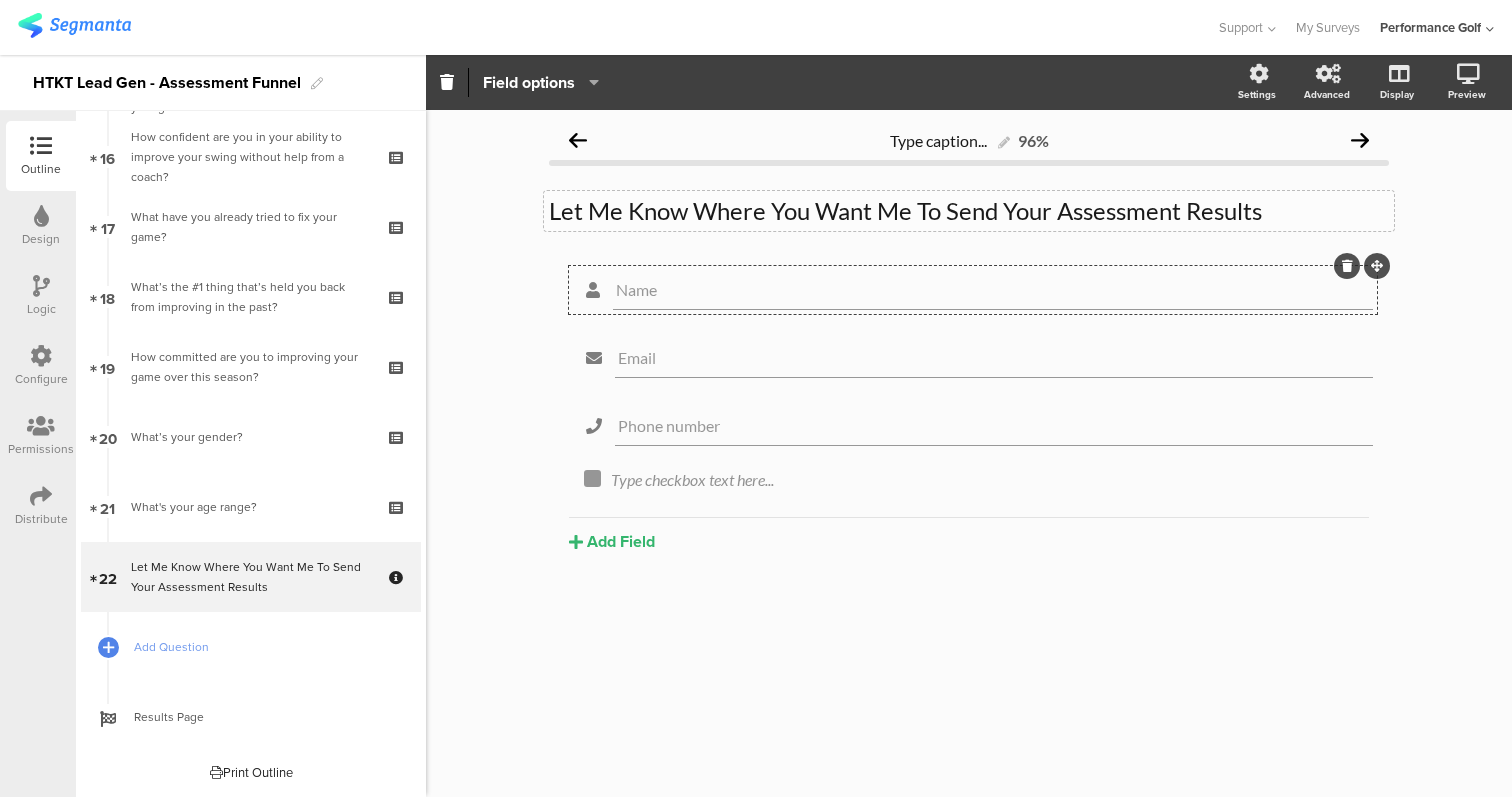 click on "Name" at bounding box center [993, 289] 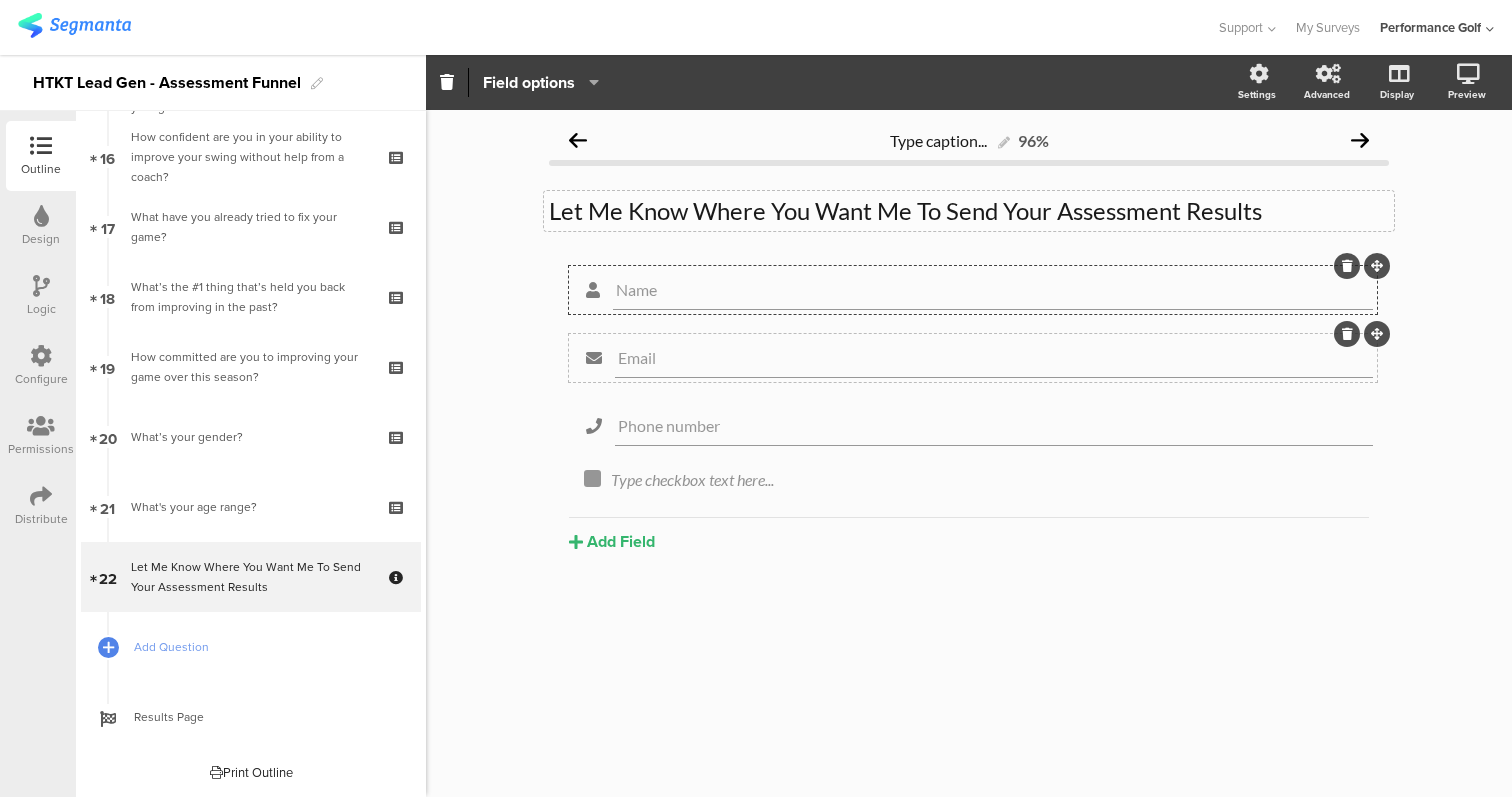 click on "Email" at bounding box center [993, 290] 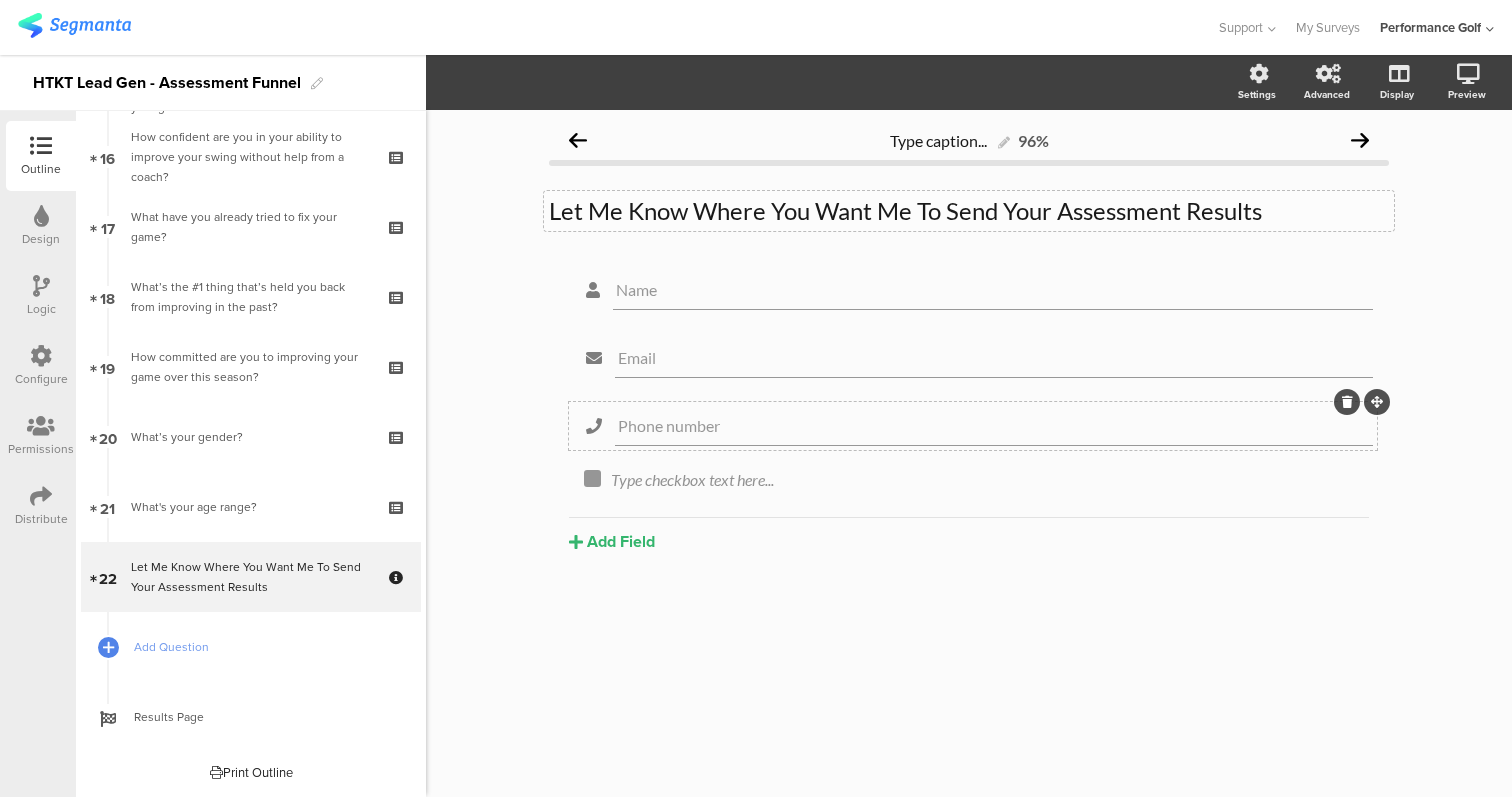 click on "Phone number" at bounding box center [993, 290] 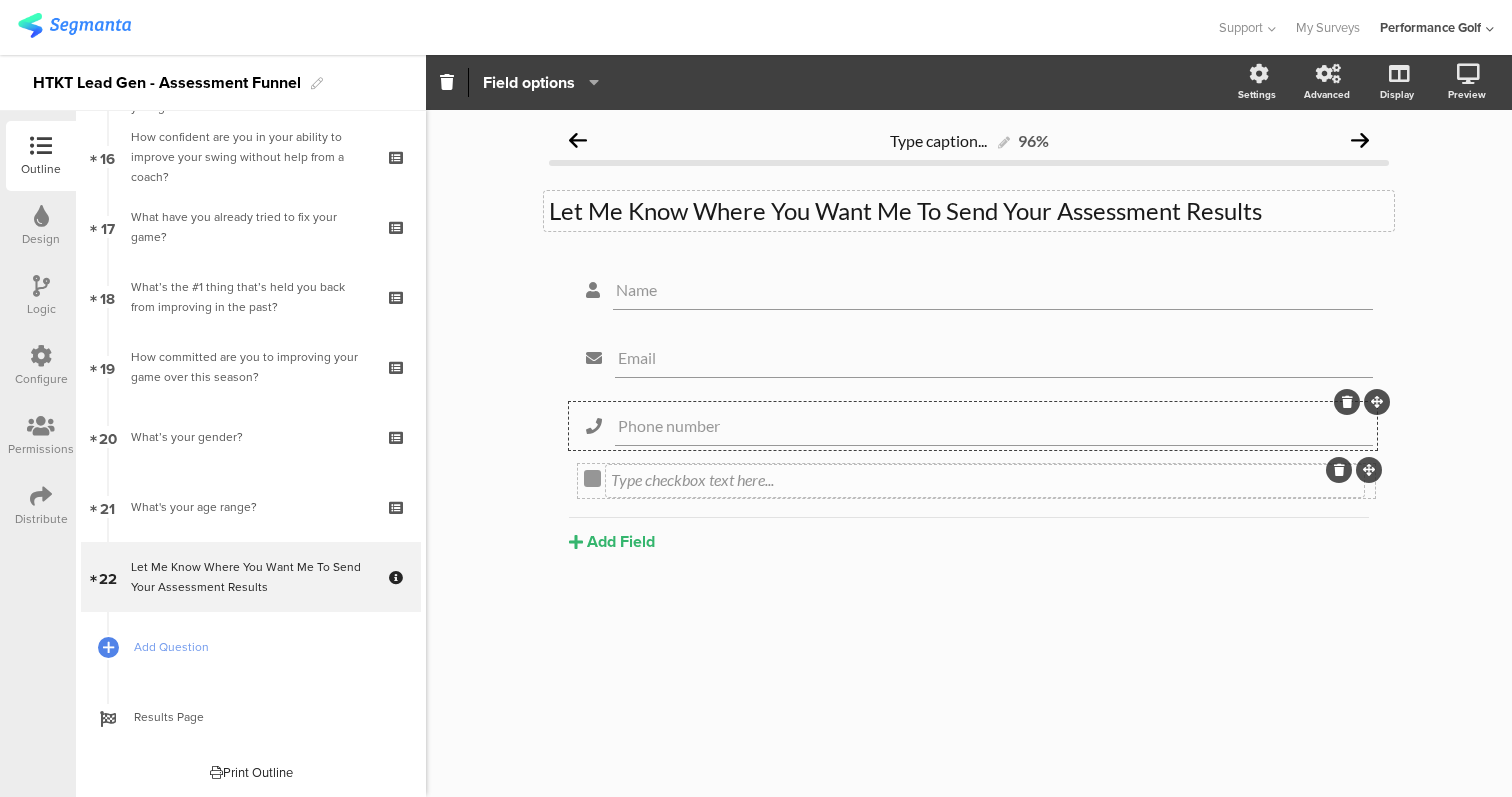 click on "Type checkbox text here..." at bounding box center (985, 481) 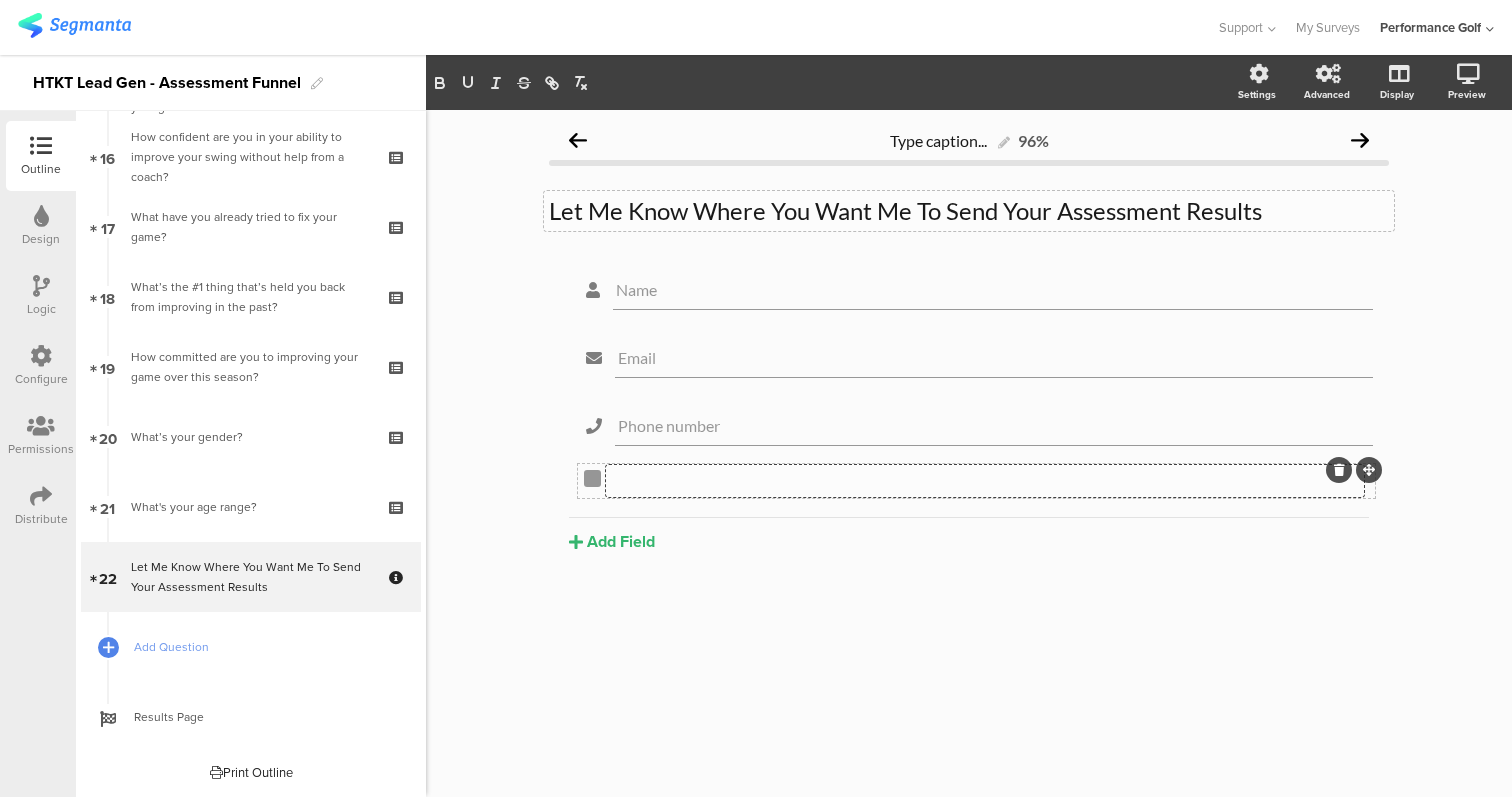 click at bounding box center [985, 479] 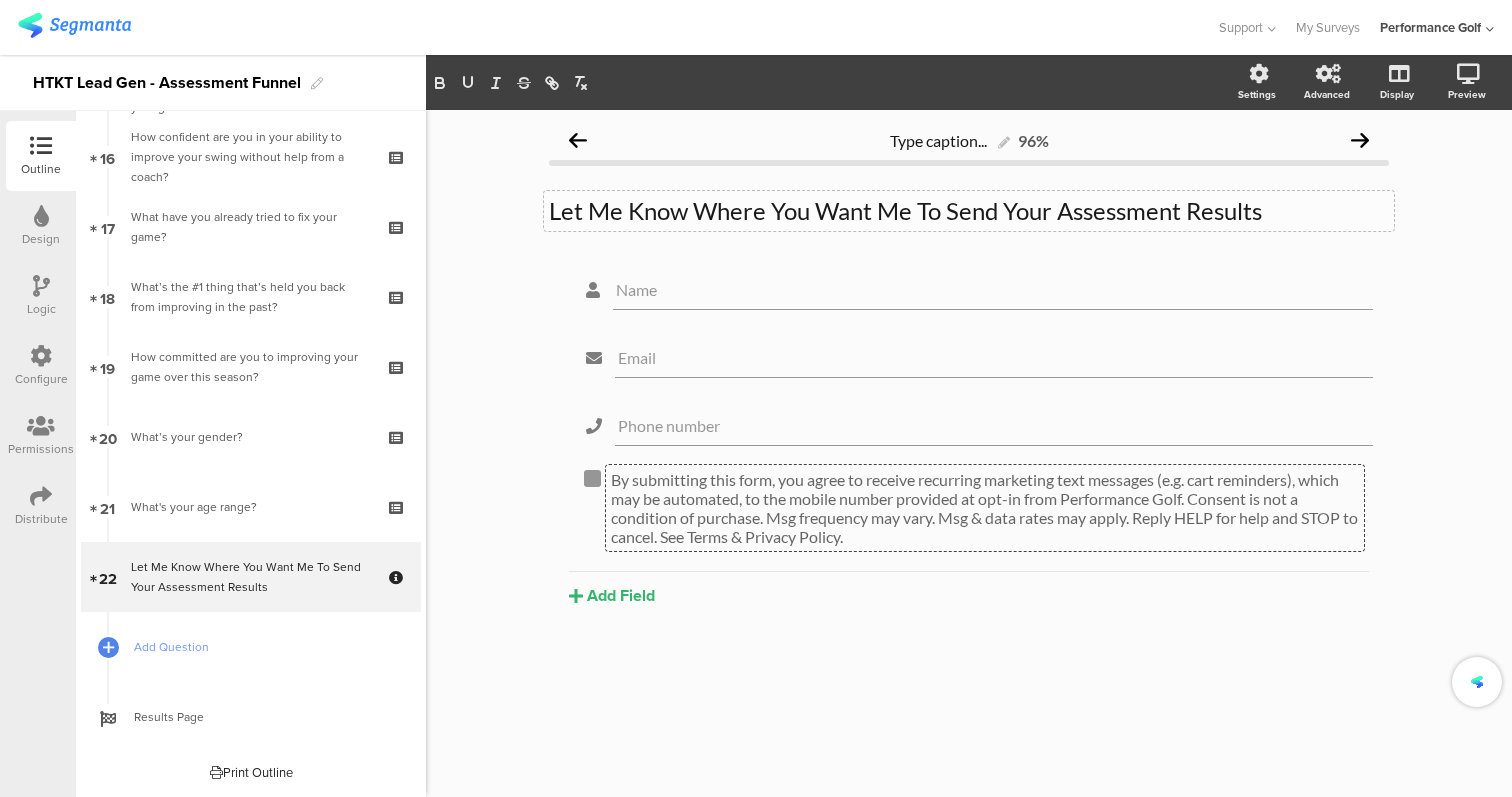 click on "Name
Email
Phone number
By submitting this form, you agree to receive recurring marketing text messages (e.g. cart reminders), which may be automated, to the mobile number provided at opt-in from Performance Golf. Consent is not a condition of purchase. Msg frequency may vary. Msg & data rates may apply. Reply HELP for help and STOP to cancel. See Terms & Privacy Policy.
Add Field
Text" at bounding box center (969, 484) 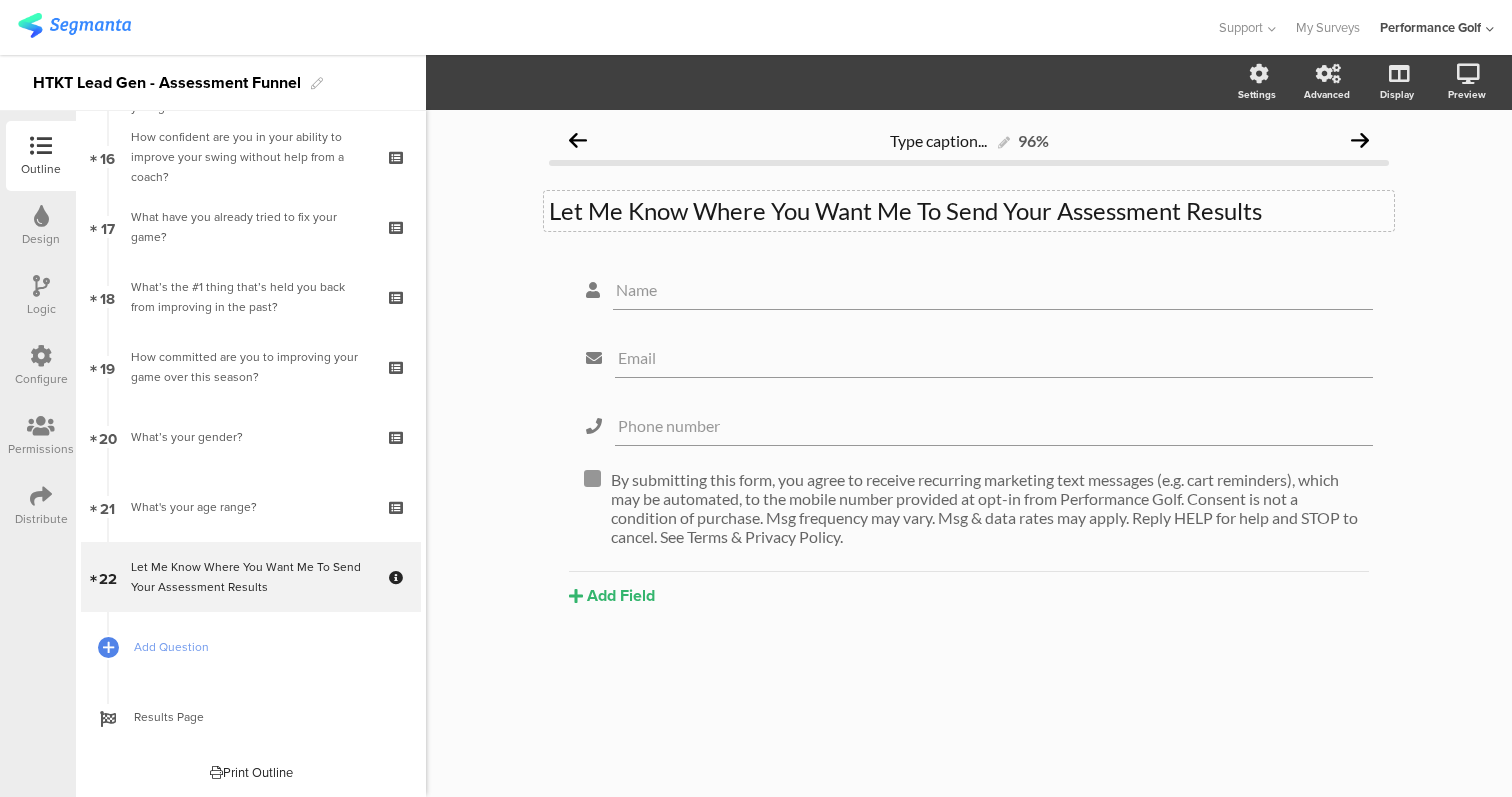 click on "Name
Email
Phone number
By submitting this form, you agree to receive recurring marketing text messages (e.g. cart reminders), which may be automated, to the mobile number provided at opt-in from Performance Golf. Consent is not a condition of purchase. Msg frequency may vary. Msg & data rates may apply. Reply HELP for help and STOP to cancel. See Terms & Privacy Policy.
Add Field
Text" at bounding box center (969, 484) 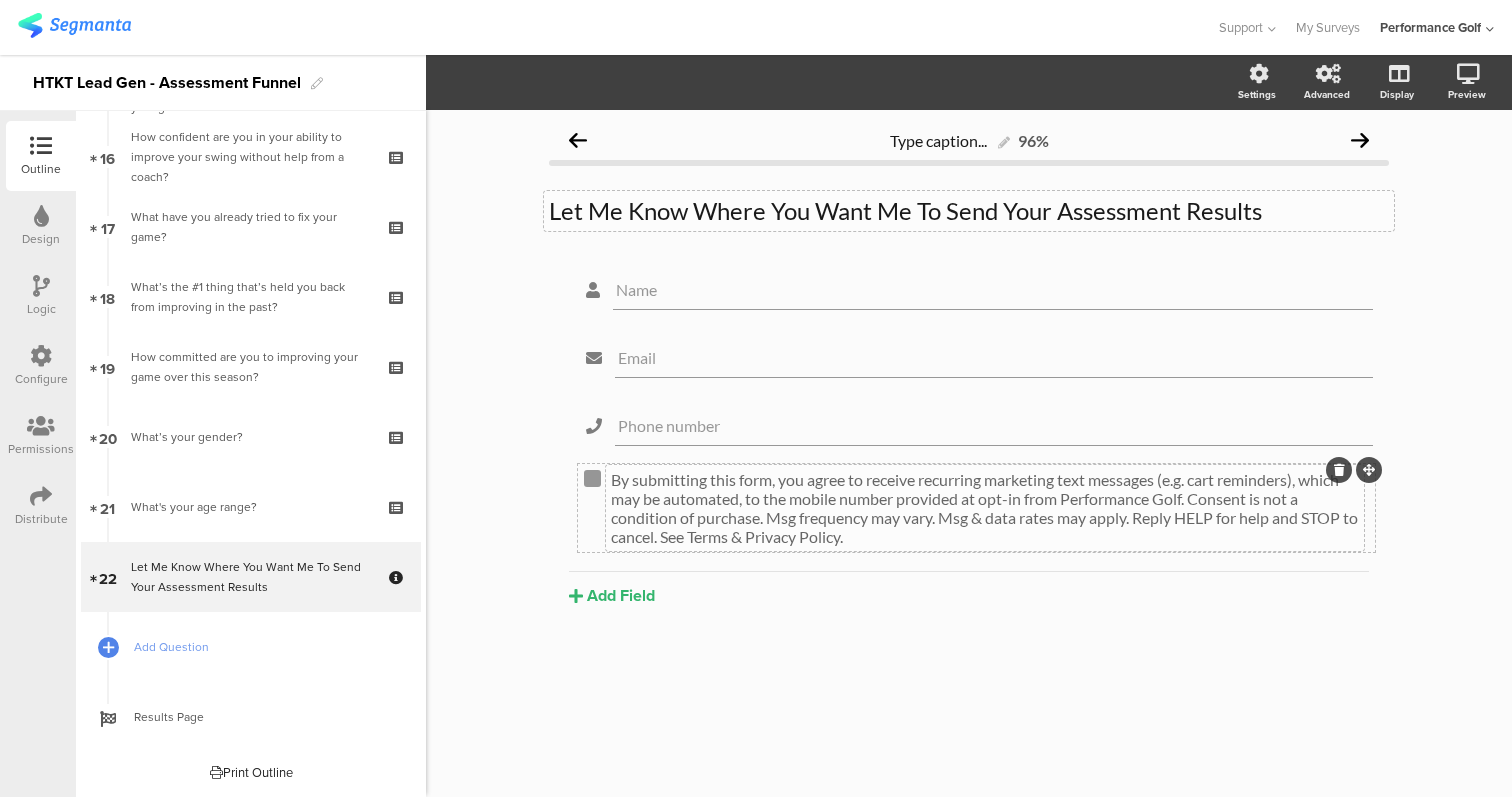 click on "By submitting this form, you agree to receive recurring marketing text messages (e.g. cart reminders), which may be automated, to the mobile number provided at opt-in from Performance Golf. Consent is not a condition of purchase. Msg frequency may vary. Msg & data rates may apply. Reply HELP for help and STOP to cancel. See Terms & Privacy Policy." at bounding box center (985, 508) 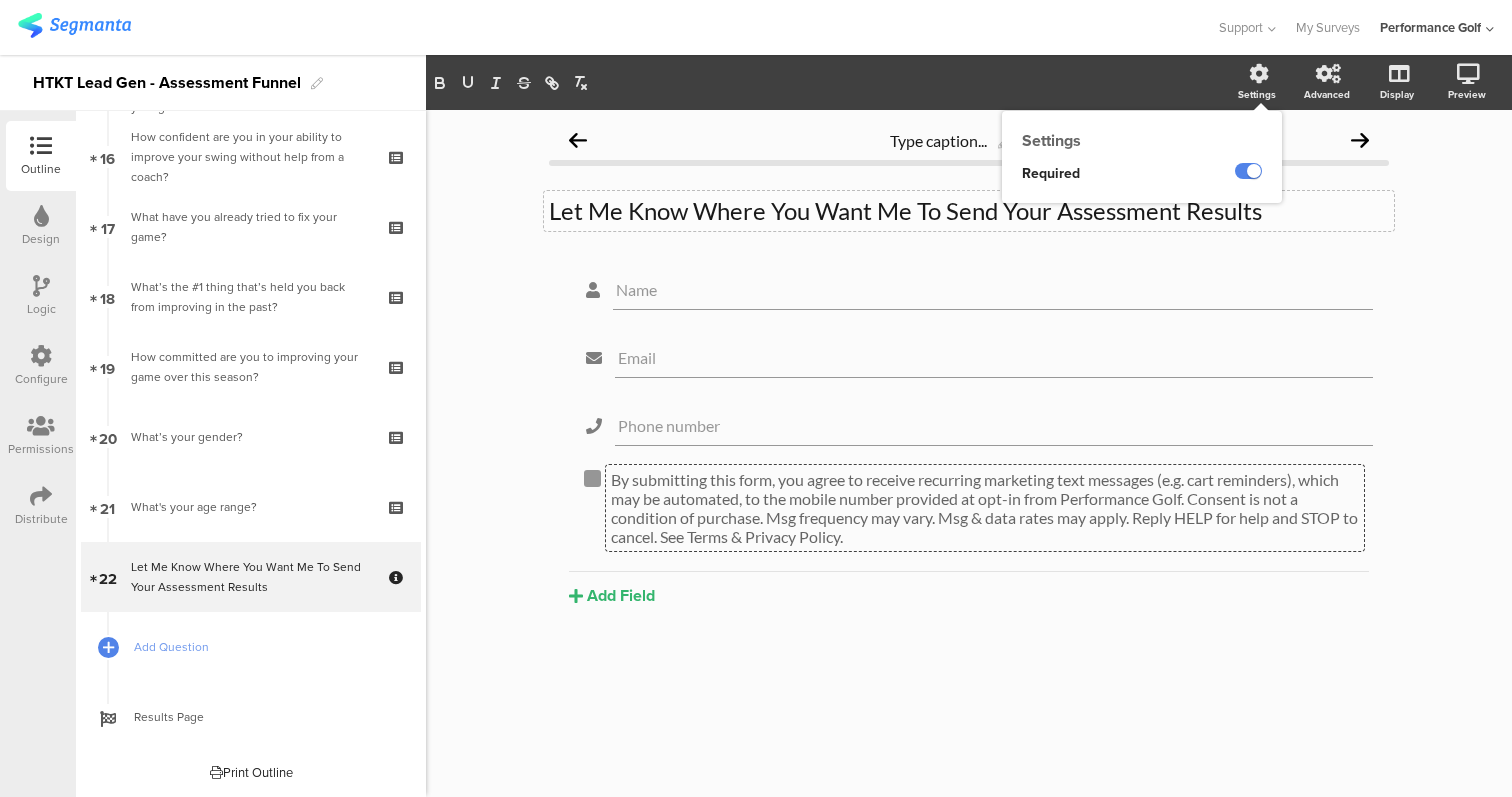click at bounding box center (1259, 74) 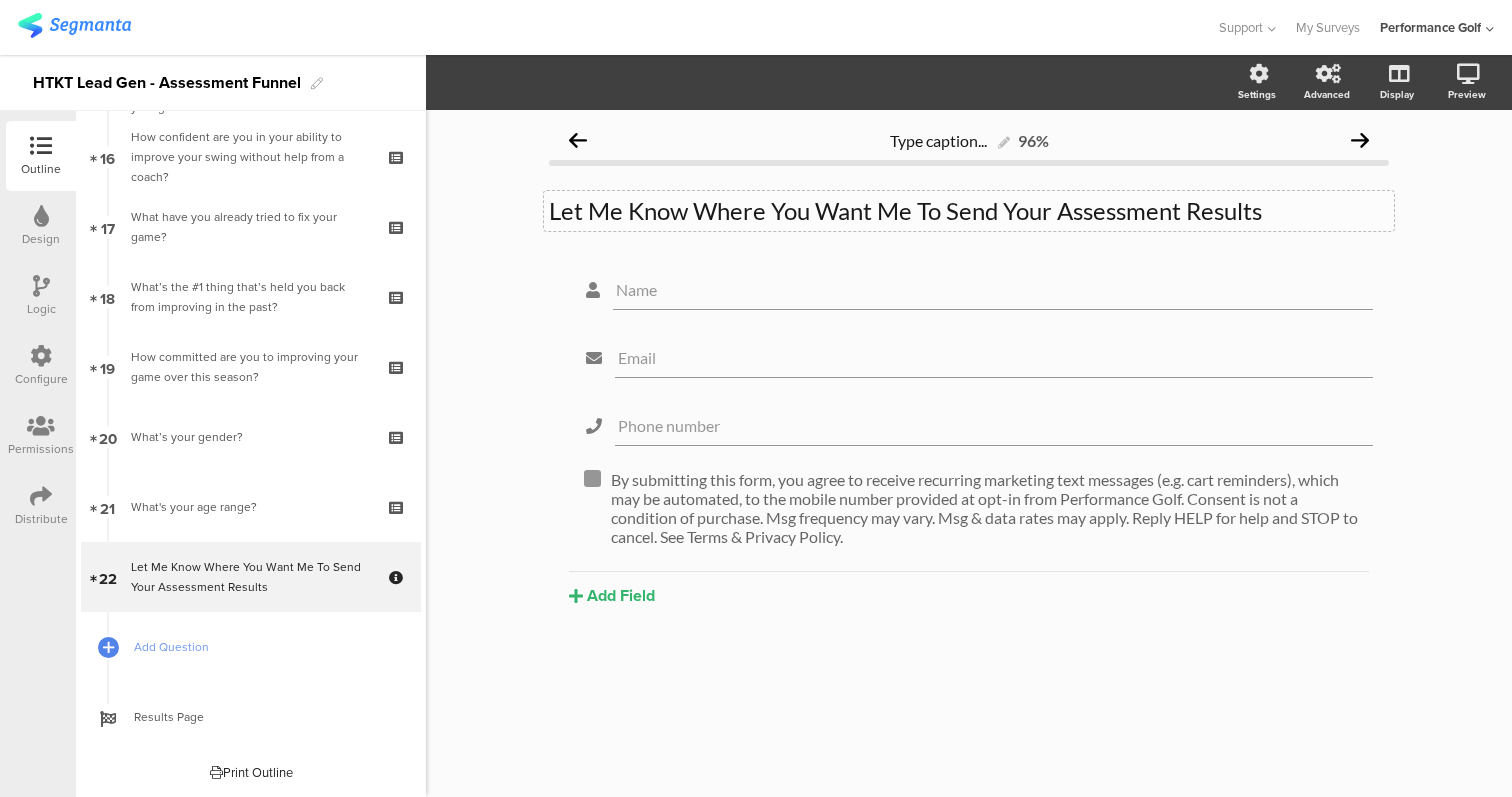 click on "Name
Email
Phone number
By submitting this form, you agree to receive recurring marketing text messages (e.g. cart reminders), which may be automated, to the mobile number provided at opt-in from Performance Golf. Consent is not a condition of purchase. Msg frequency may vary. Msg & data rates may apply. Reply HELP for help and STOP to cancel. See Terms & Privacy Policy.
Add Field
Text" at bounding box center [969, 484] 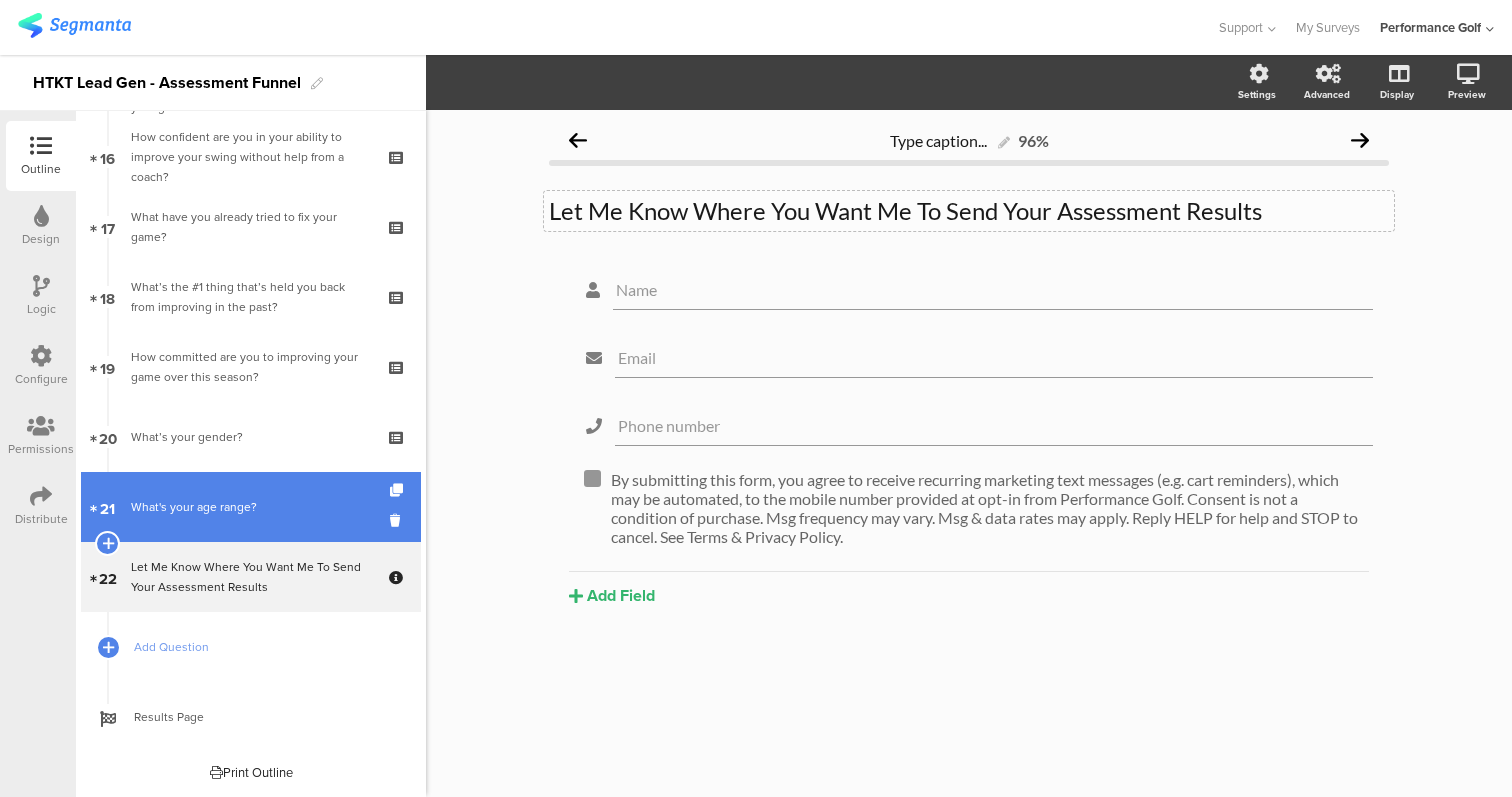 click on "What's your age range?" at bounding box center [250, 507] 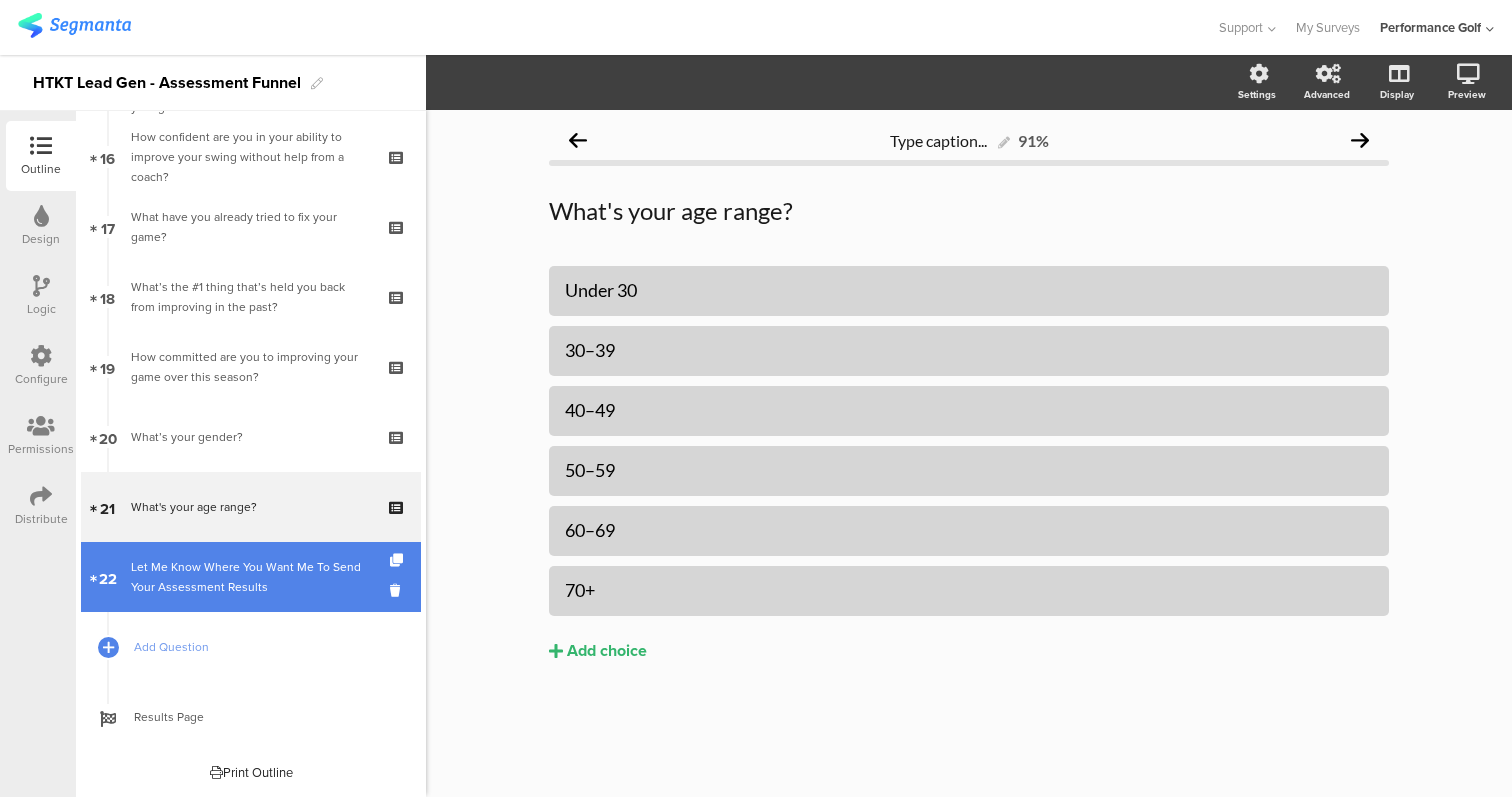 click on "Let Me Know Where You Want Me To Send Your Assessment Results" at bounding box center (250, 577) 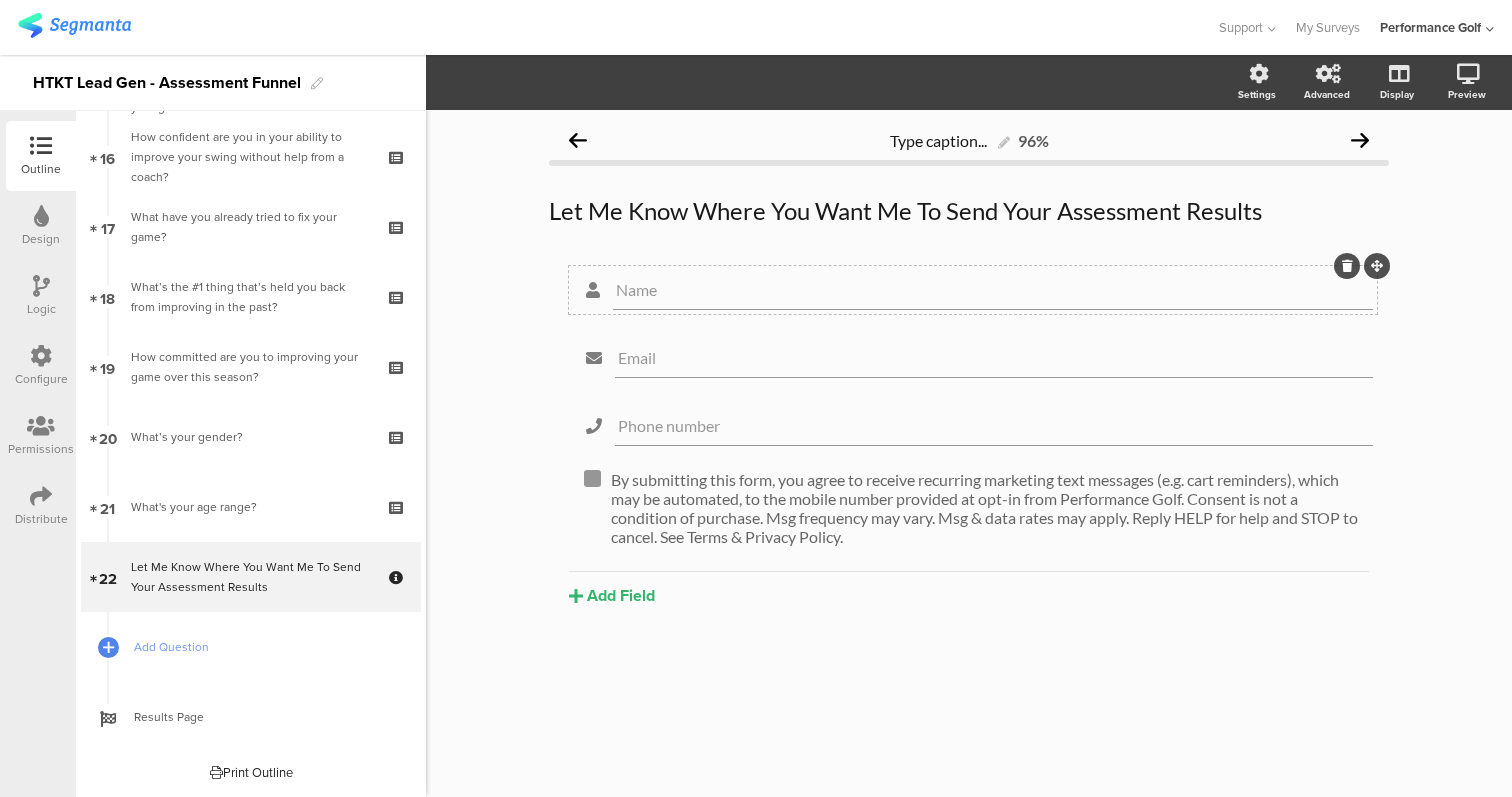 click on "Name" at bounding box center [993, 289] 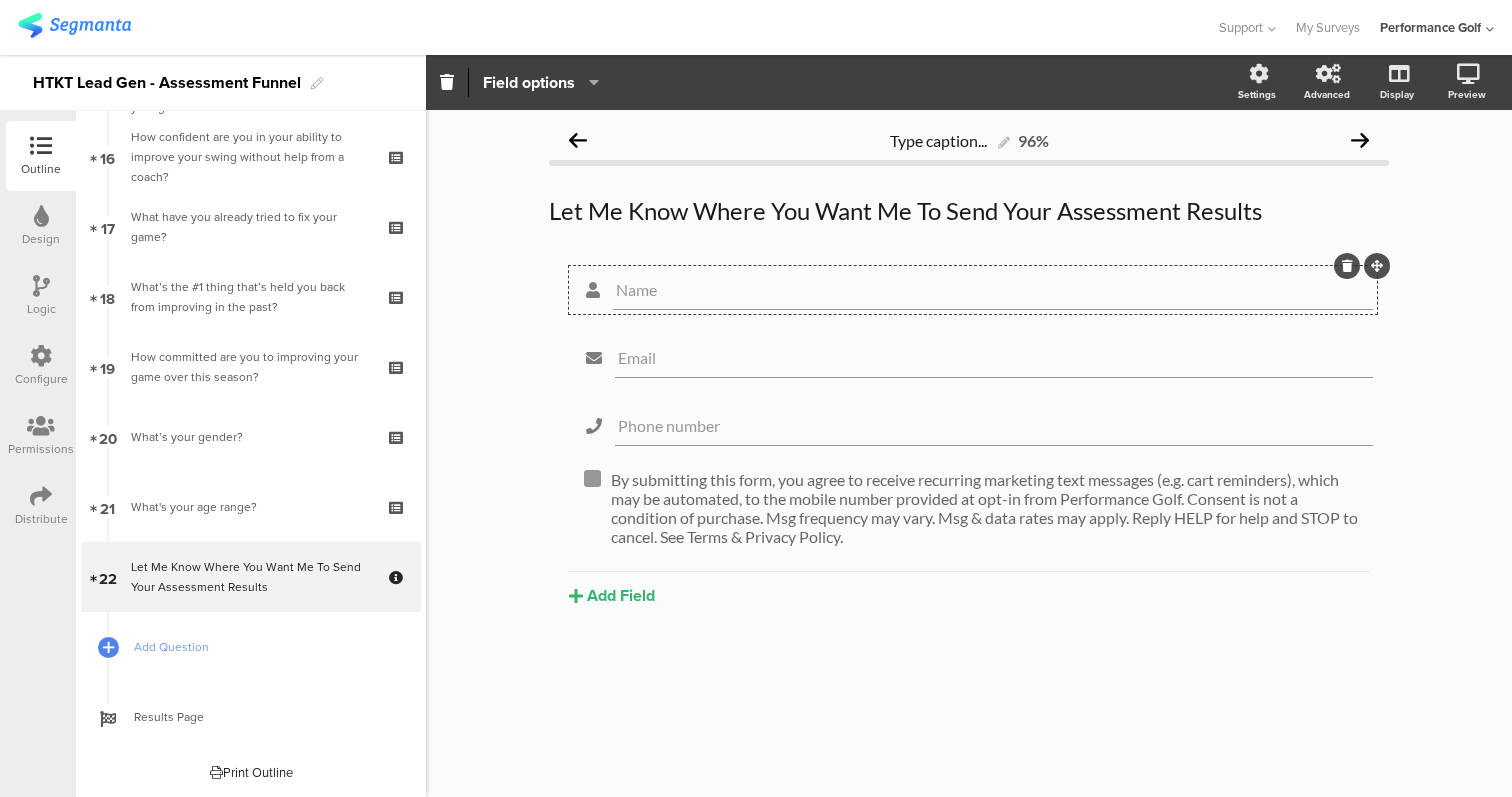 click on "Name" at bounding box center (993, 289) 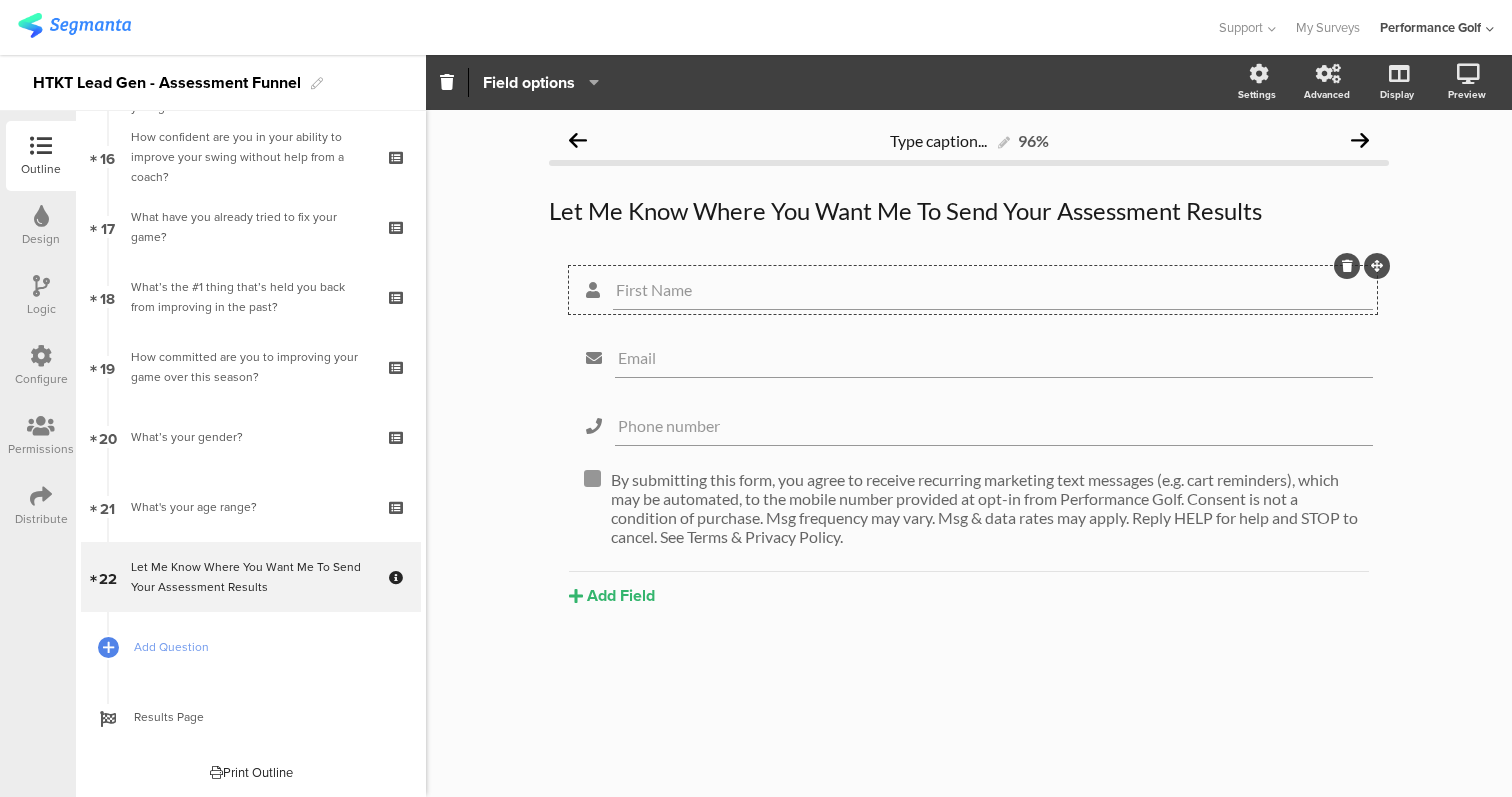 click on "First Name" at bounding box center [993, 289] 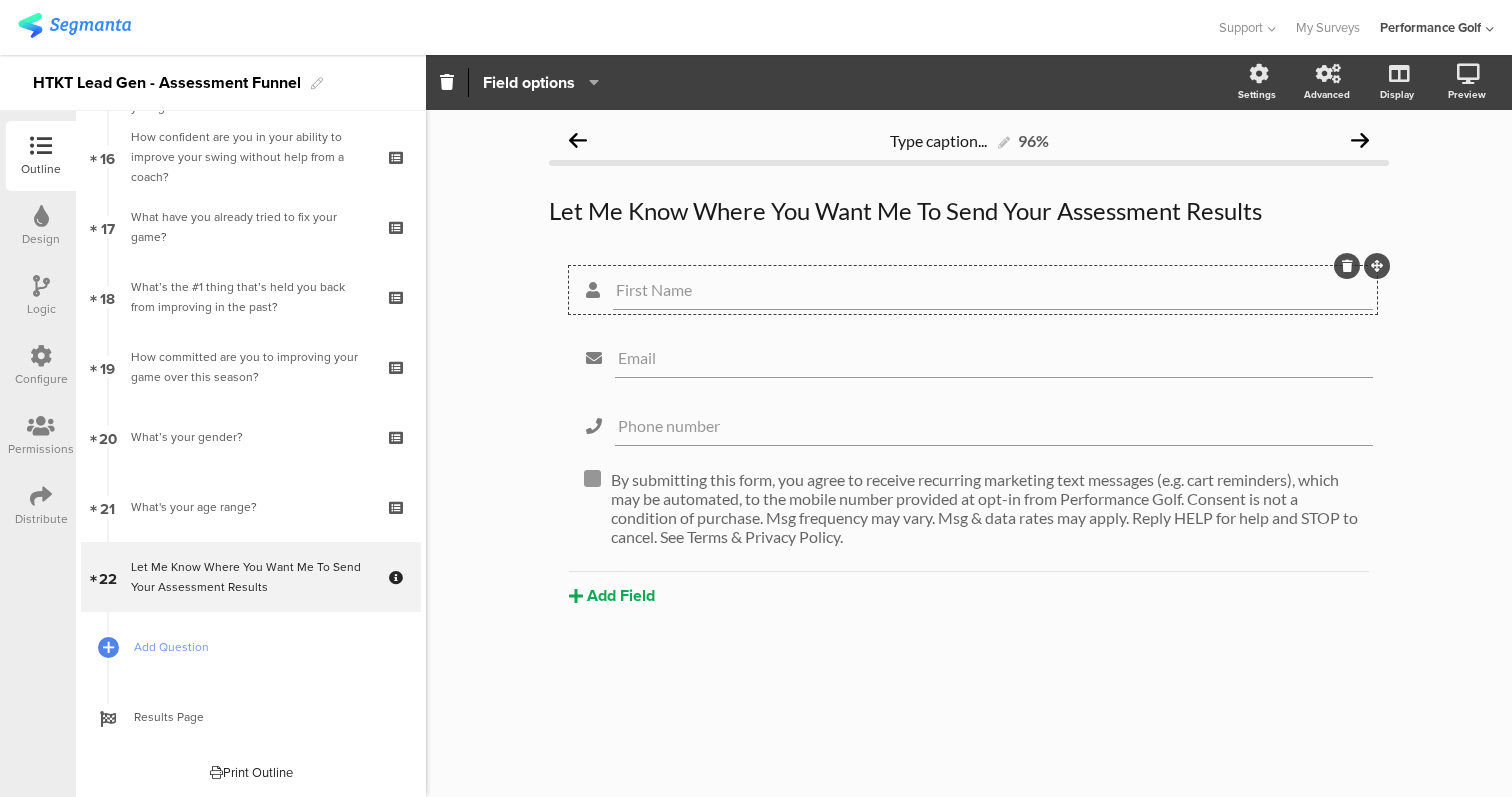 type on "First Name" 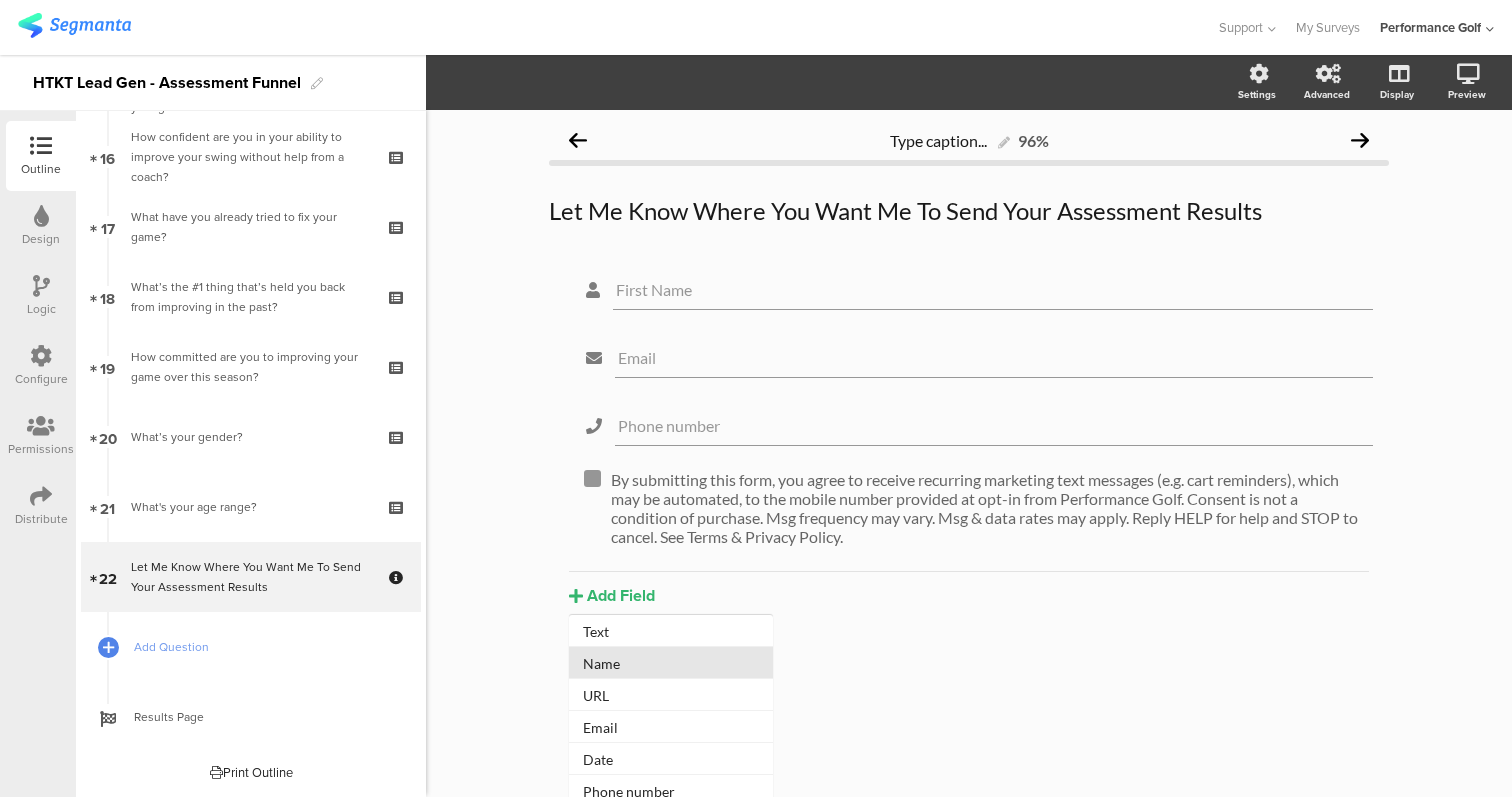 click on "Name" at bounding box center [671, 631] 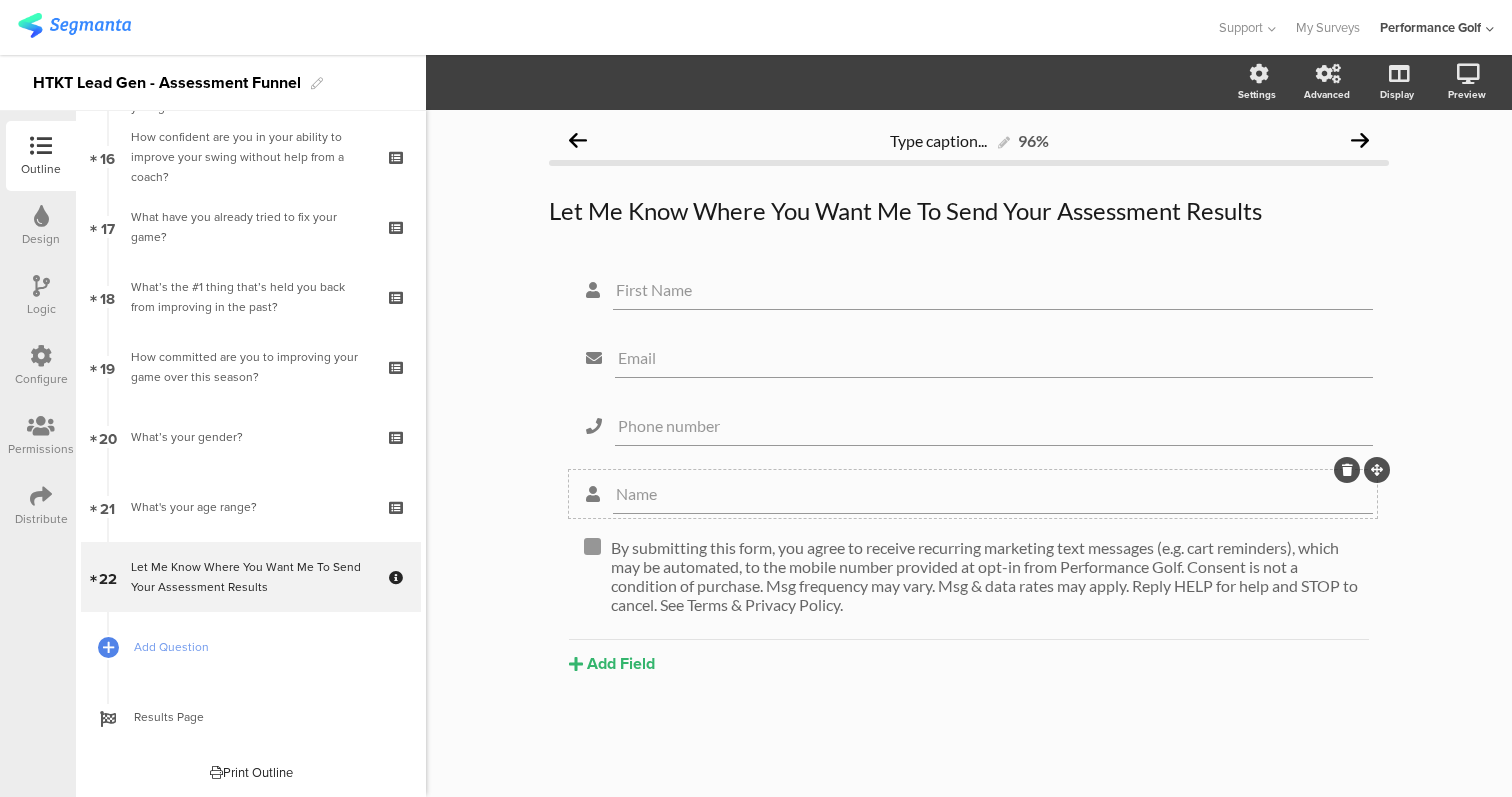 click on "Name" at bounding box center (994, 357) 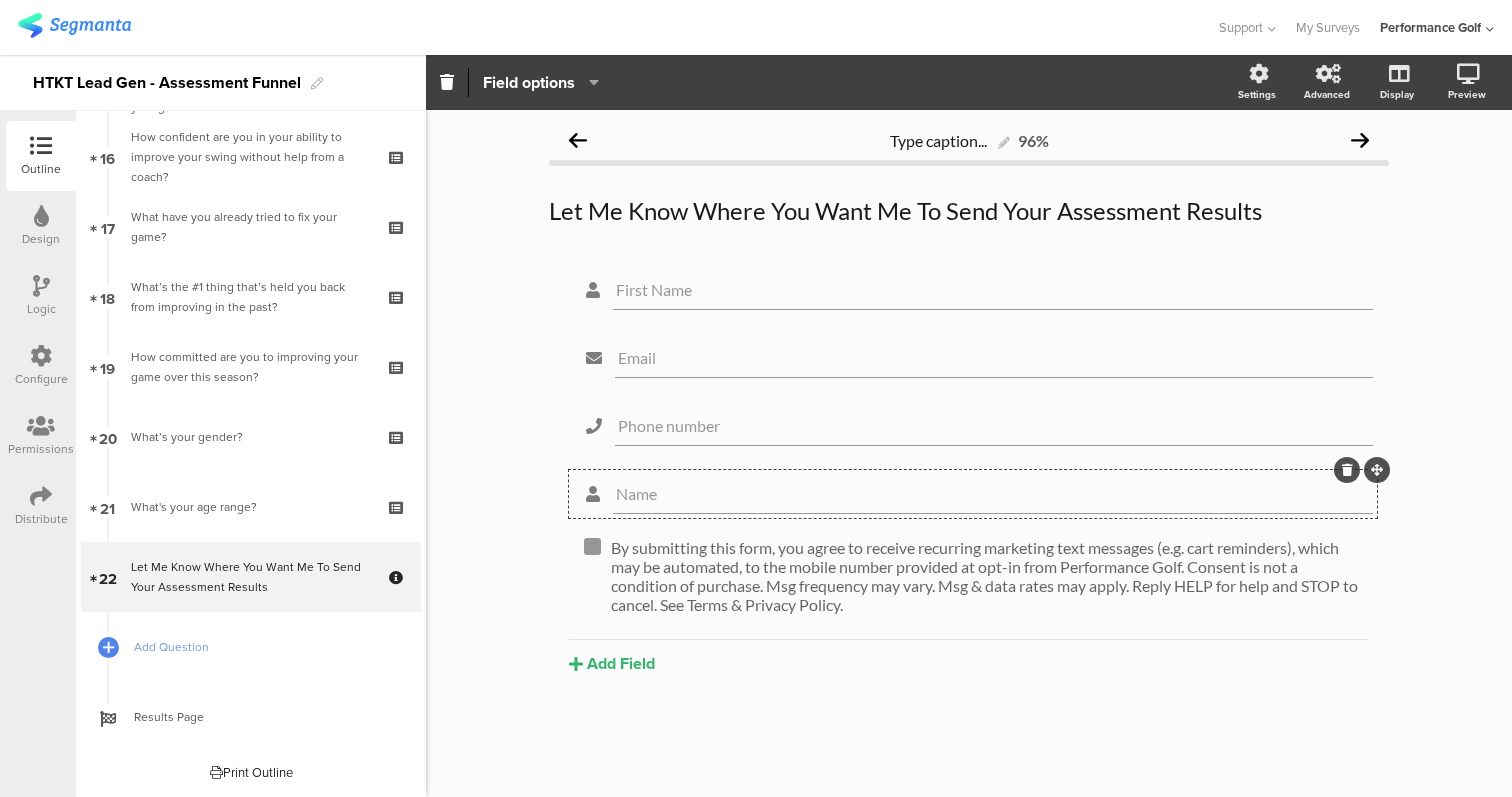 click on "Name" at bounding box center [993, 493] 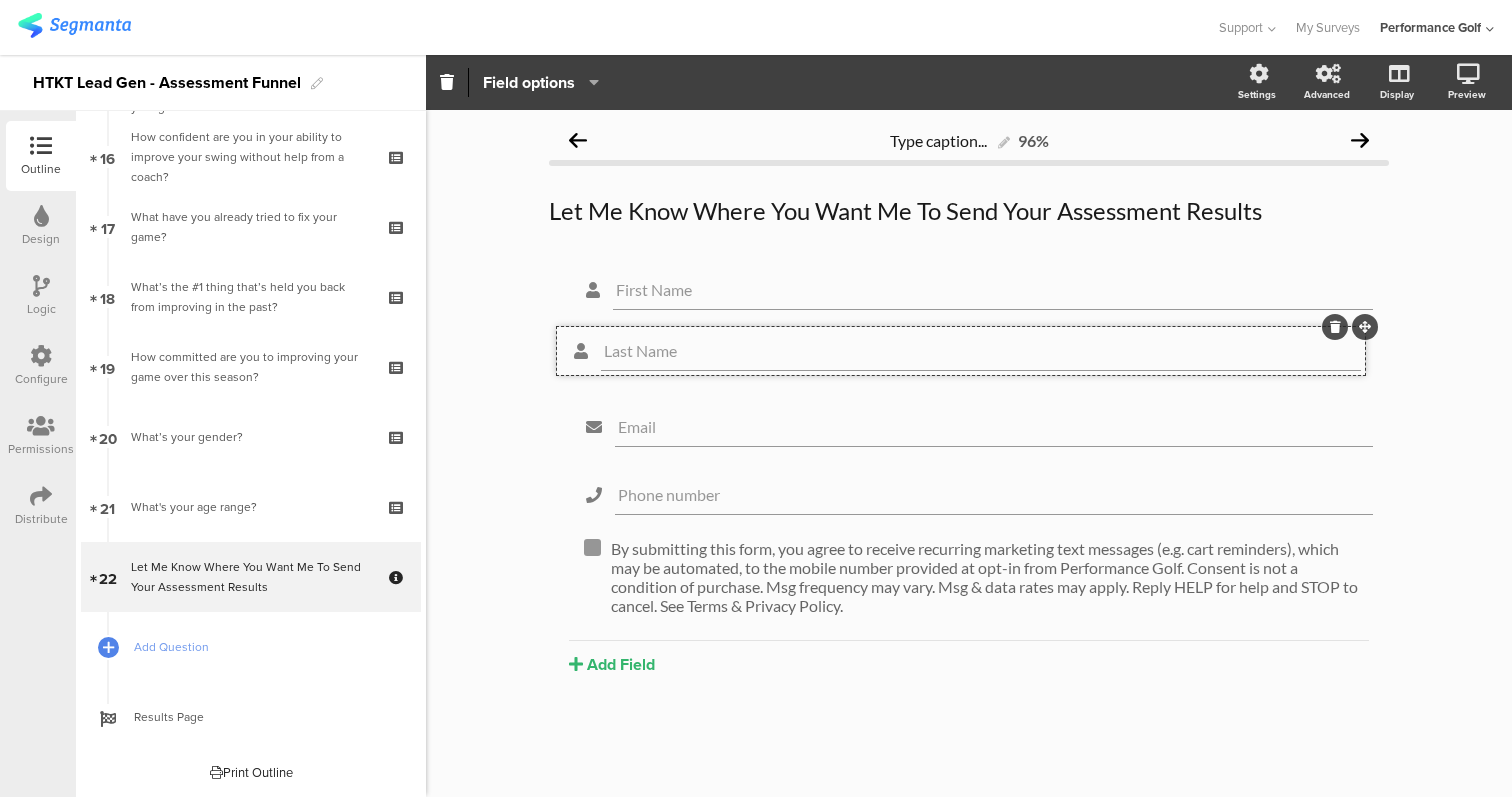 drag, startPoint x: 1377, startPoint y: 467, endPoint x: 1369, endPoint y: 319, distance: 148.21606 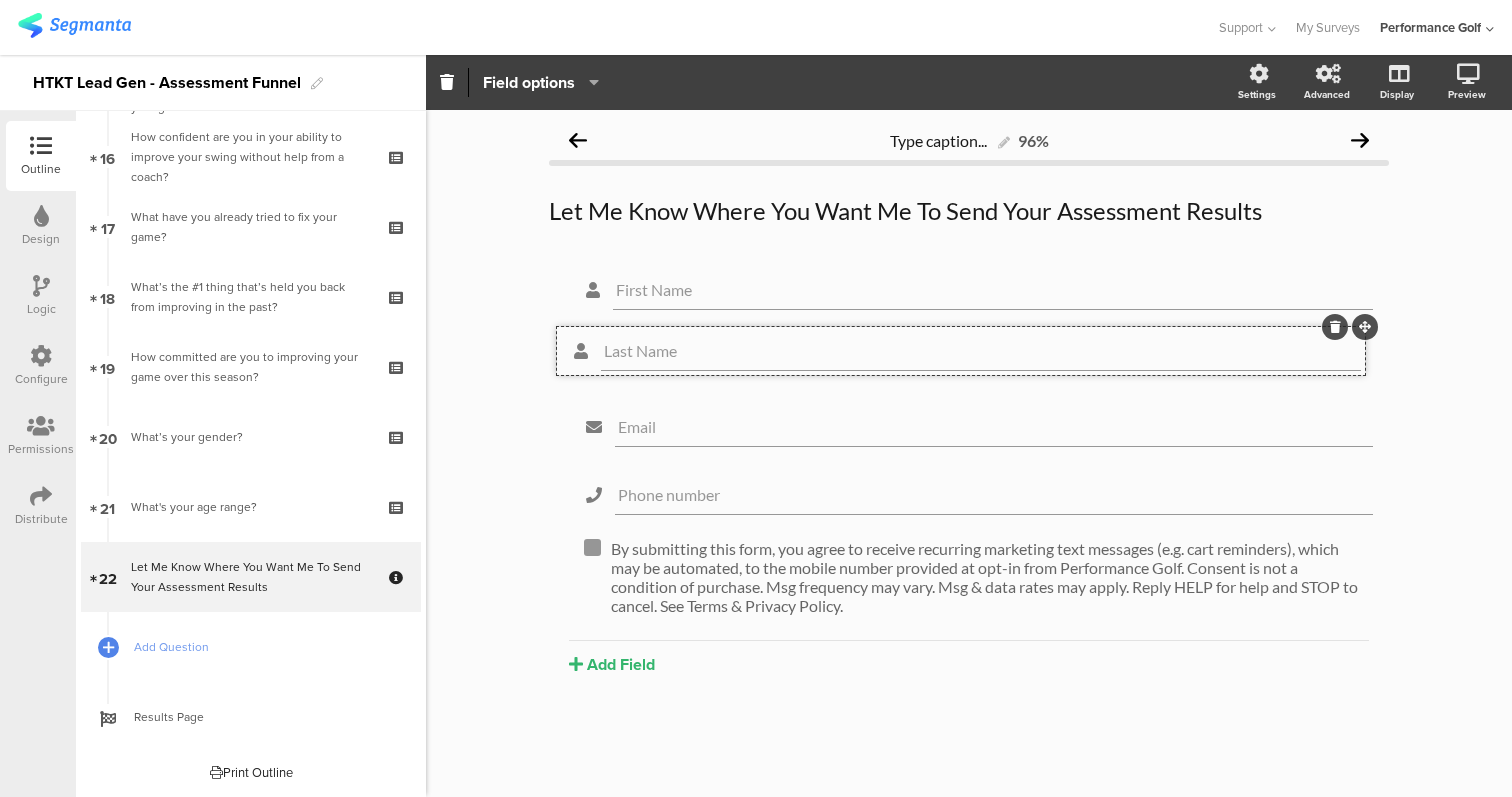 type on "Last Name" 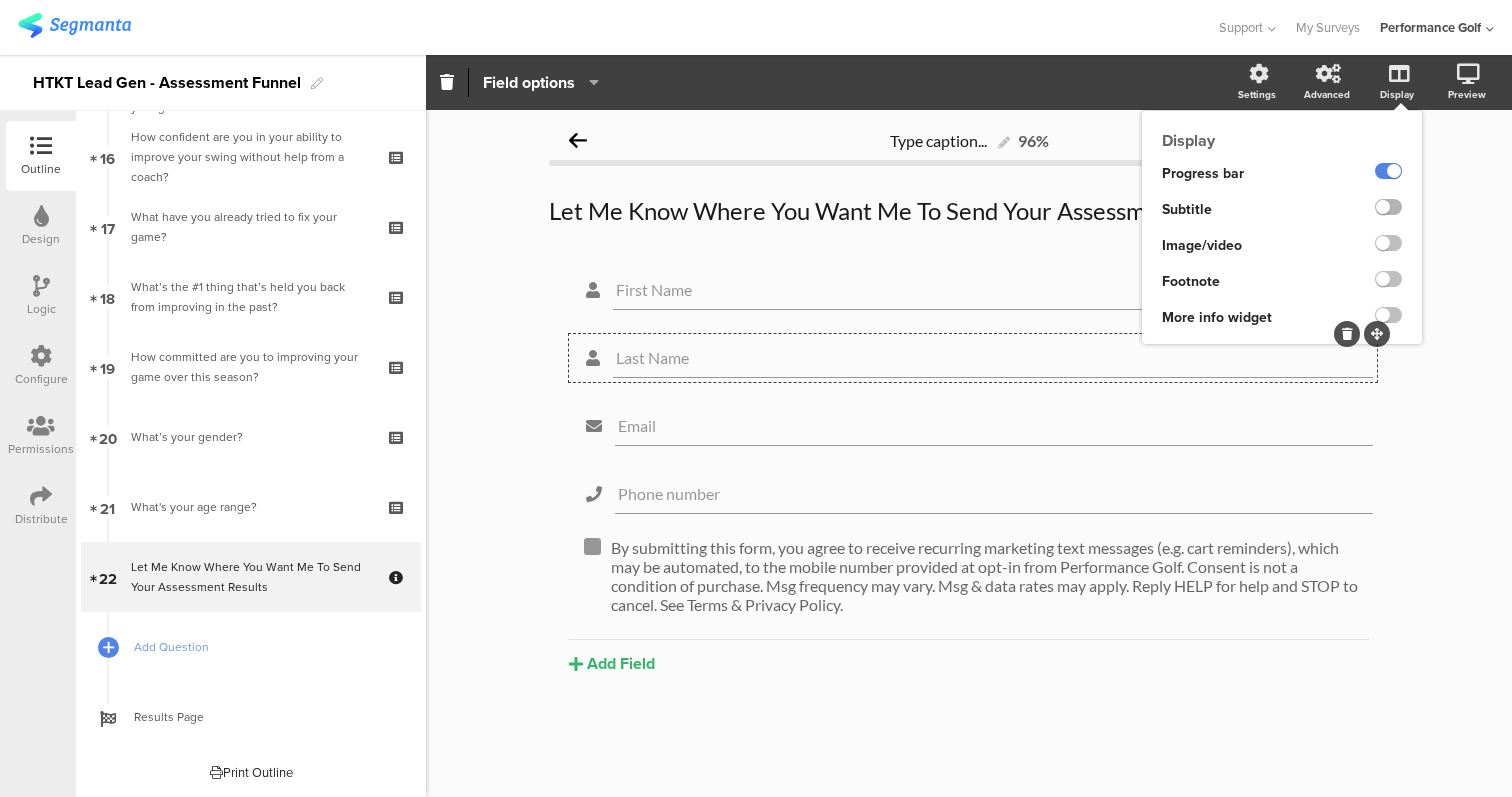 click at bounding box center [1388, 207] 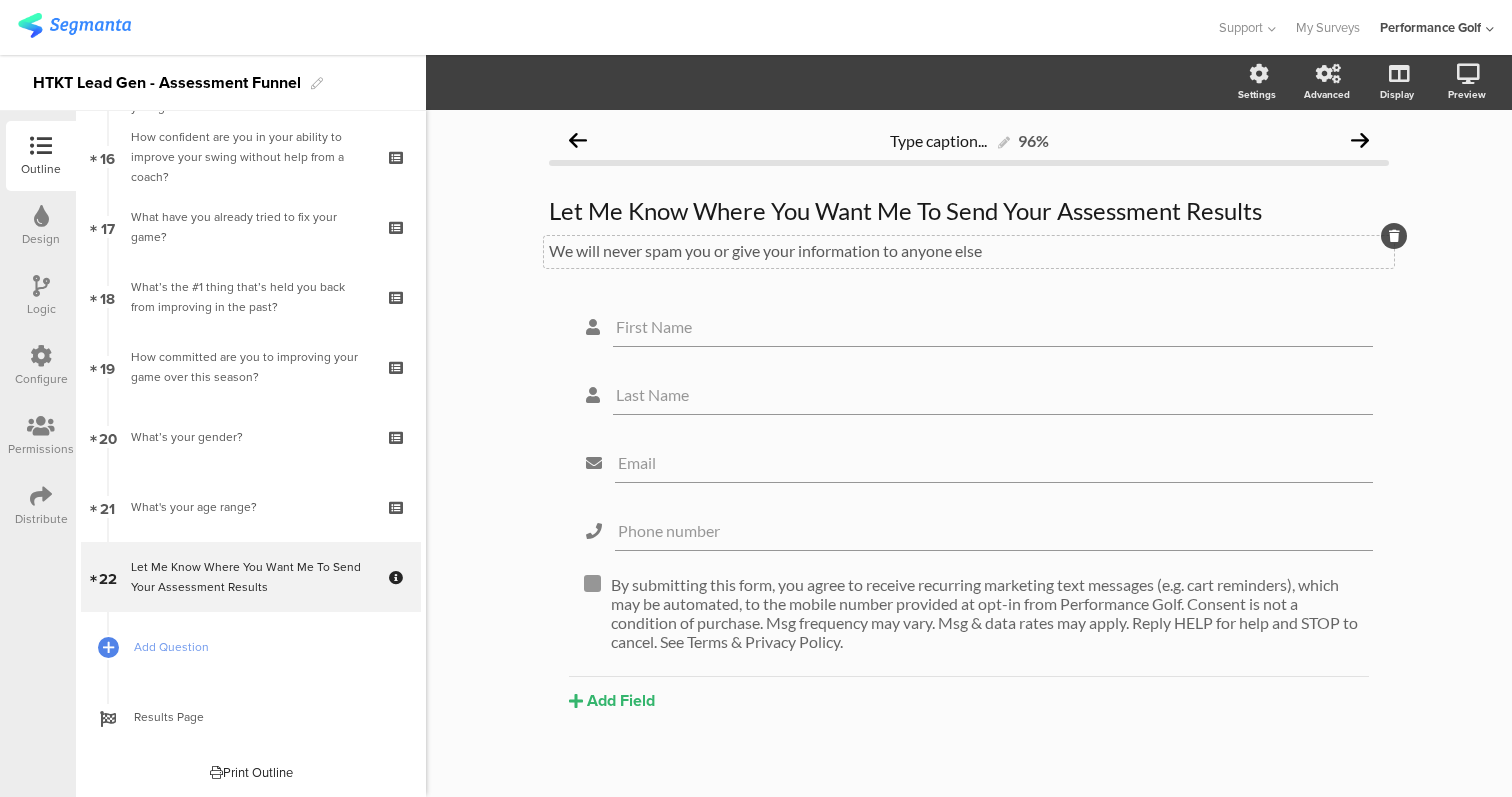 click on "We will never spam you or give your information to anyone else" at bounding box center [969, 250] 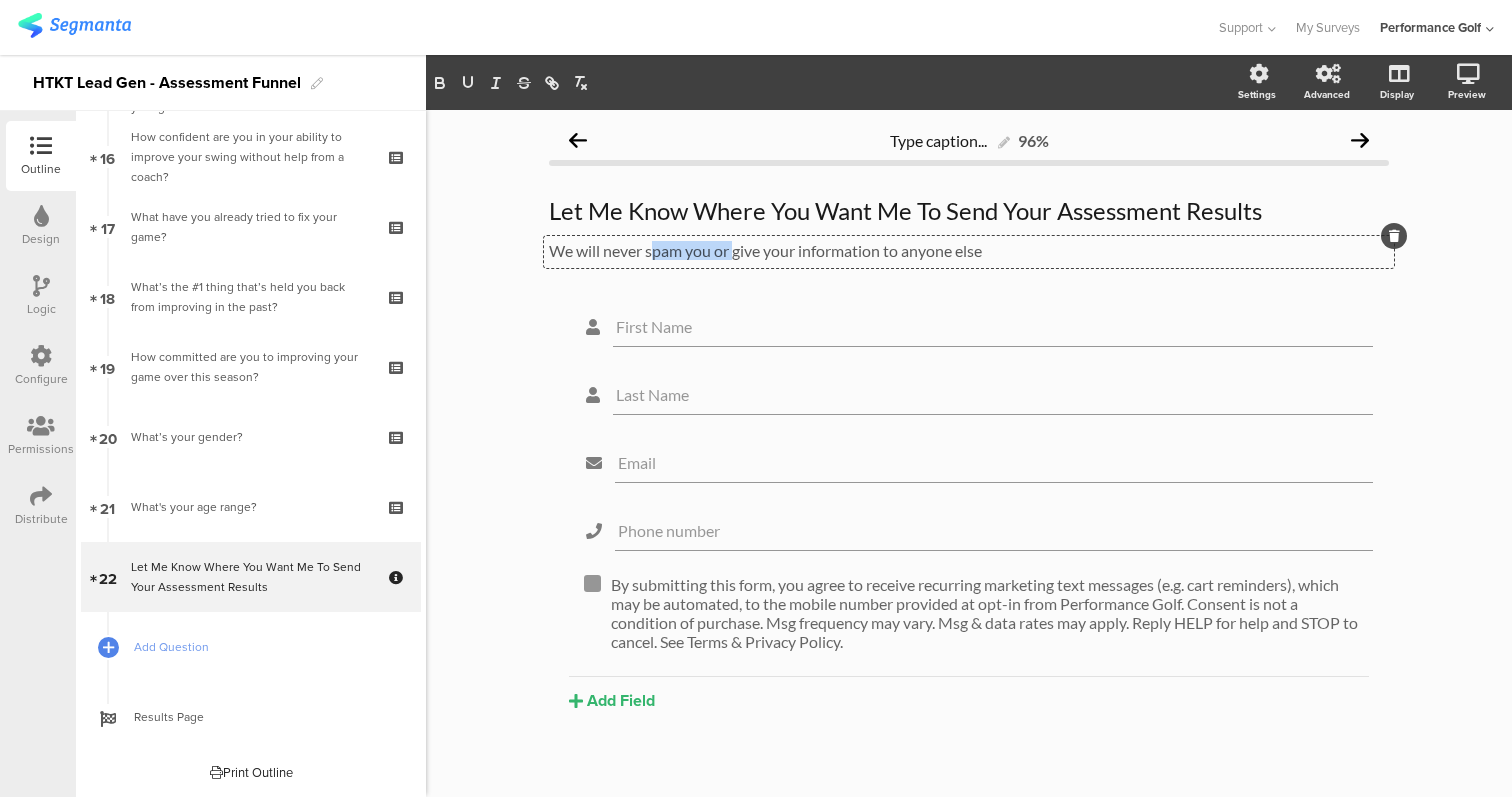 drag, startPoint x: 734, startPoint y: 249, endPoint x: 653, endPoint y: 250, distance: 81.00617 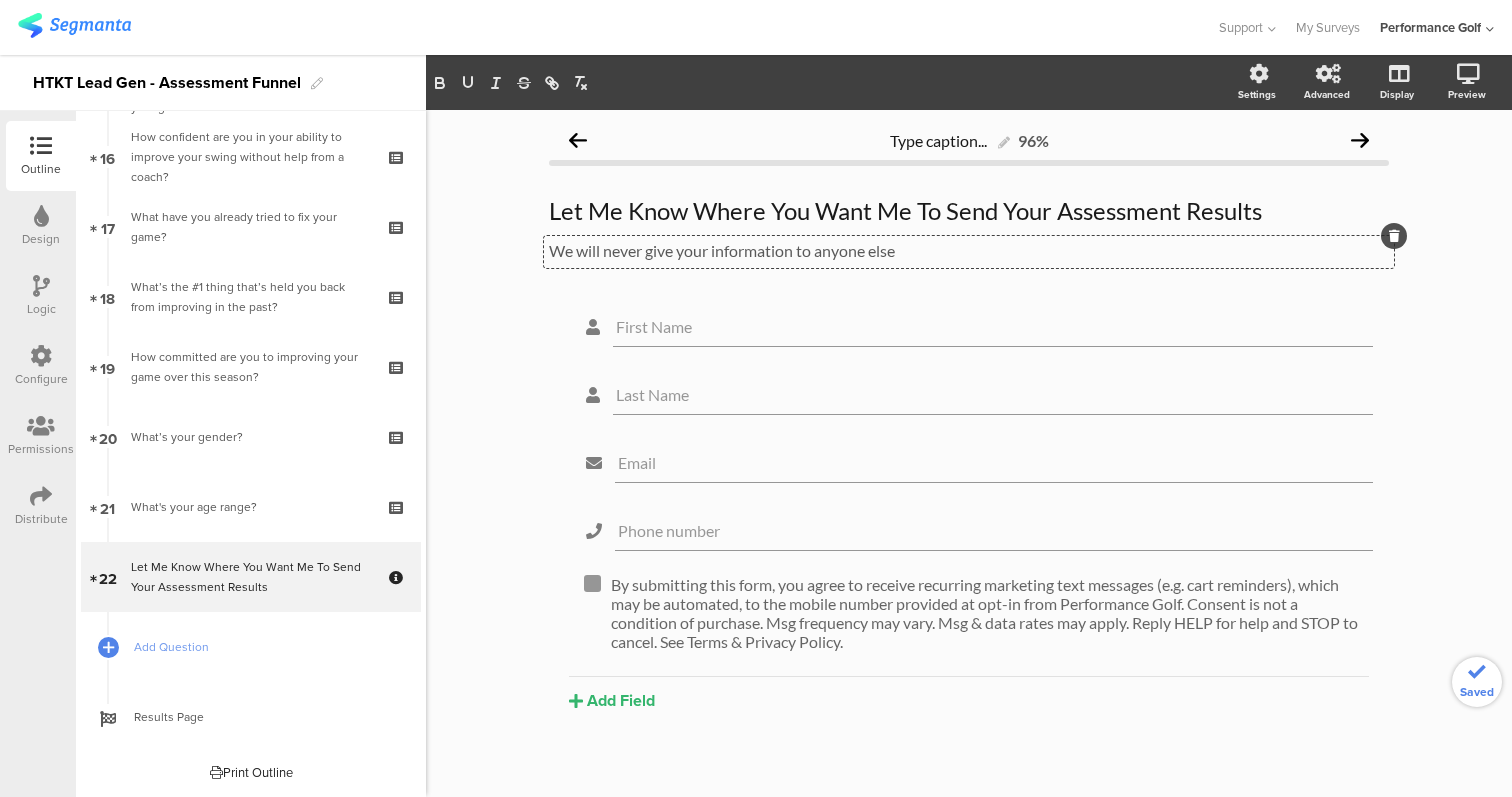 click on "We will never give your information to anyone else" at bounding box center (969, 250) 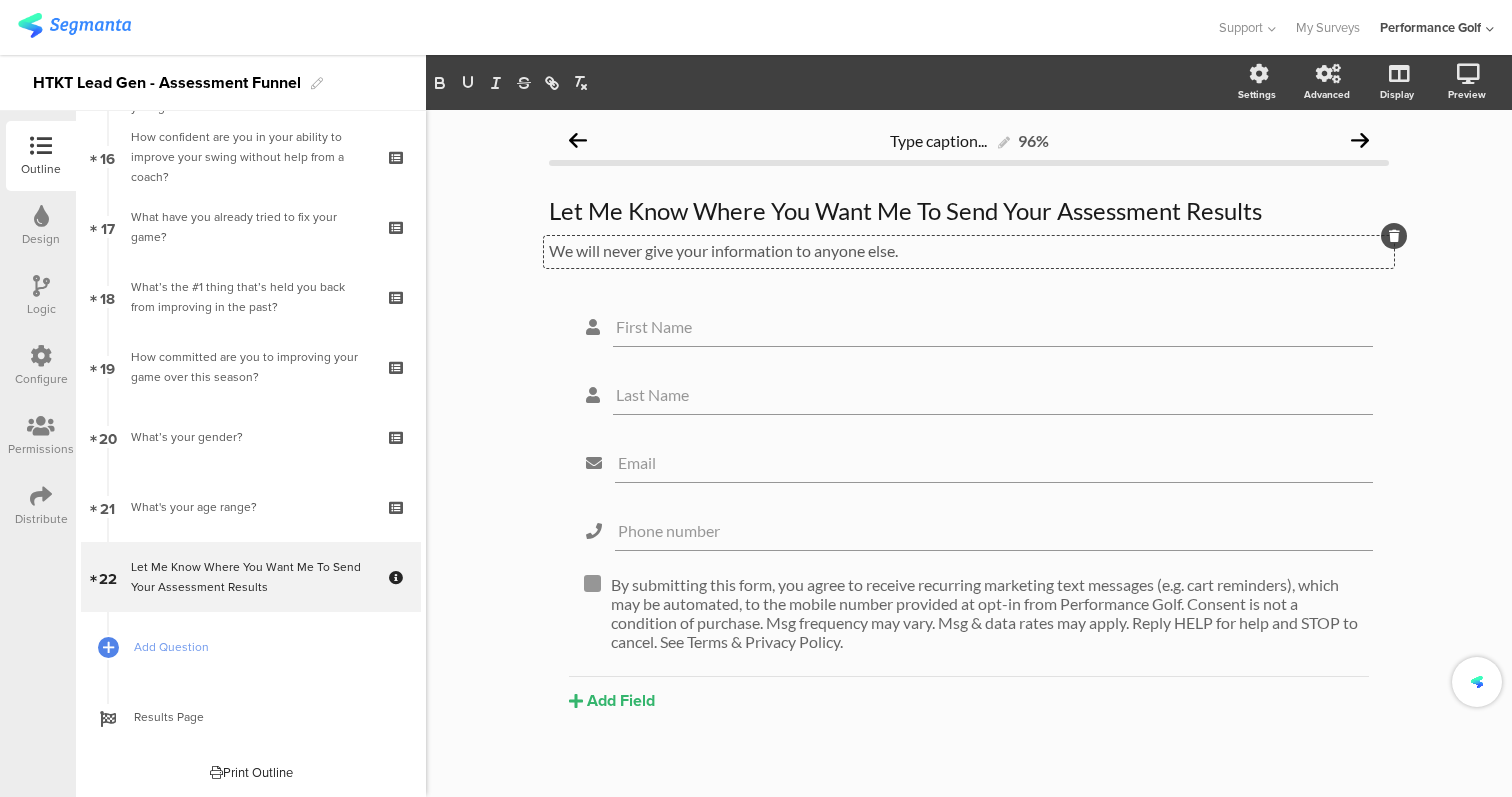 click on "Type caption...
96%
Let Me Know Where You Want Me To Send Your Assessment Results
Let Me Know Where You Want Me To Send Your Assessment Results
We will never give your information to anyone else.
We will never give your information to anyone else.
We will never give your information to anyone else." at bounding box center (969, 463) 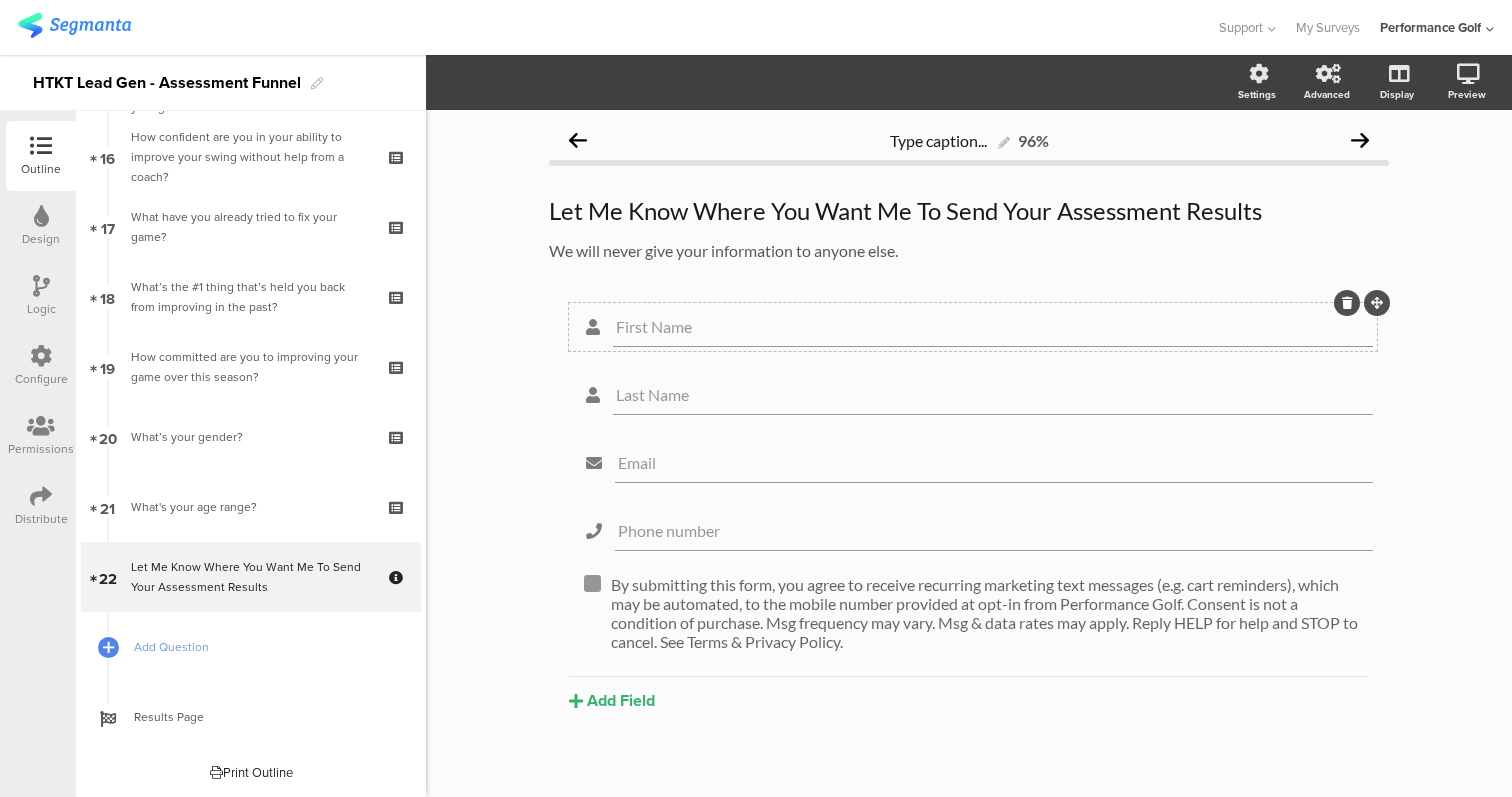 click on "First Name" at bounding box center [993, 327] 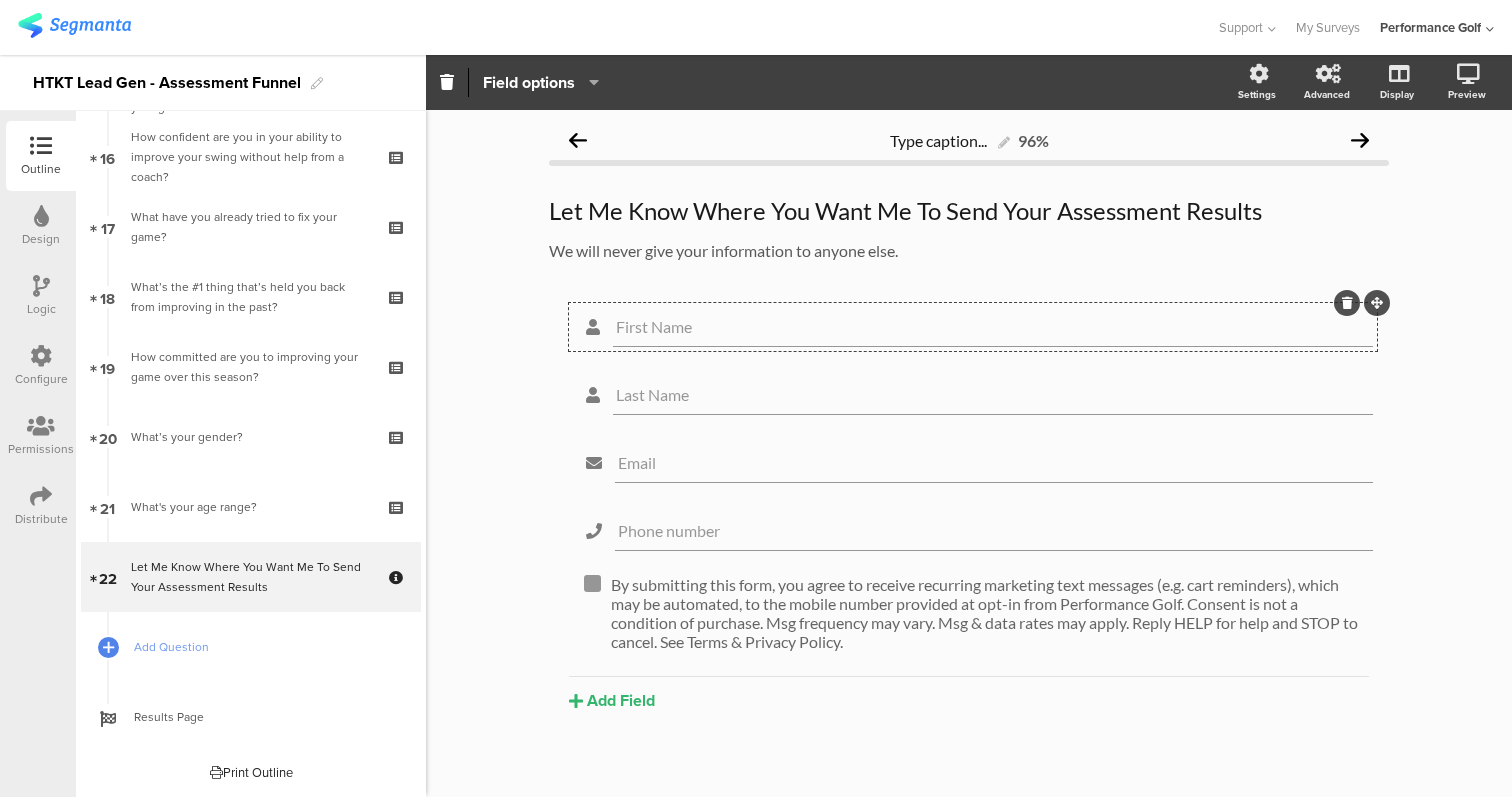 click on "First Name" at bounding box center (993, 326) 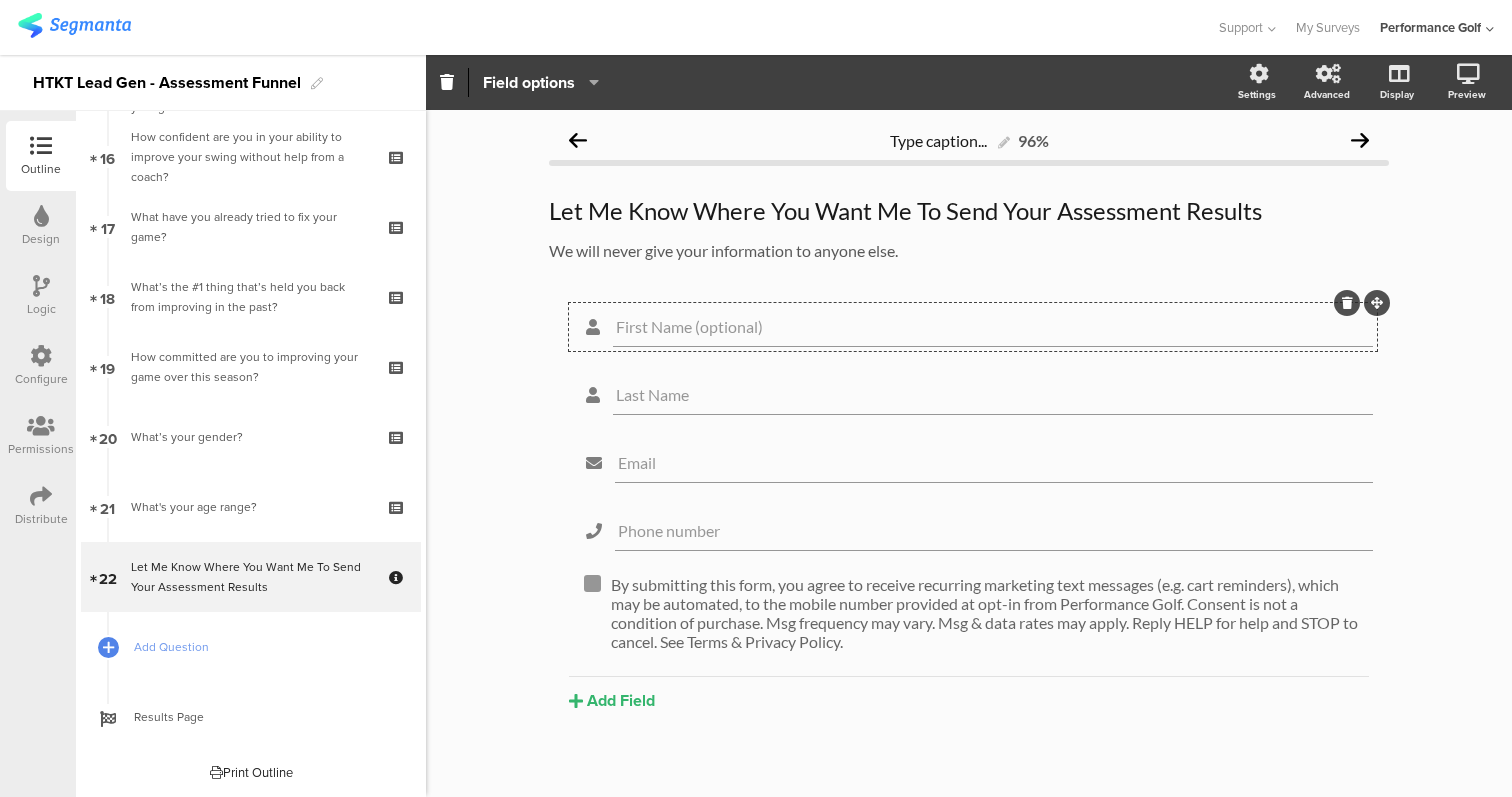 type on "First Name (optional)" 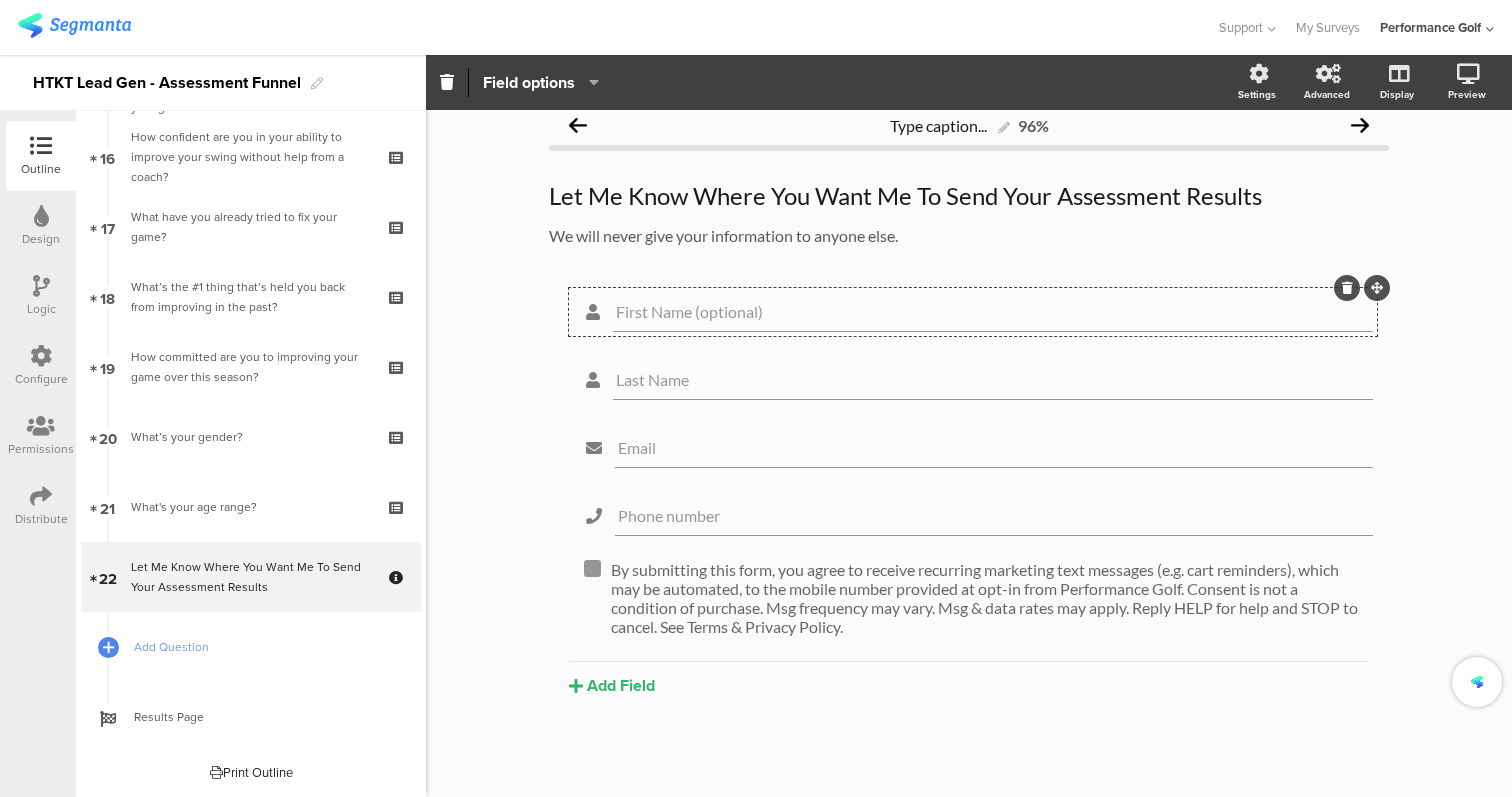 scroll, scrollTop: 25, scrollLeft: 0, axis: vertical 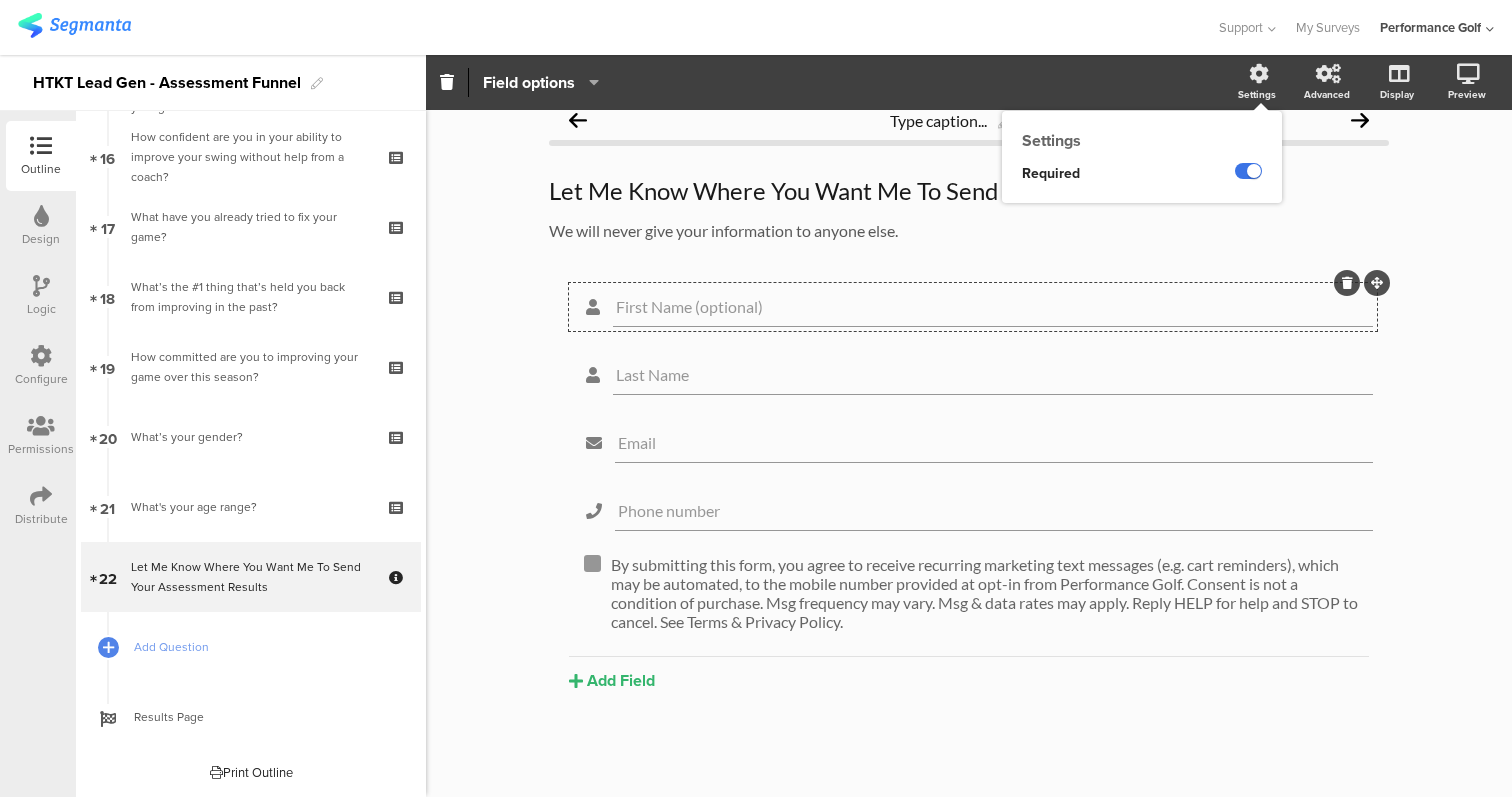 click at bounding box center (1248, 171) 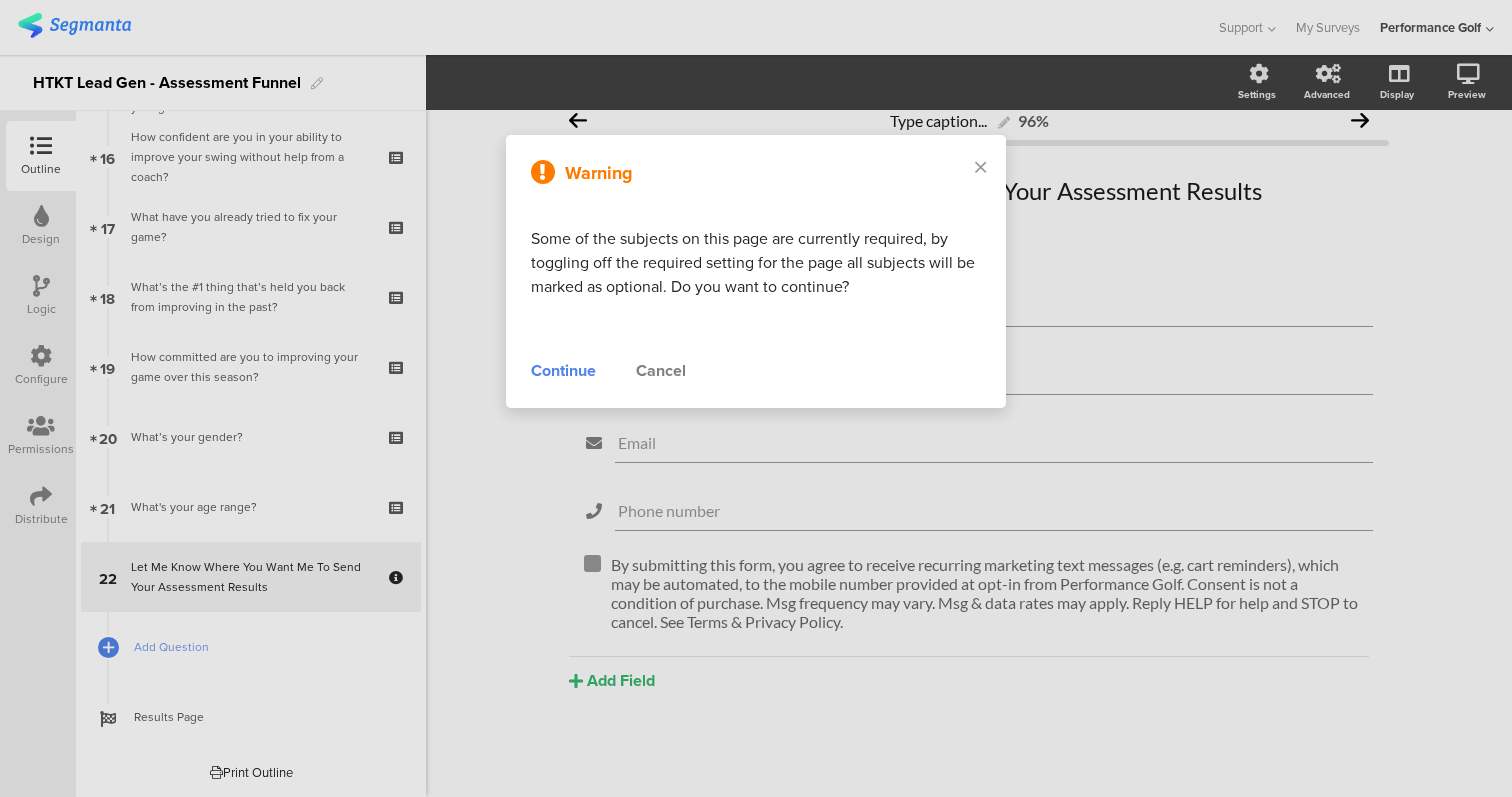 click on "Continue" at bounding box center (563, 371) 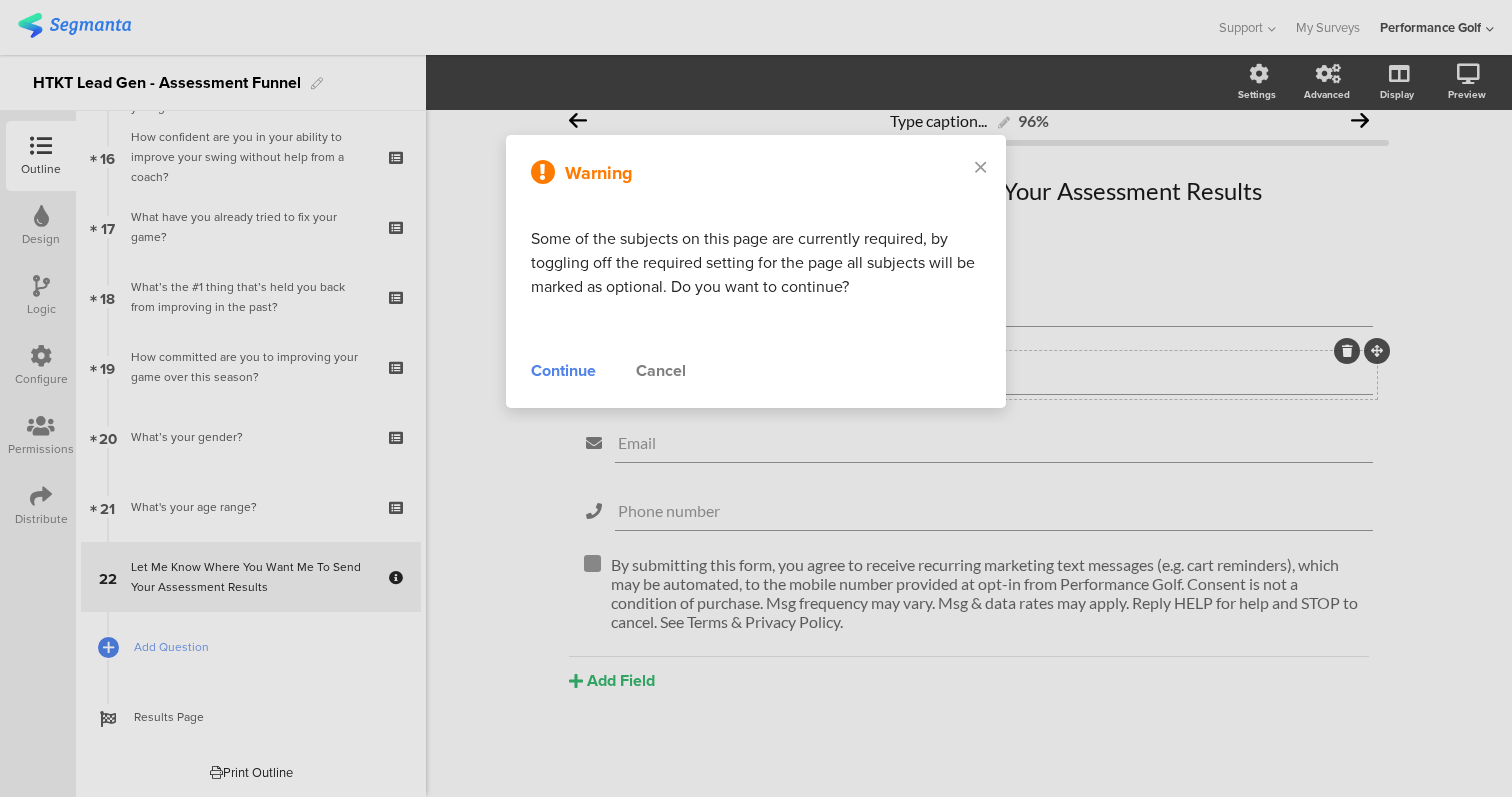 click on "Last Name" at bounding box center [993, 306] 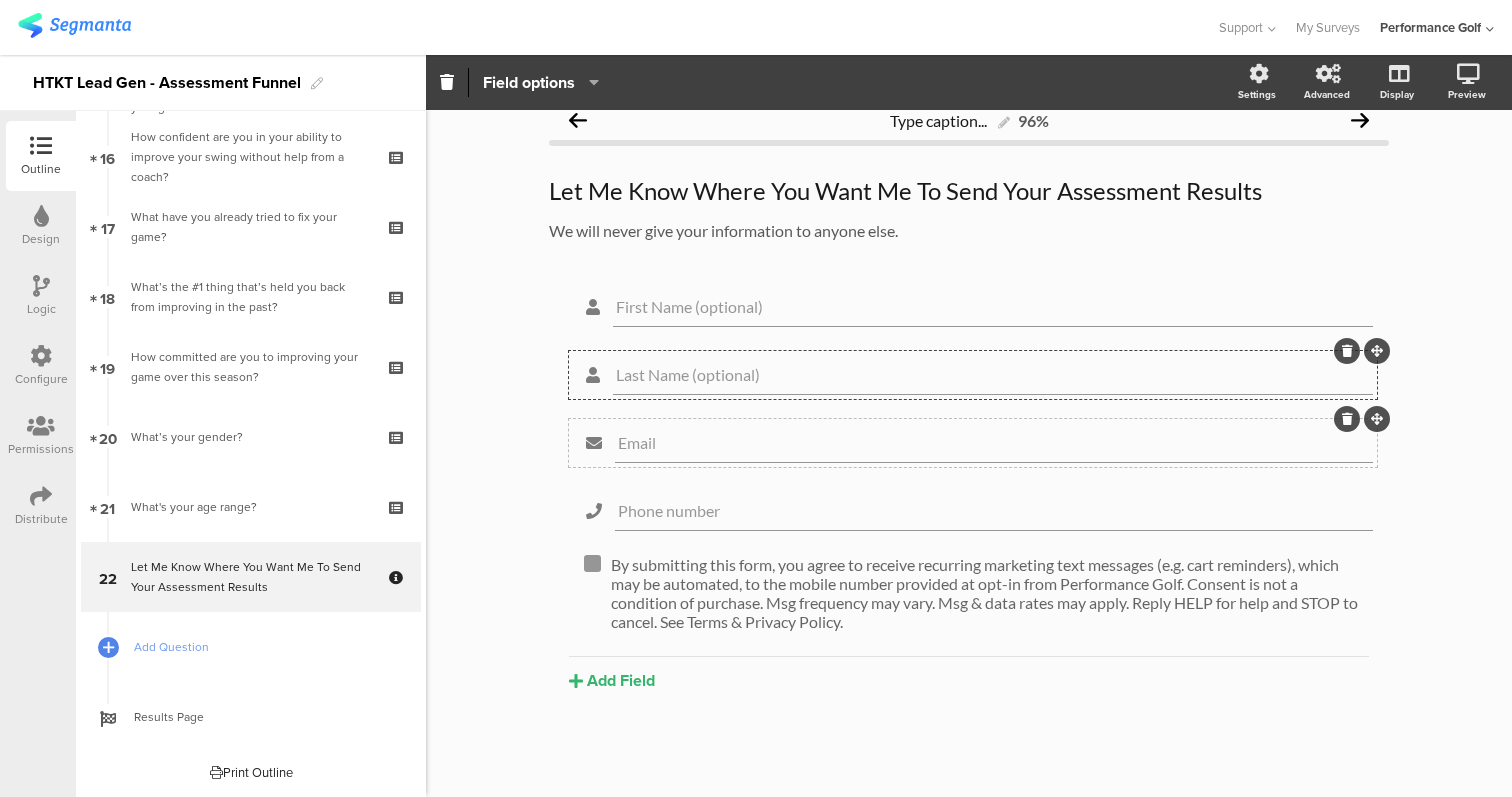 type on "Last Name (optional)" 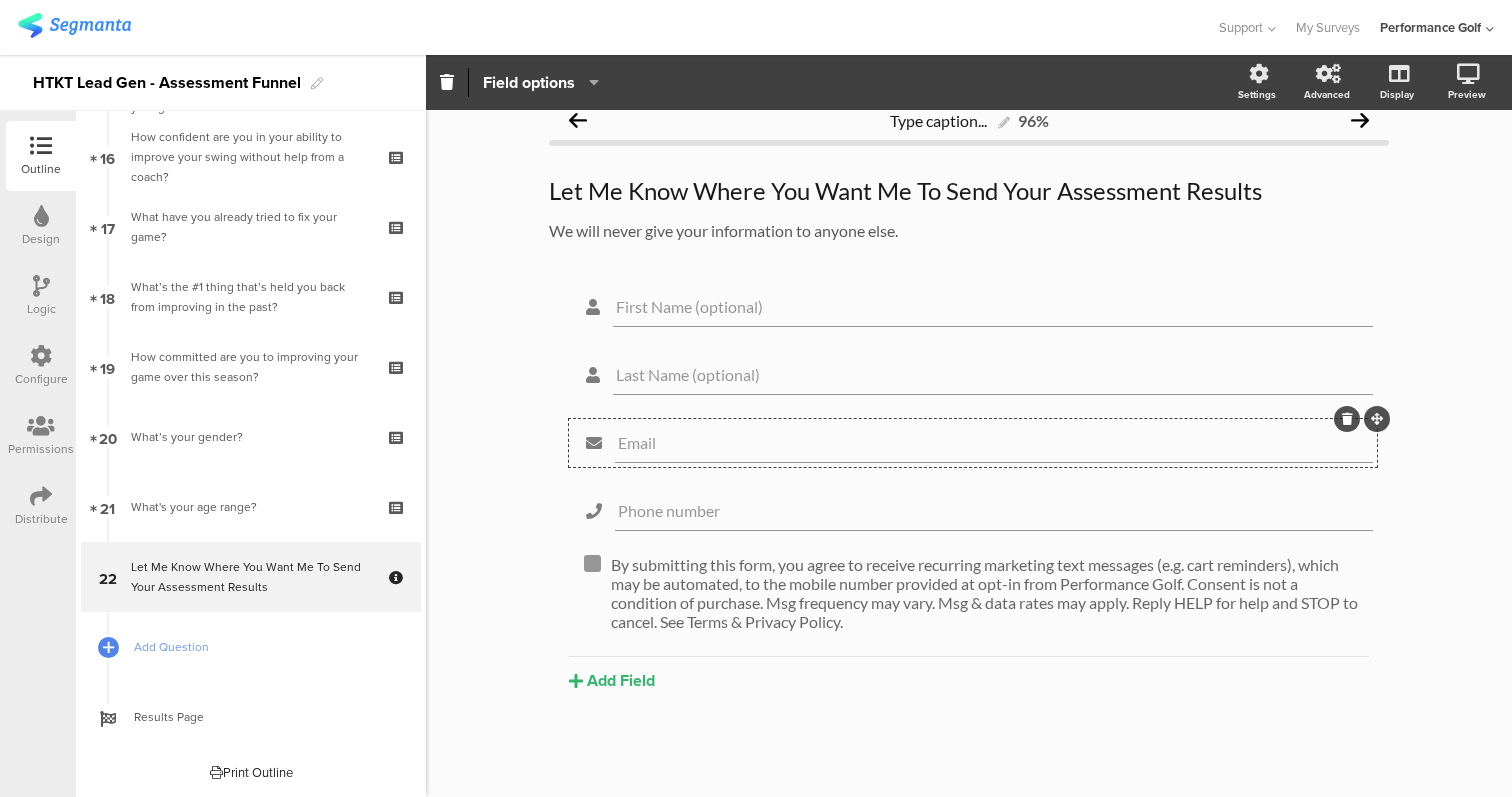 click on "Email" at bounding box center (973, 443) 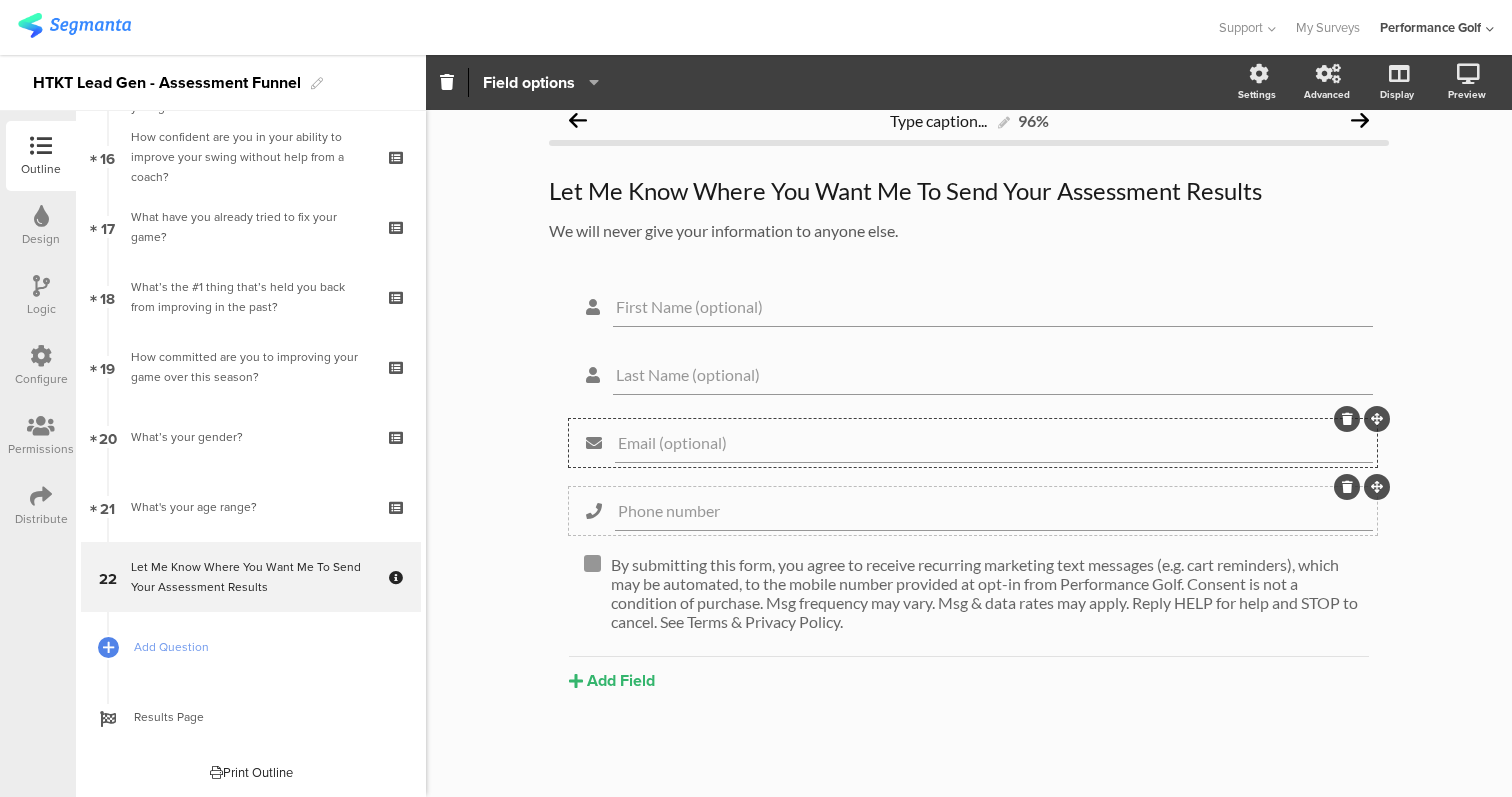type on "Email (optional)" 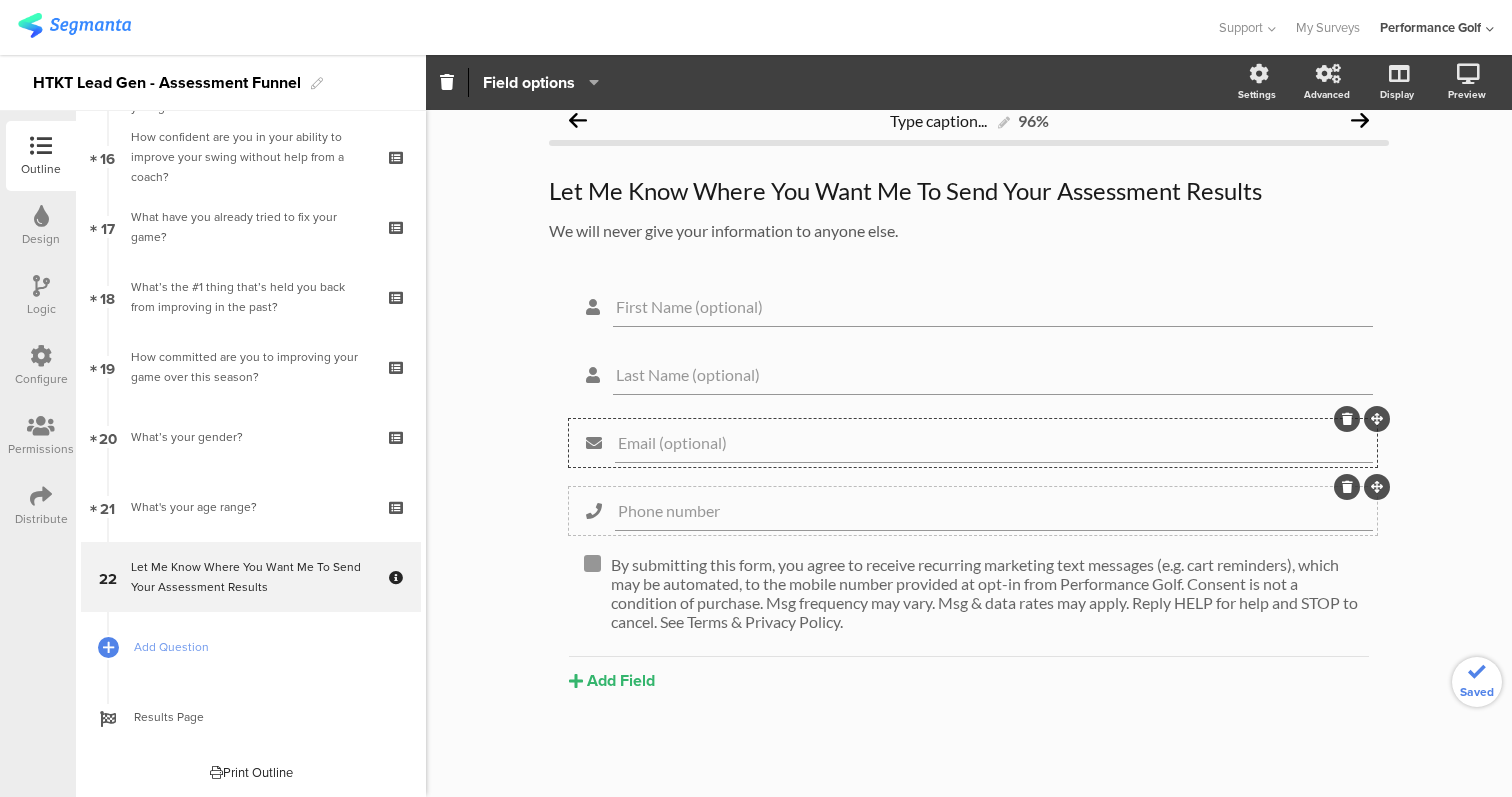 click on "Phone number" at bounding box center [994, 510] 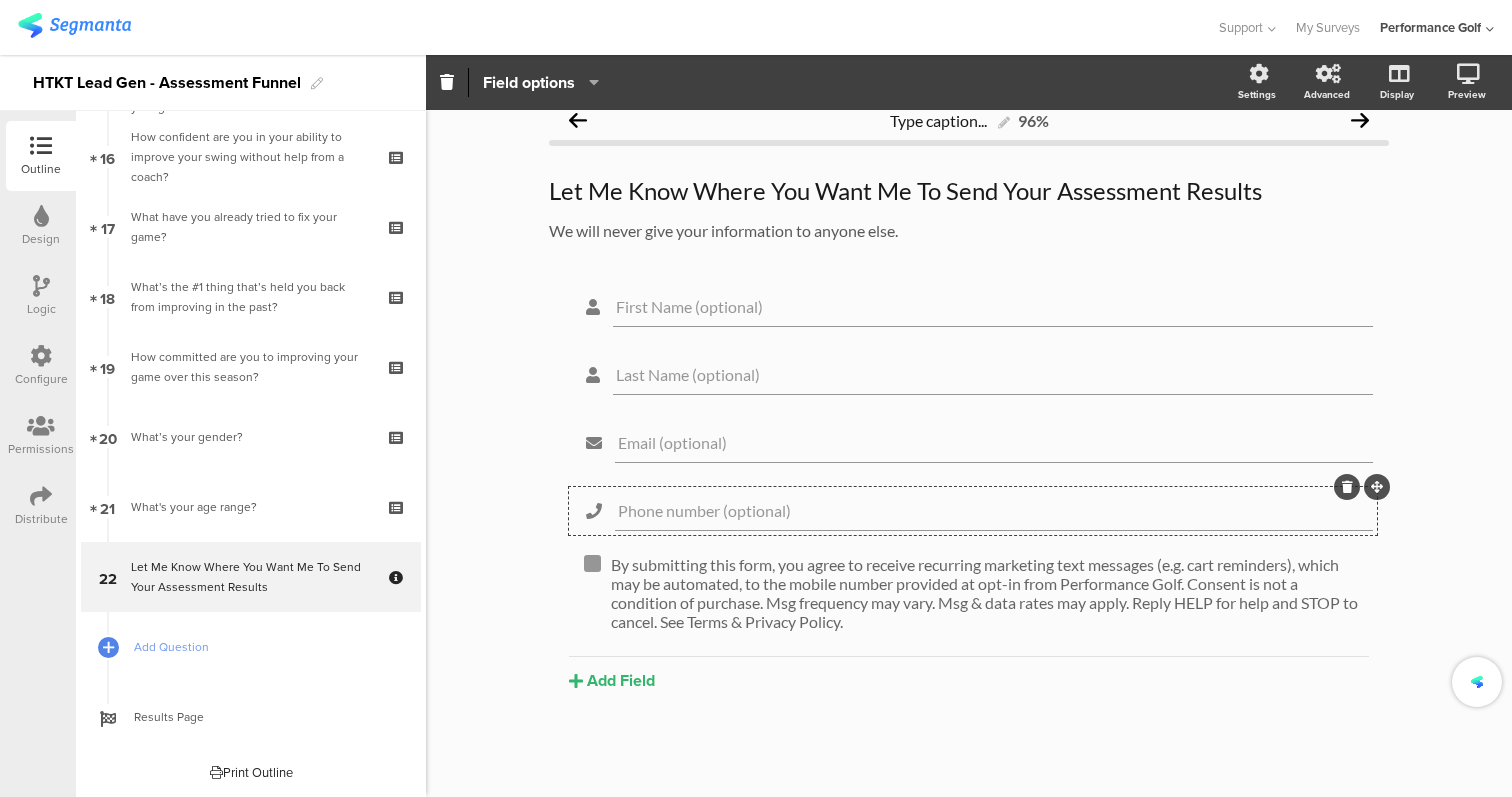type on "Phone number (optional)" 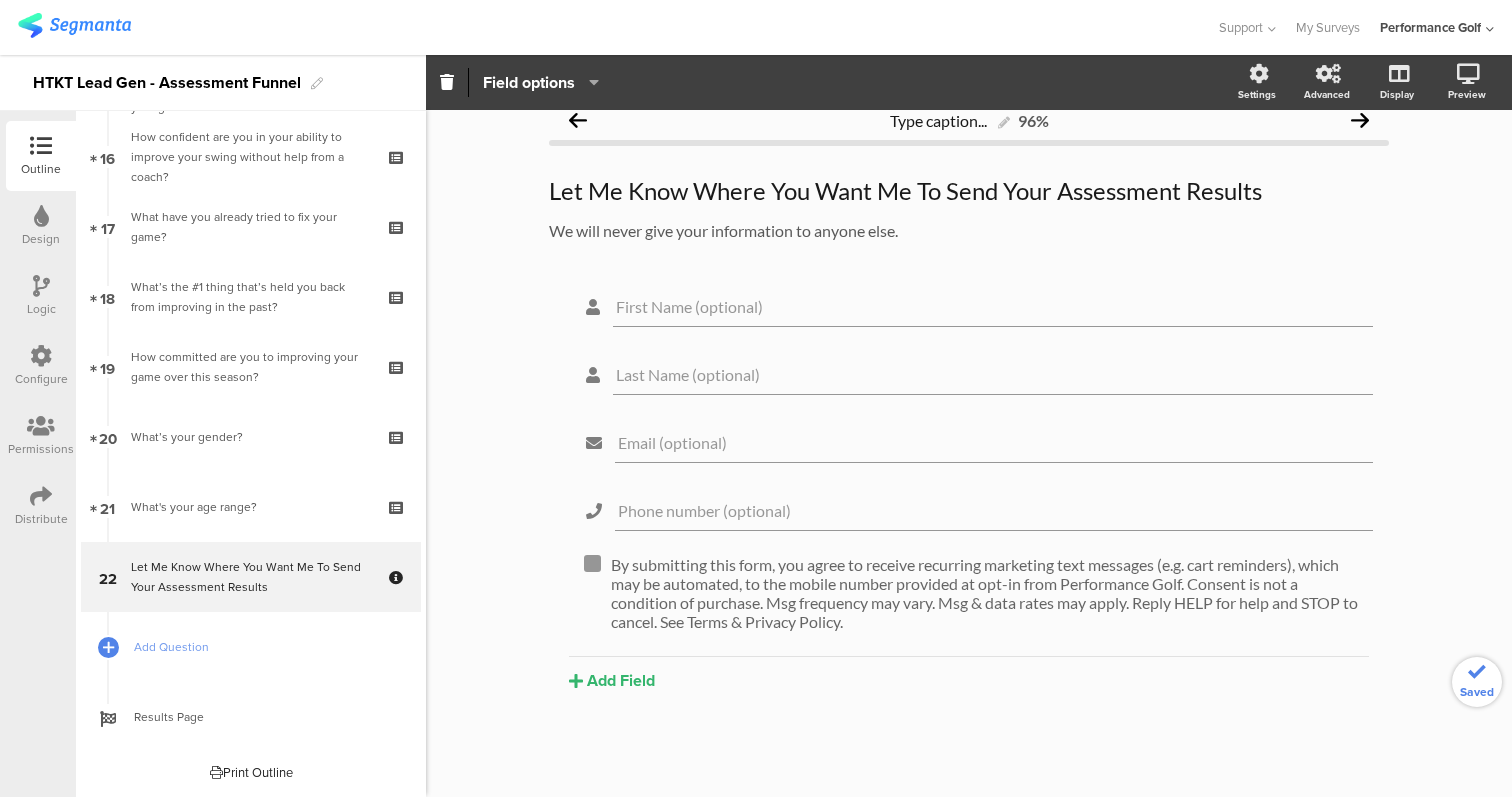 click on "Type caption...
96%
Let Me Know Where You Want Me To Send Your Assessment Results
Let Me Know Where You Want Me To Send Your Assessment Results
We will never give your information to anyone else.
We will never give your information to anyone else." at bounding box center [969, 443] 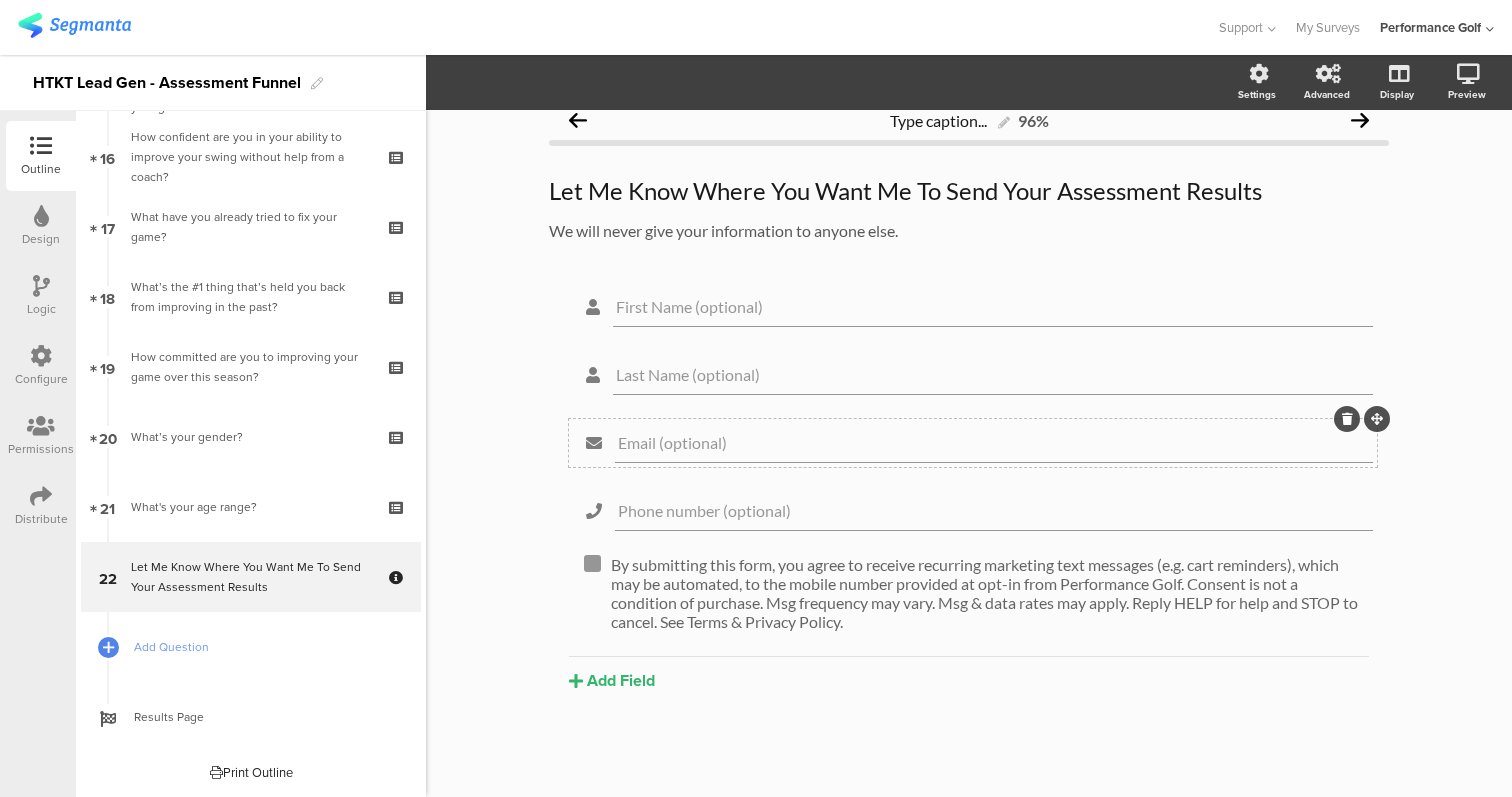 click on "Email (optional)" at bounding box center (993, 306) 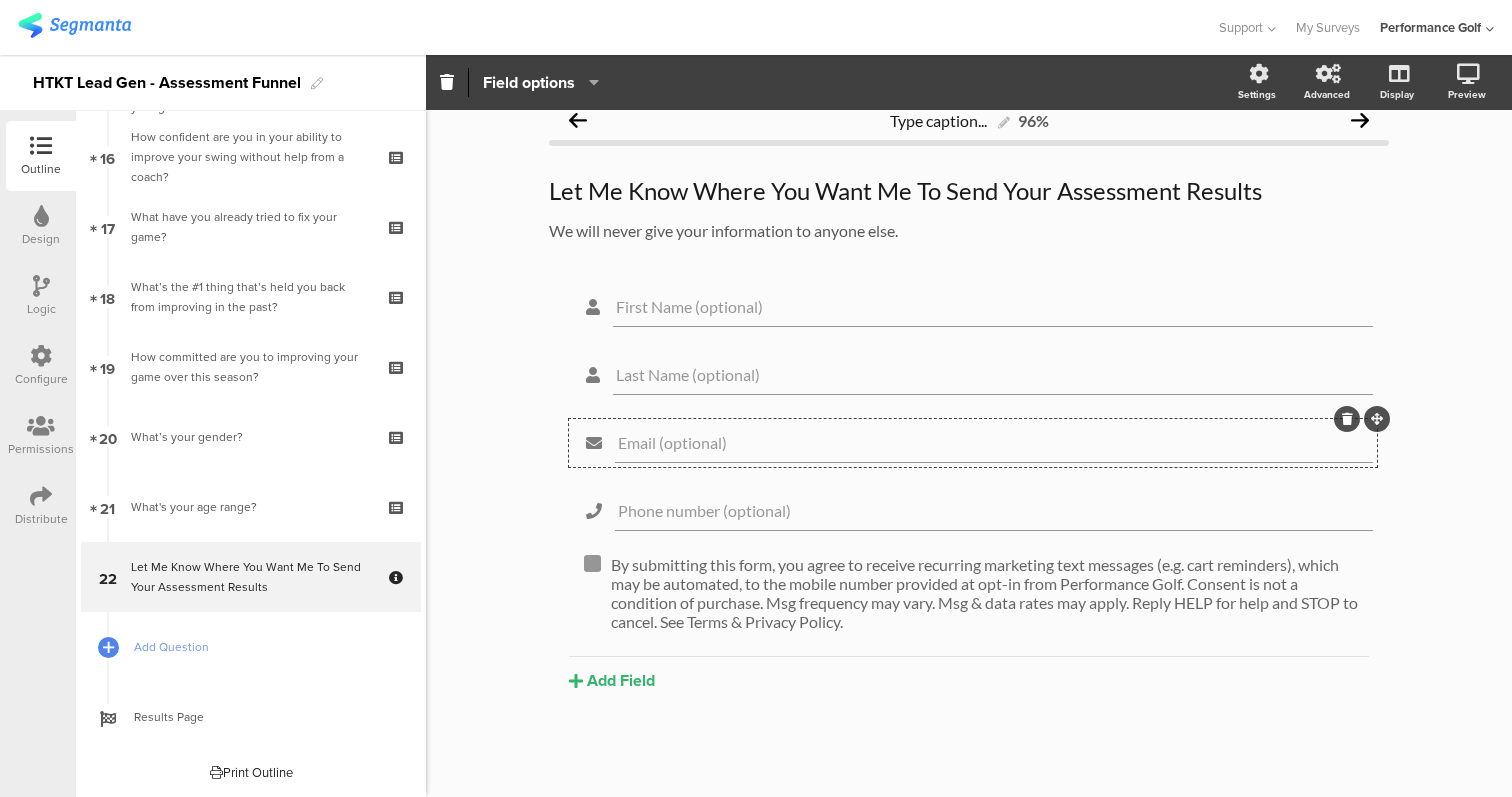 drag, startPoint x: 743, startPoint y: 442, endPoint x: 663, endPoint y: 443, distance: 80.00625 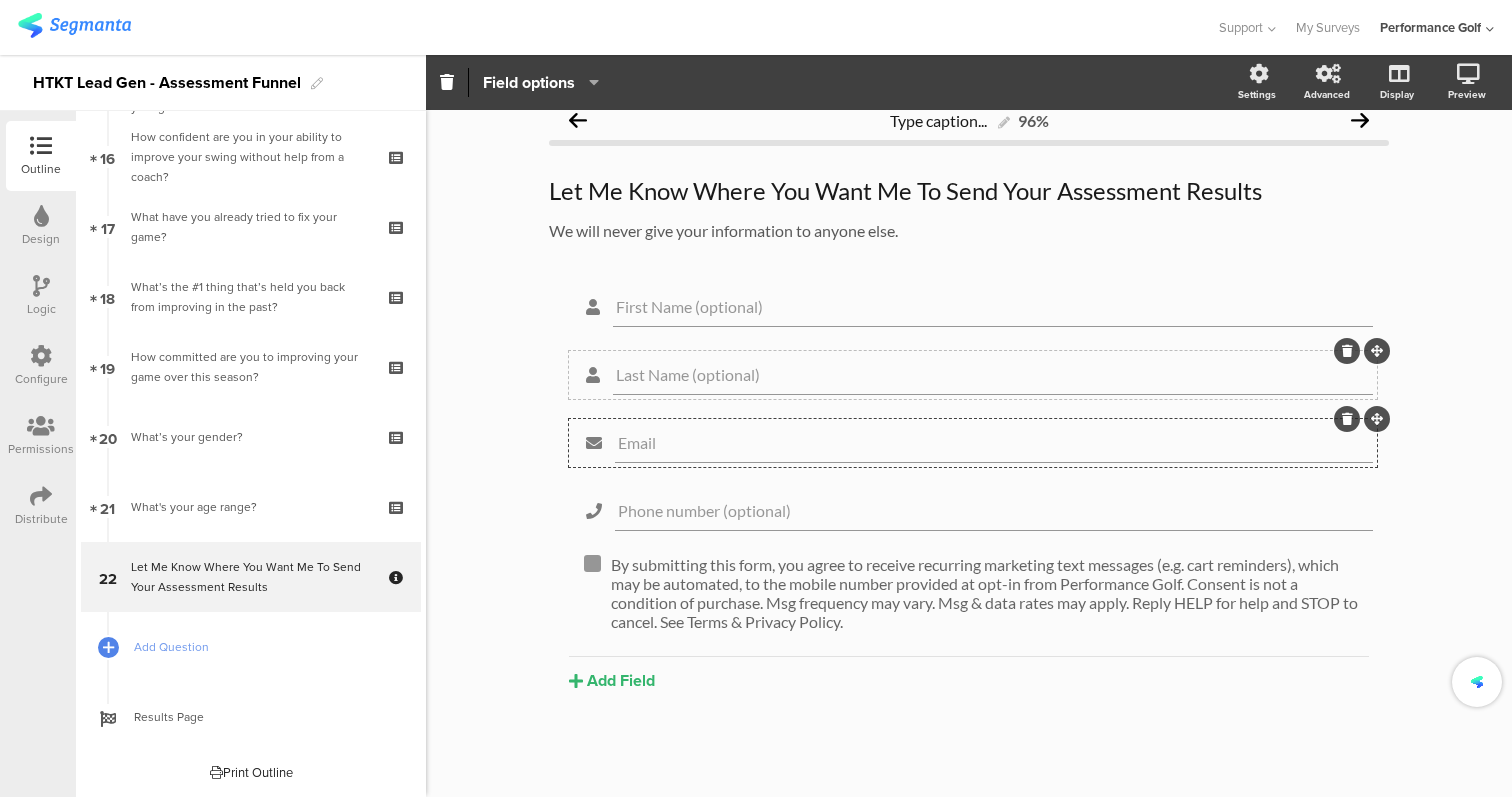 type on "Email" 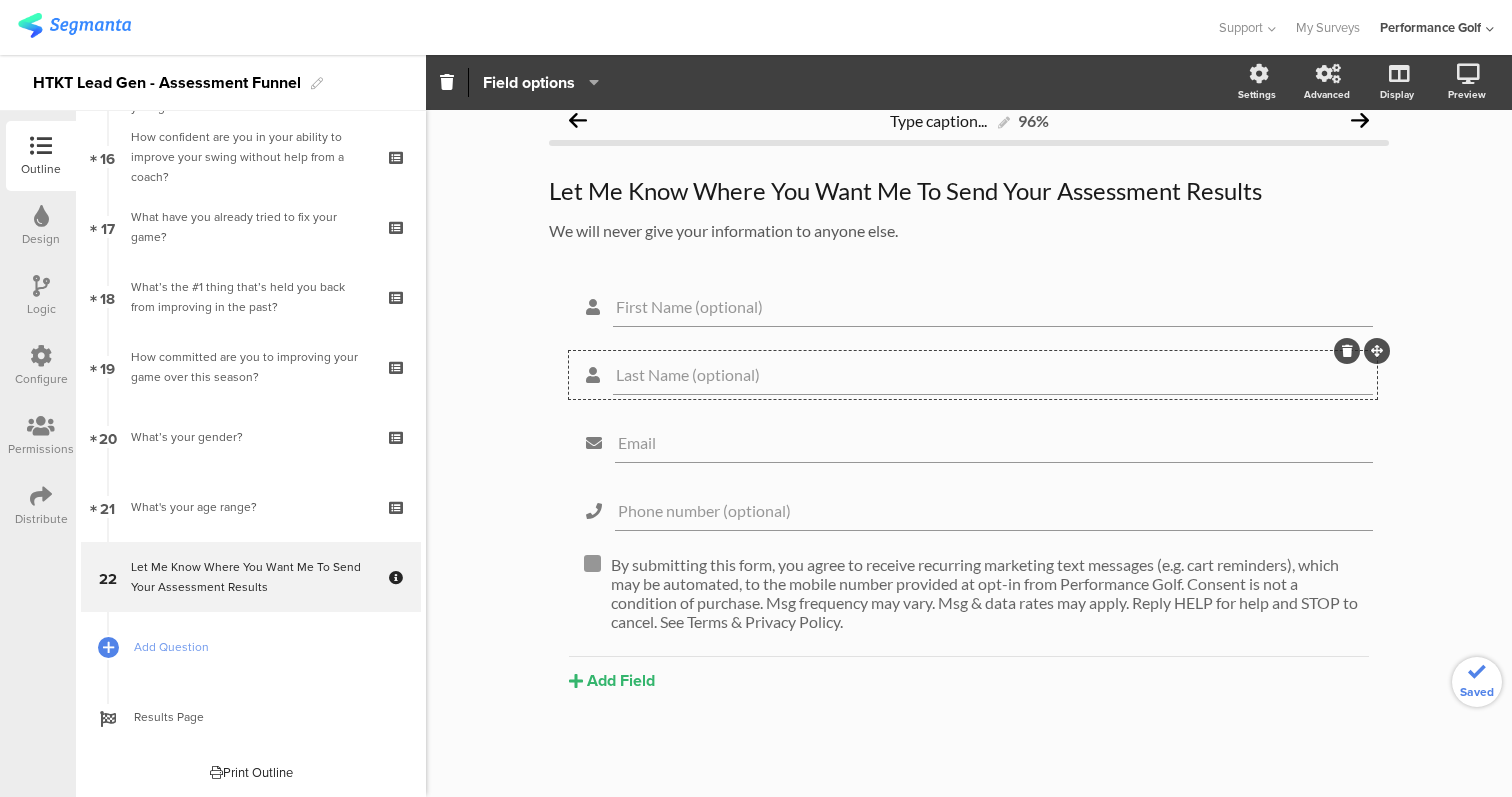 click on "Last Name (optional)" at bounding box center (993, 374) 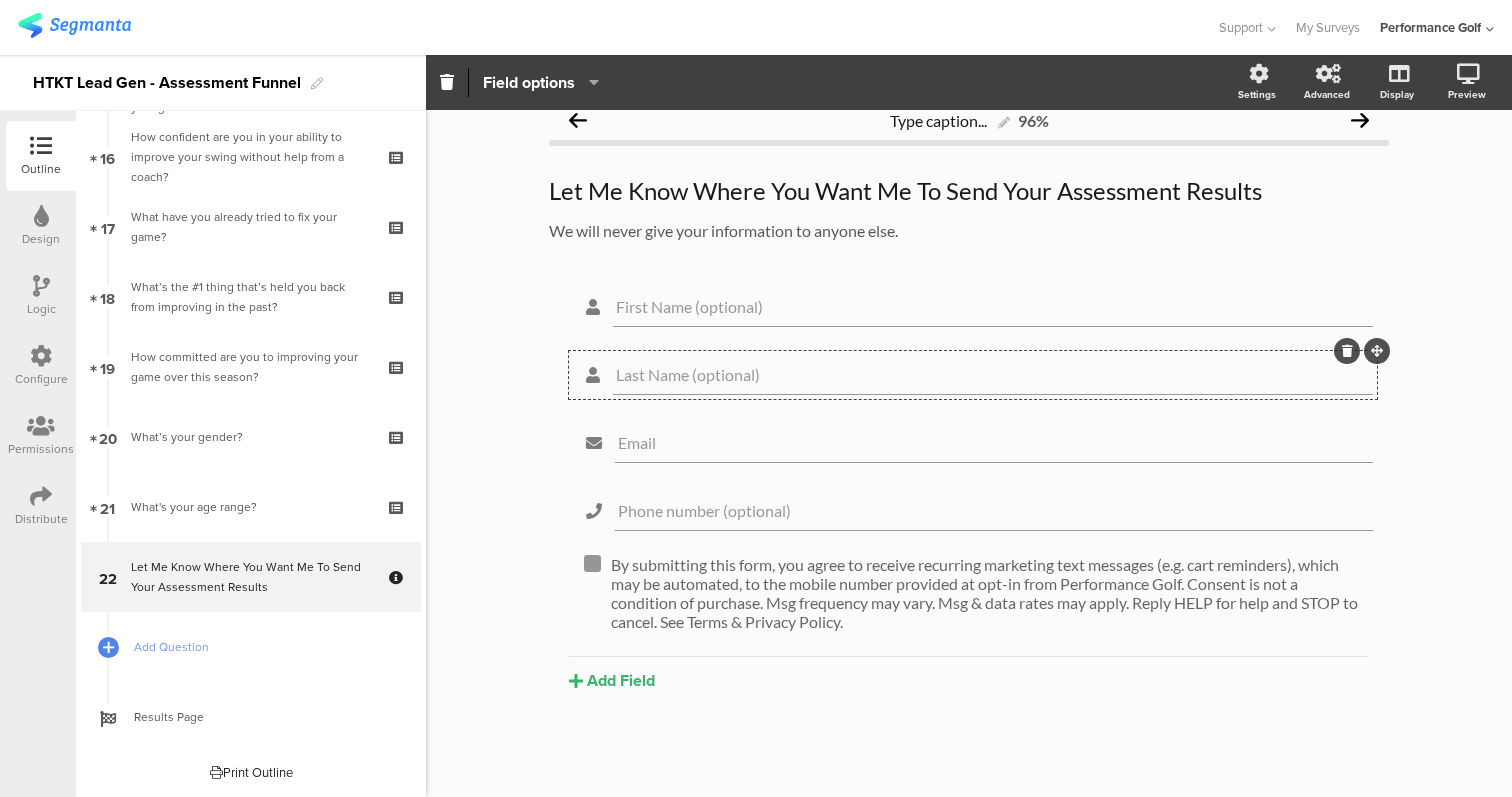 drag, startPoint x: 778, startPoint y: 365, endPoint x: 693, endPoint y: 367, distance: 85.02353 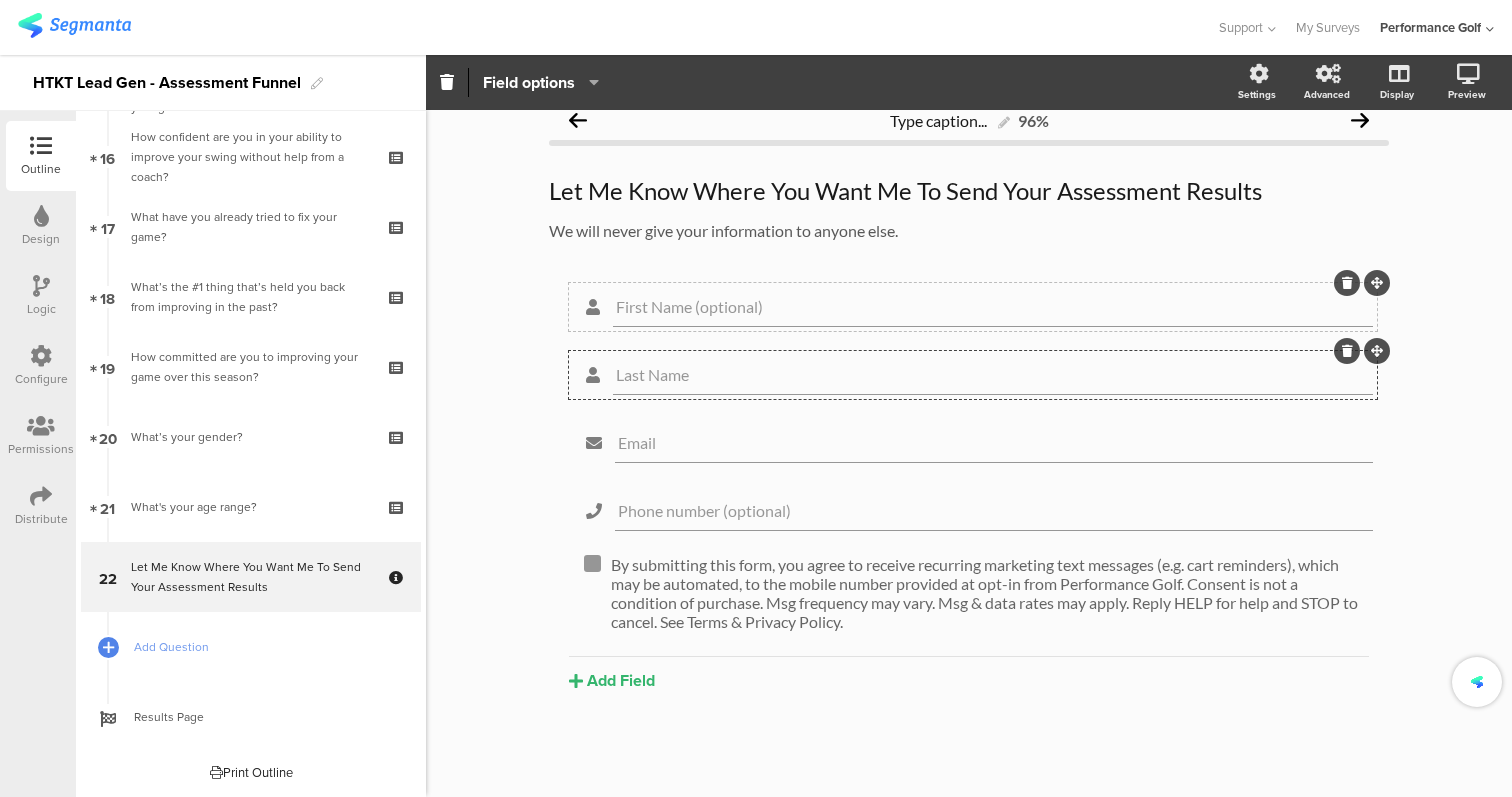 type on "Last Name" 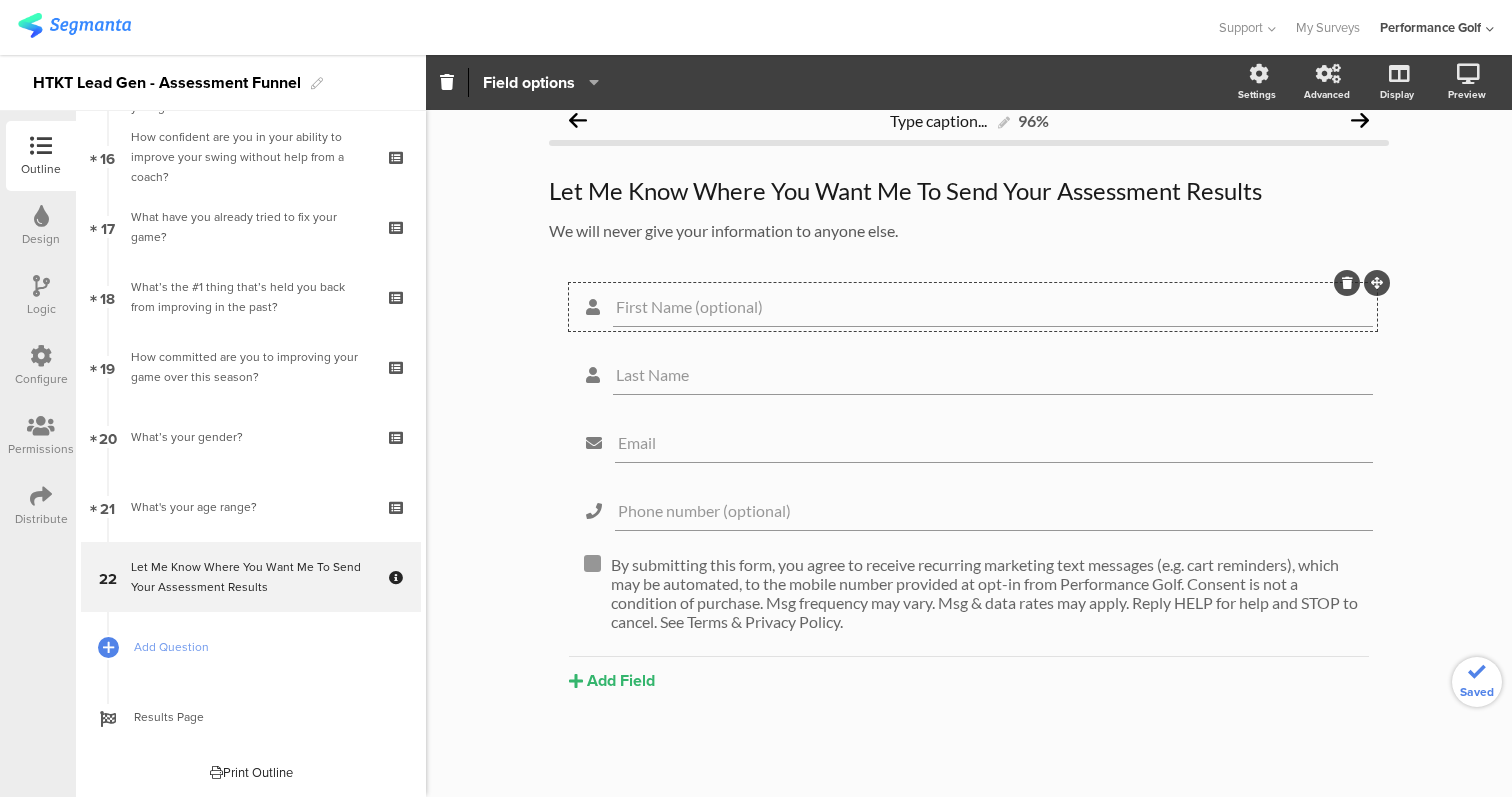 drag, startPoint x: 786, startPoint y: 301, endPoint x: 698, endPoint y: 301, distance: 88 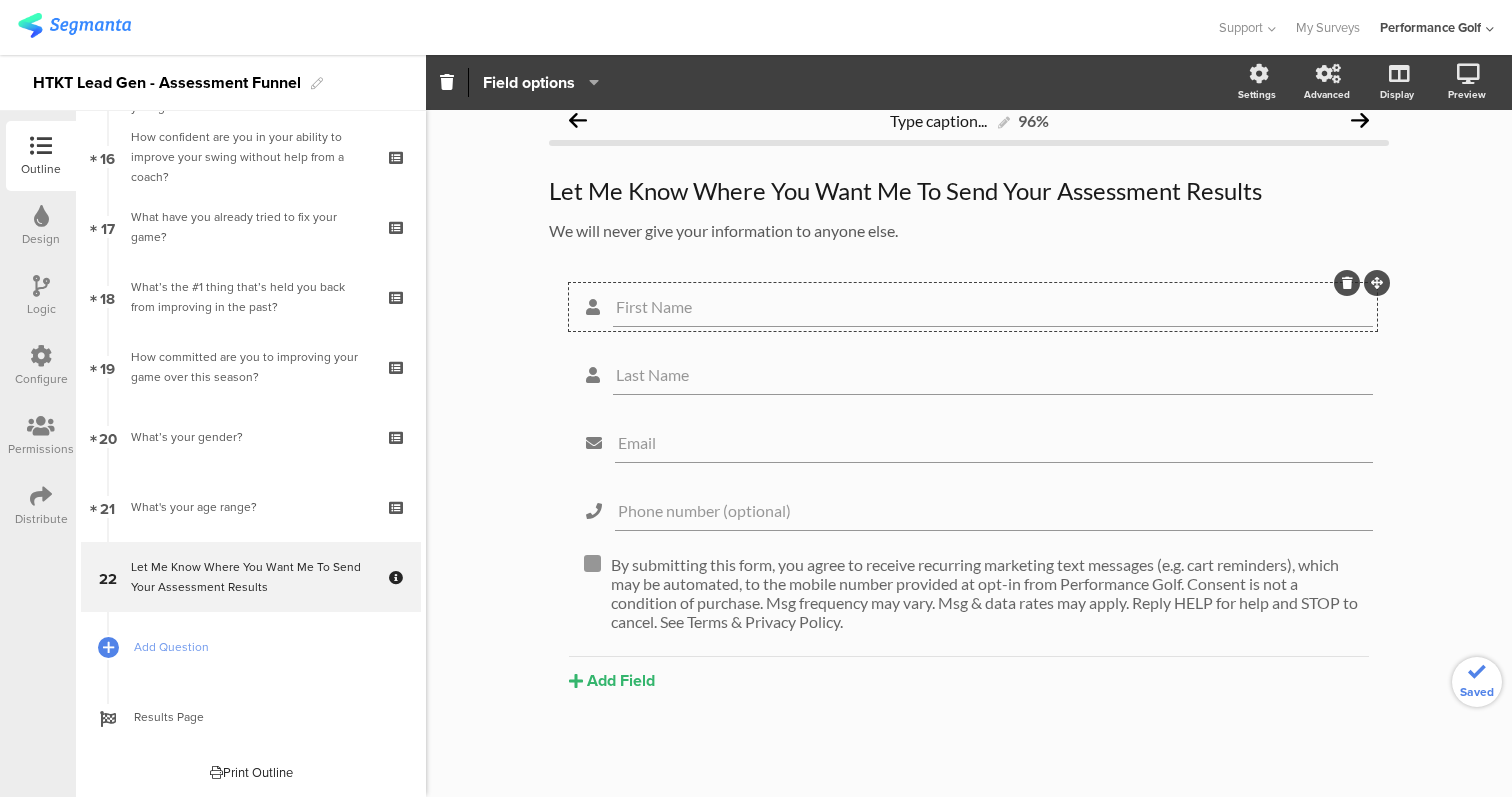 type on "First Name" 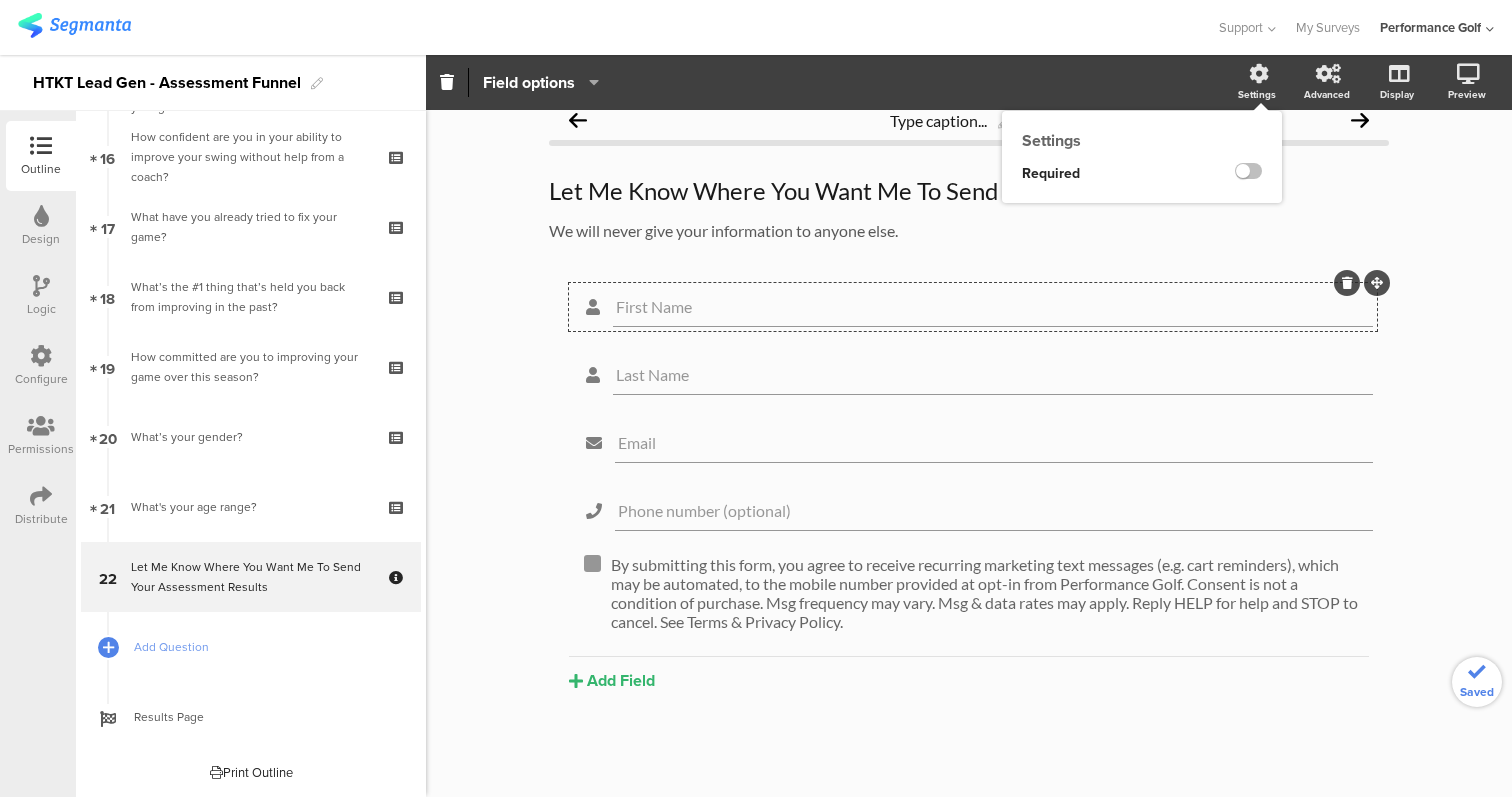 click on "Settings" at bounding box center [1267, 83] 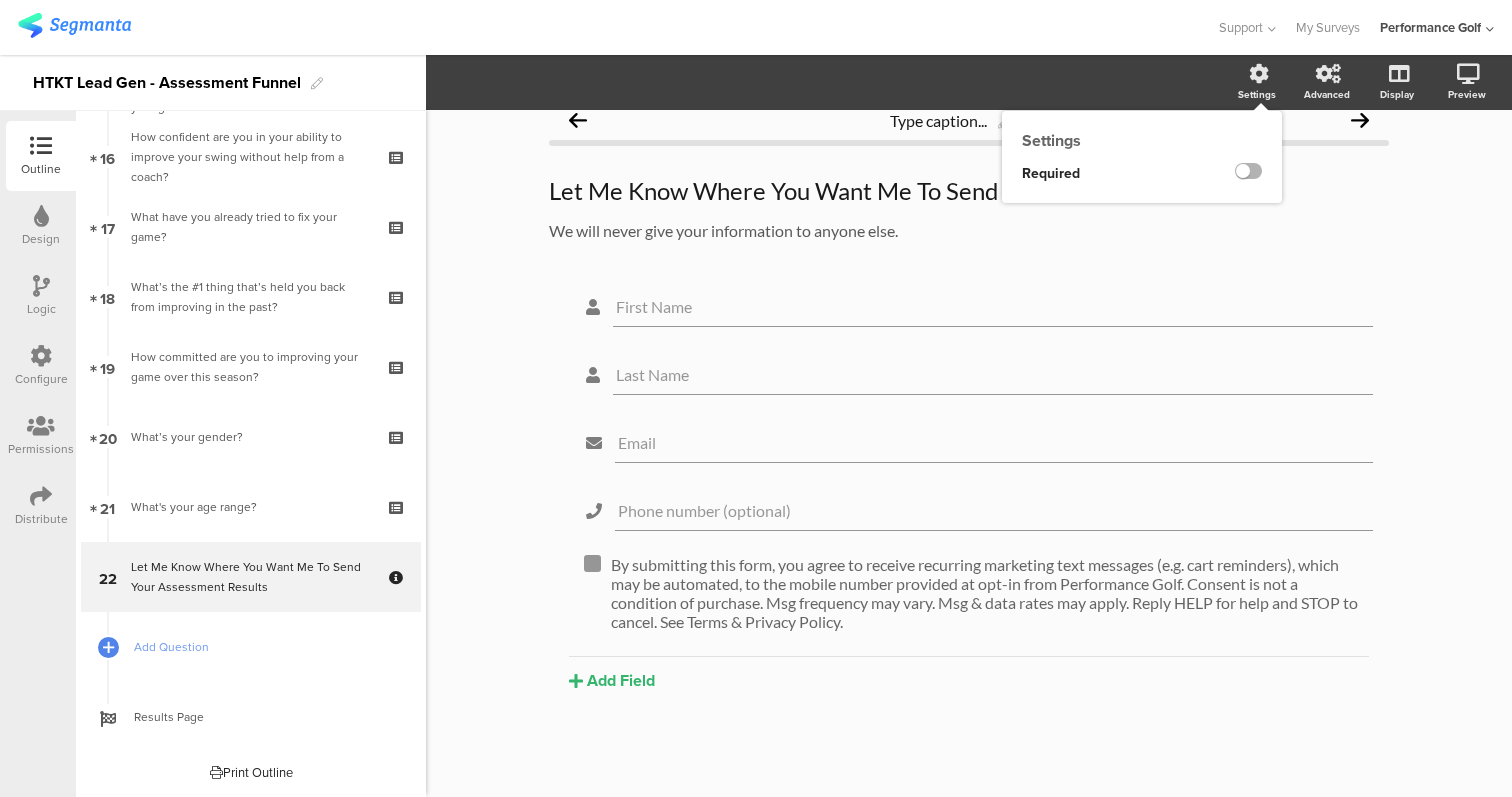 click at bounding box center (1248, 171) 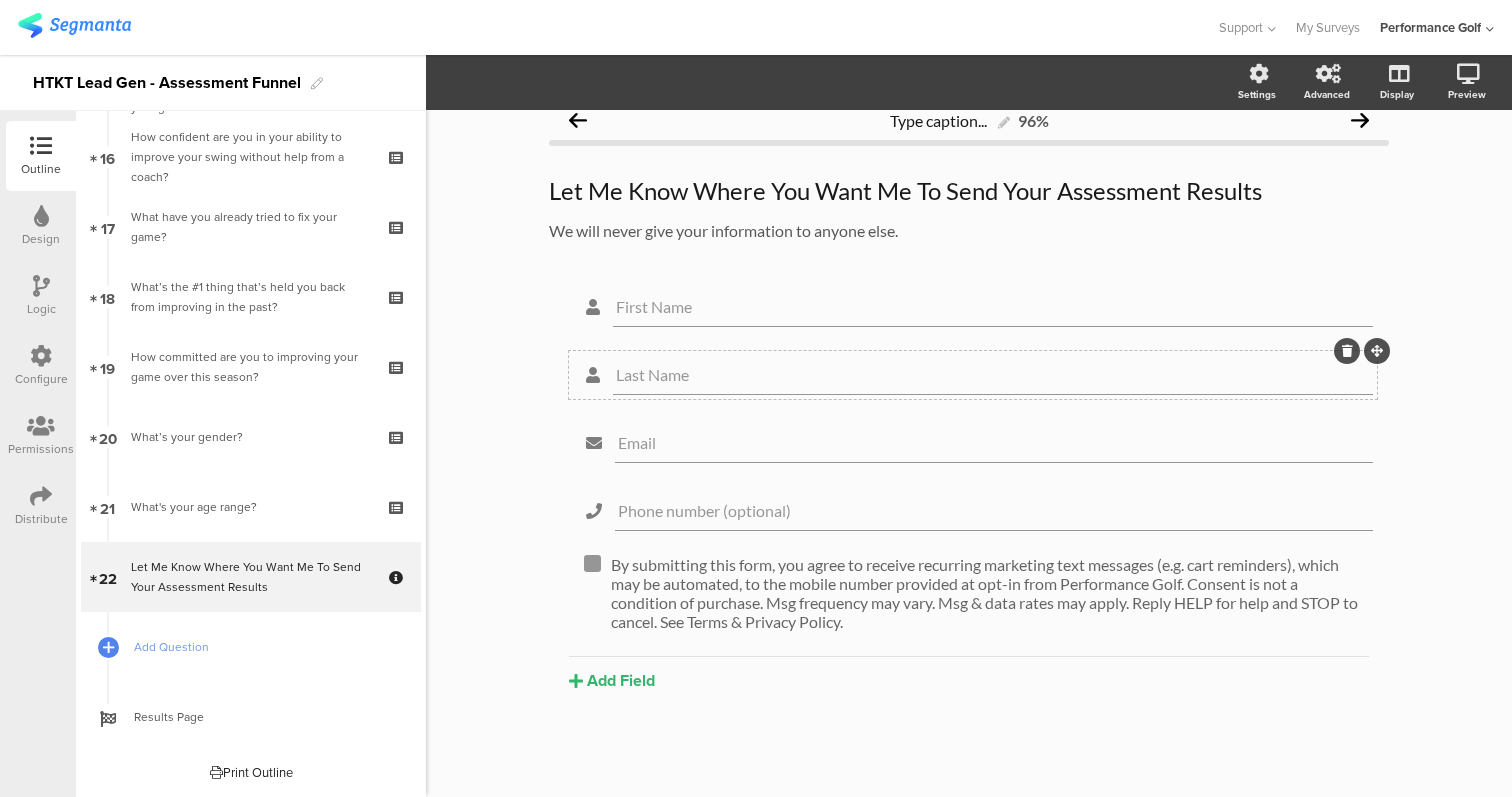 click on "Last Name" at bounding box center (993, 307) 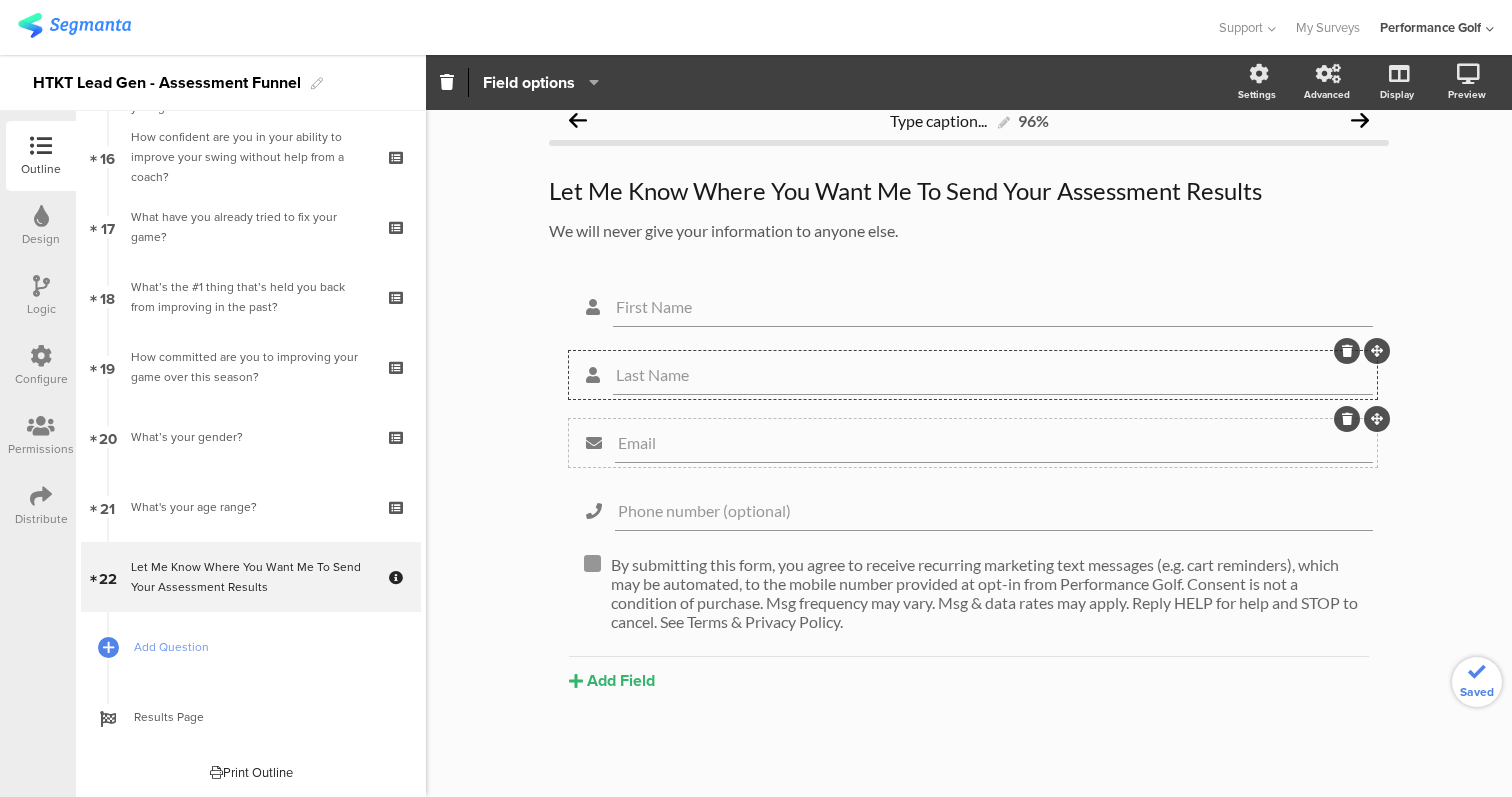 click on "Email" at bounding box center (973, 443) 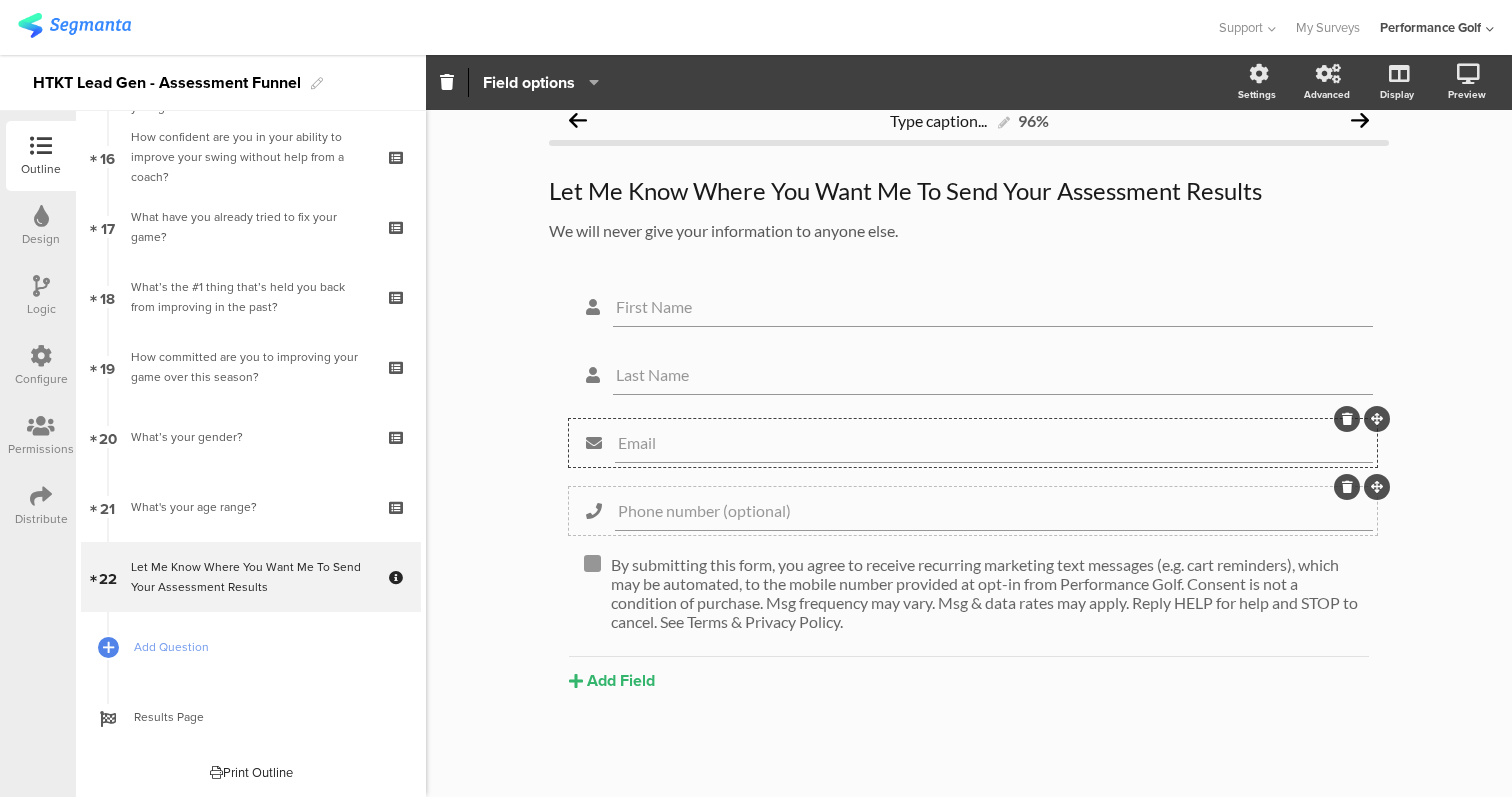 click on "Phone number (optional)" at bounding box center (993, 306) 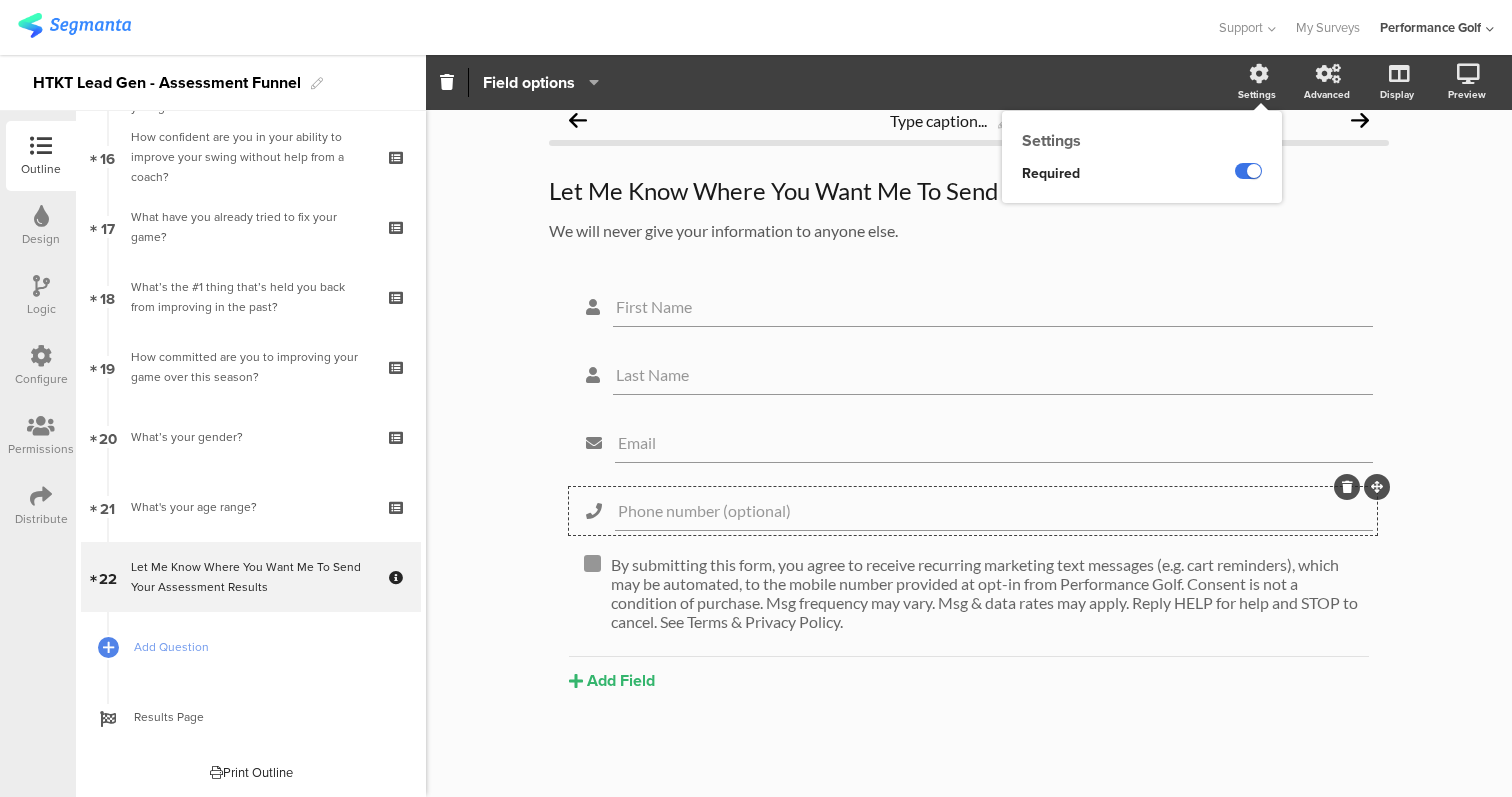 click at bounding box center (1248, 171) 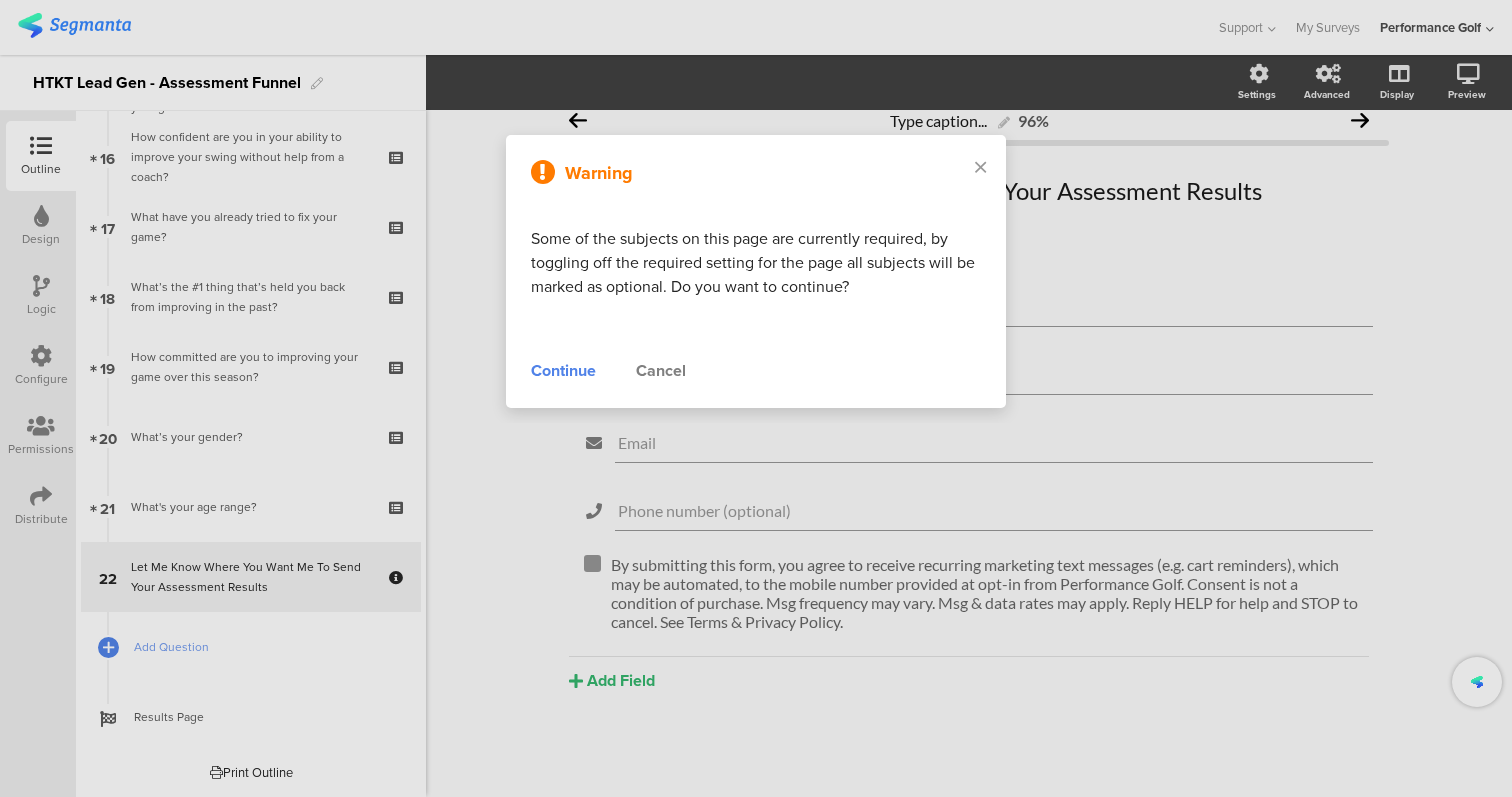click on "Continue" at bounding box center [563, 371] 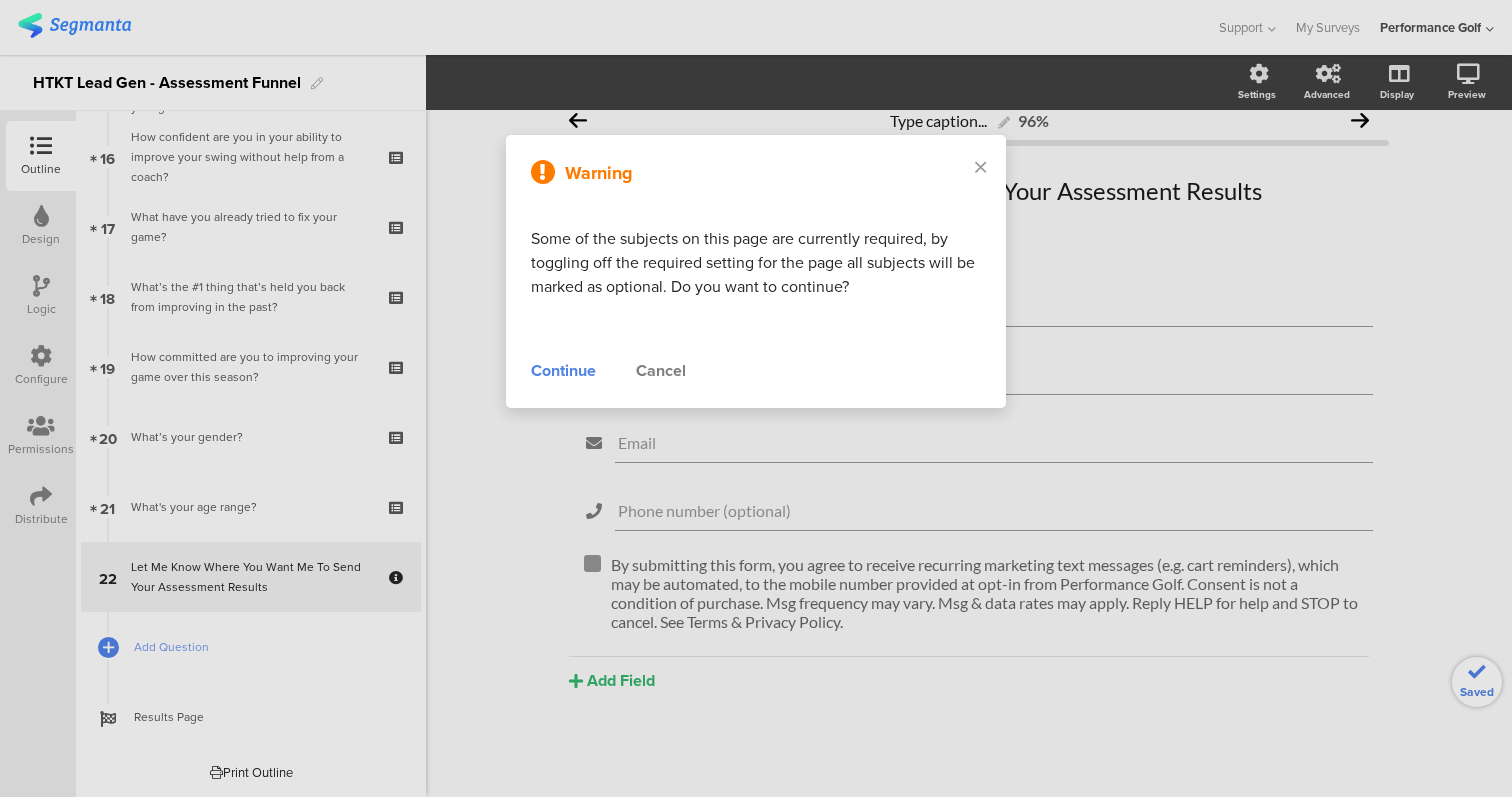 click on "Email" at bounding box center [993, 306] 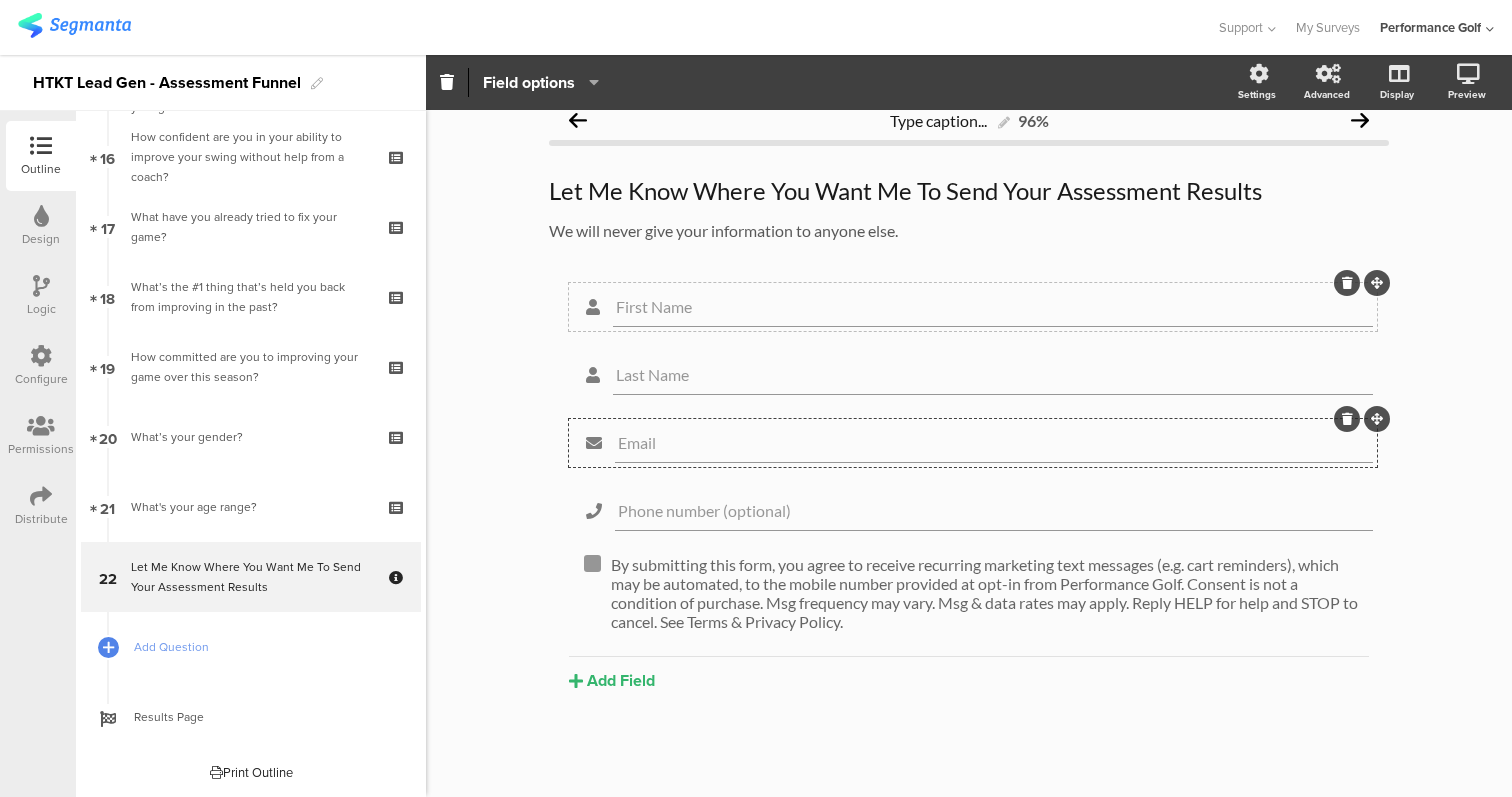 click on "First Name" at bounding box center [993, 306] 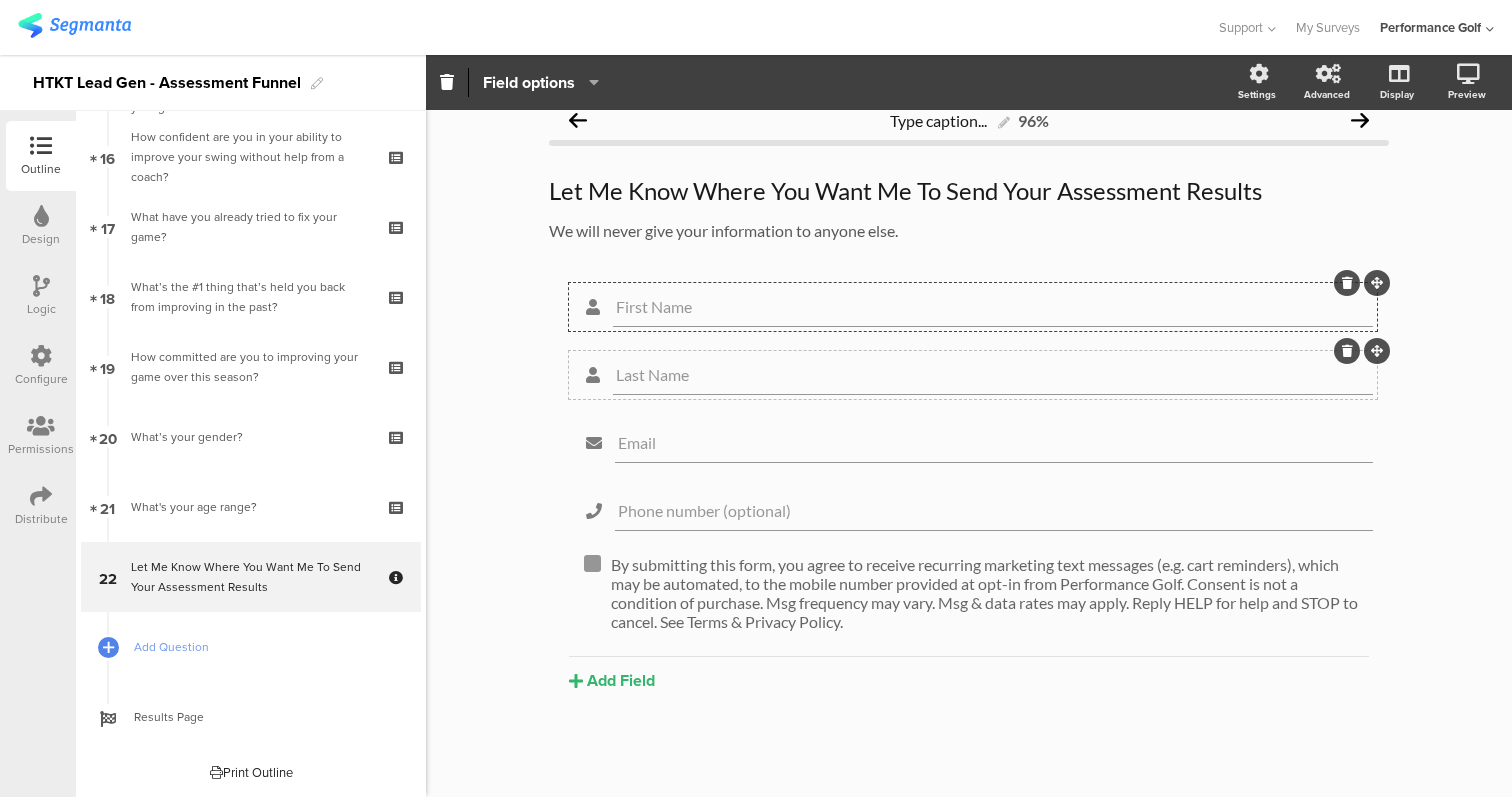 click on "Last Name" at bounding box center [993, 307] 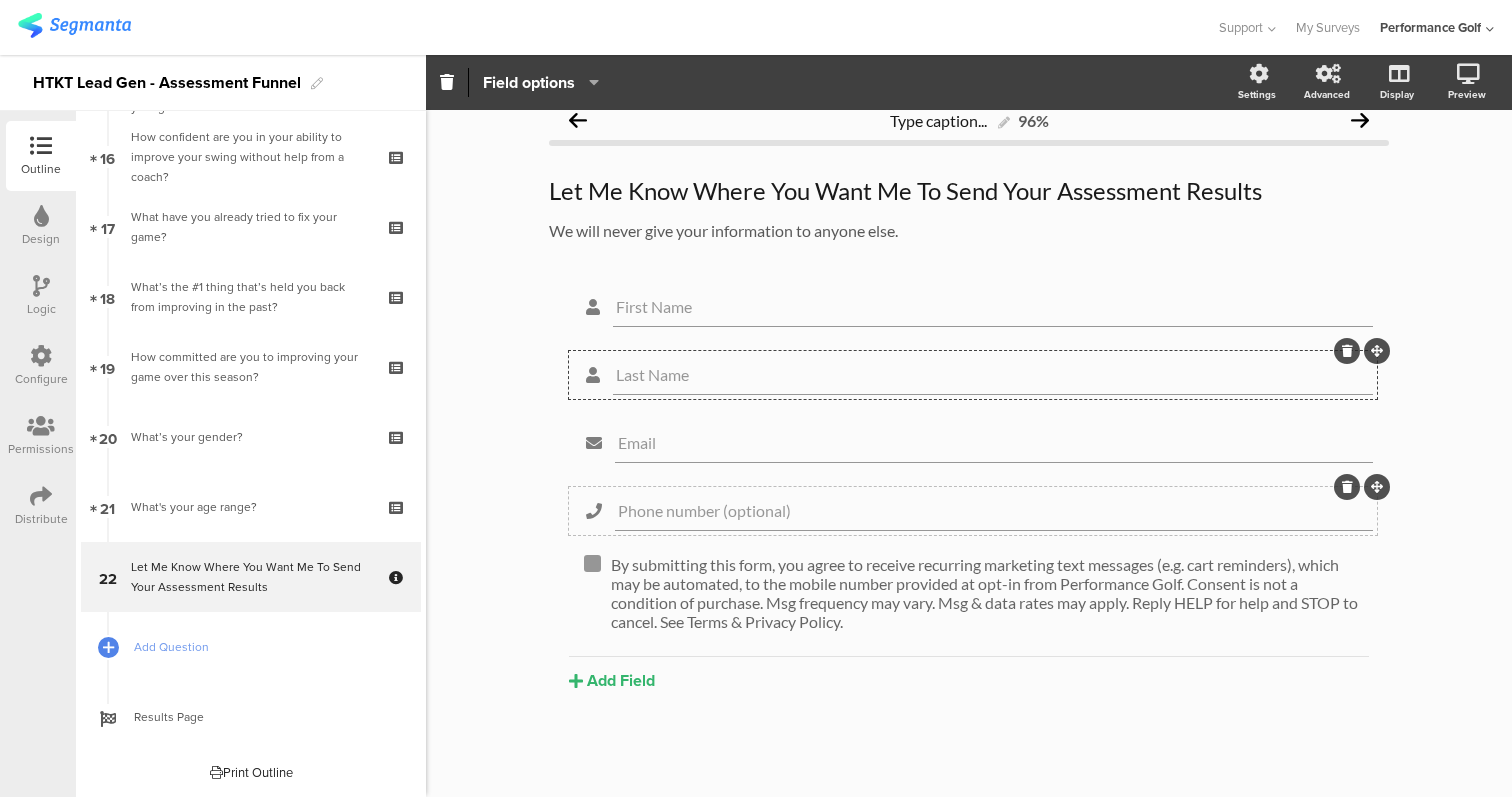 click on "Phone number (optional)" at bounding box center [993, 306] 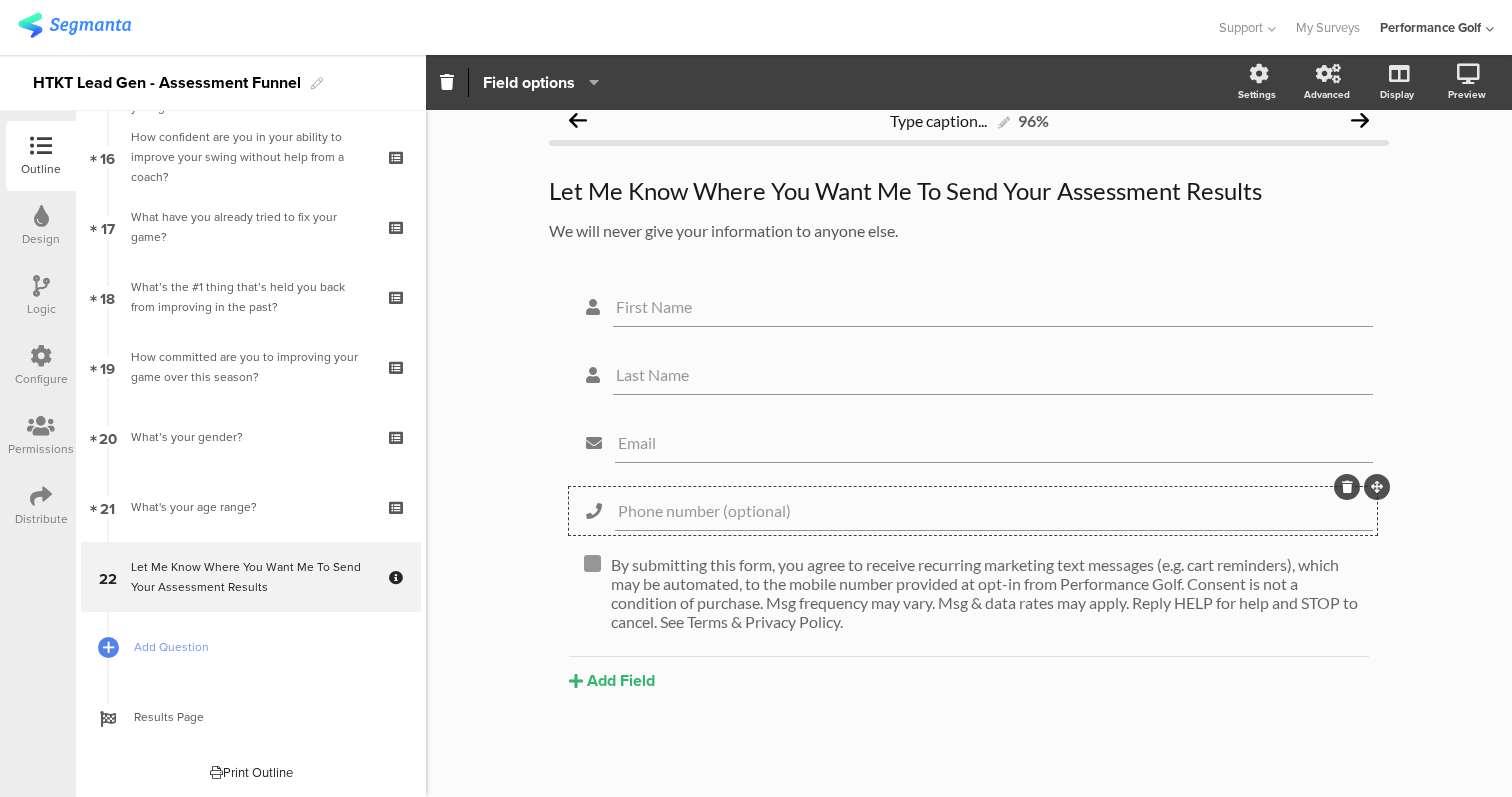 click on "Phone number (optional)" at bounding box center [994, 510] 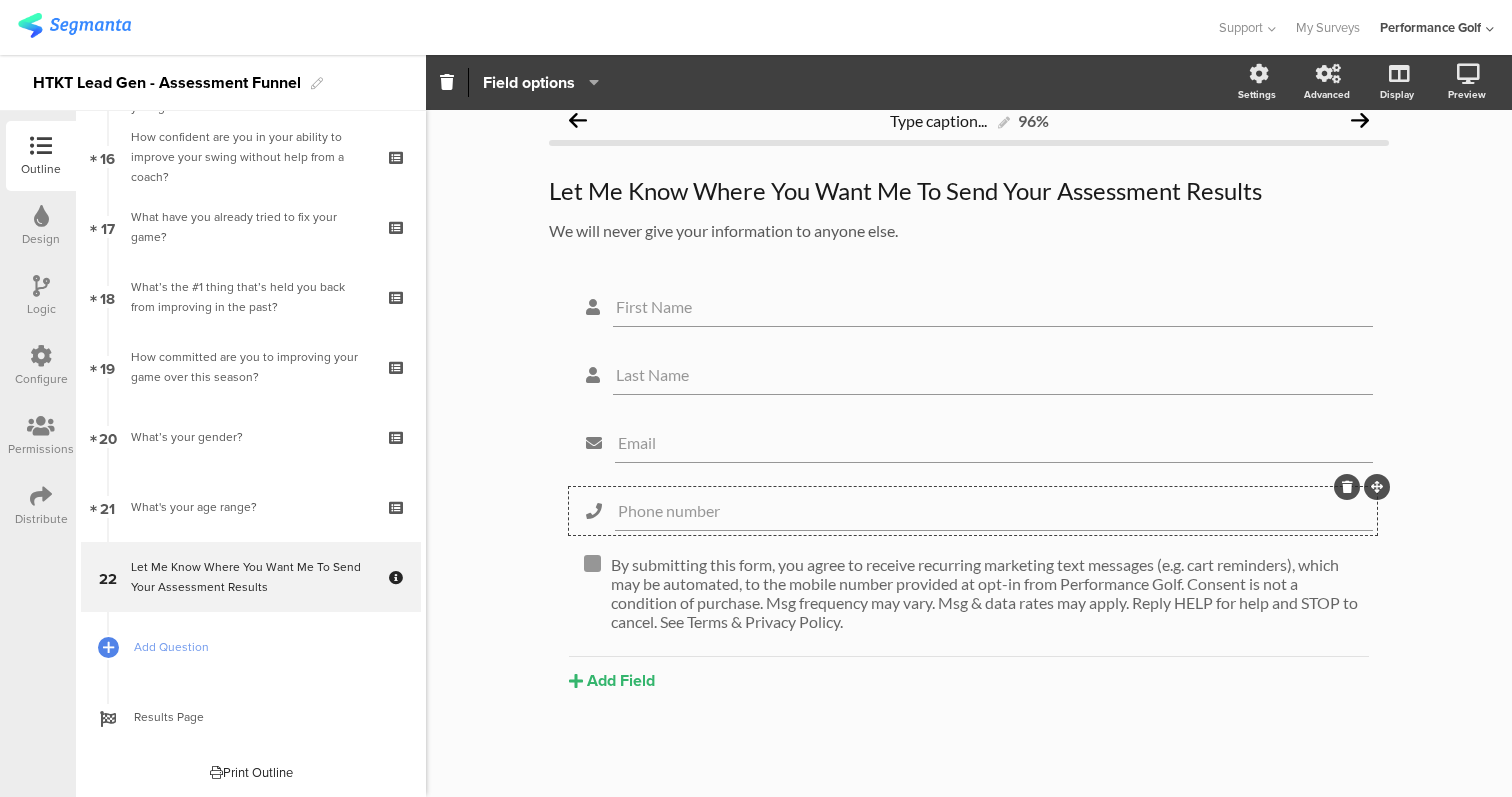 type on "Phone number" 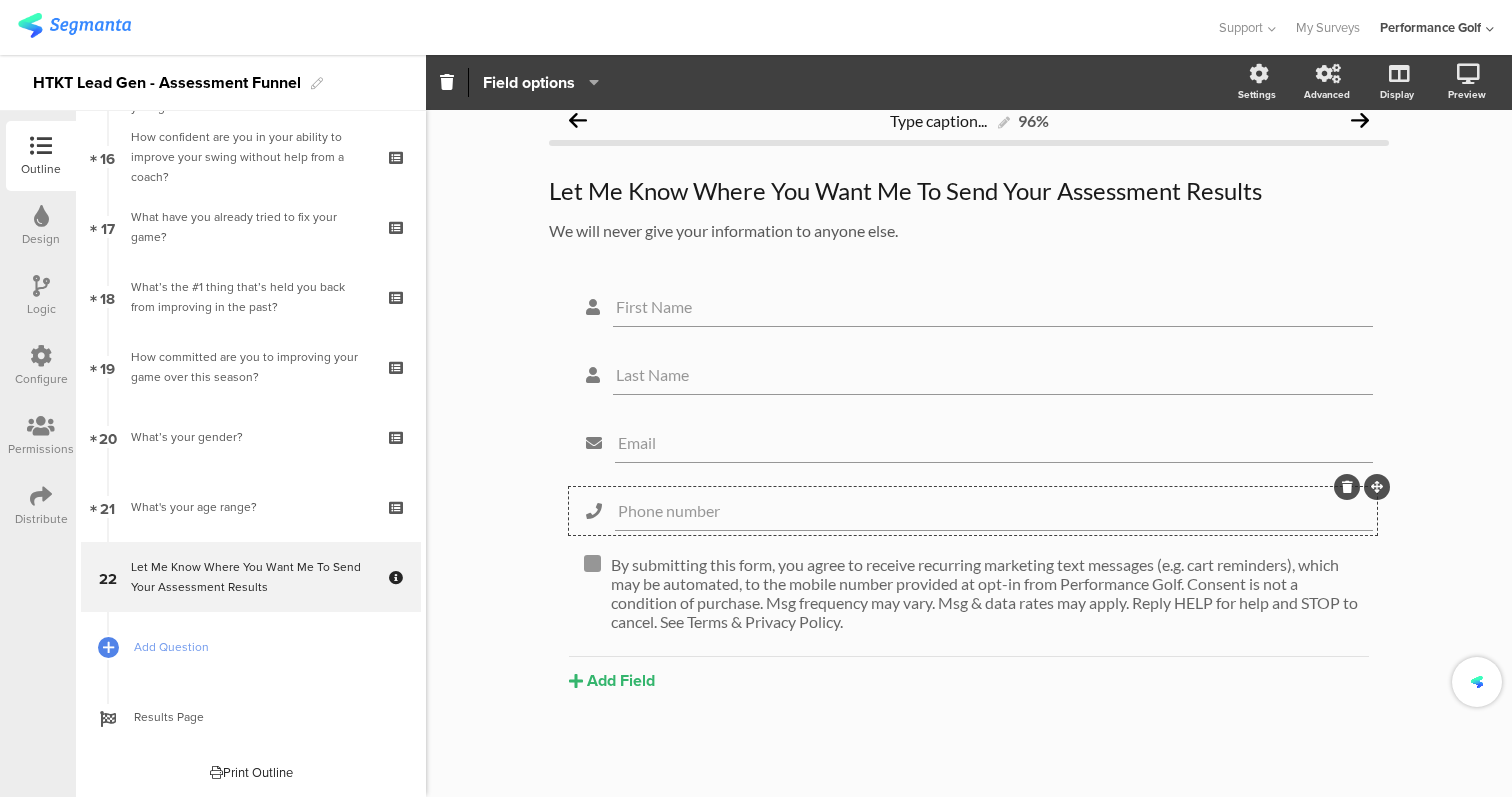 click on "First Name
Last Name
Email
Phone number
By submitting this form, you agree to receive recurring marketing text messages (e.g. cart reminders), which may be automated, to the mobile number provided at opt-in from Performance Golf. Consent is not a condition of purchase. Msg frequency may vary. Msg & data rates may apply. Reply HELP for help and STOP to cancel. See Terms & Privacy Policy.
Text" at bounding box center (969, 535) 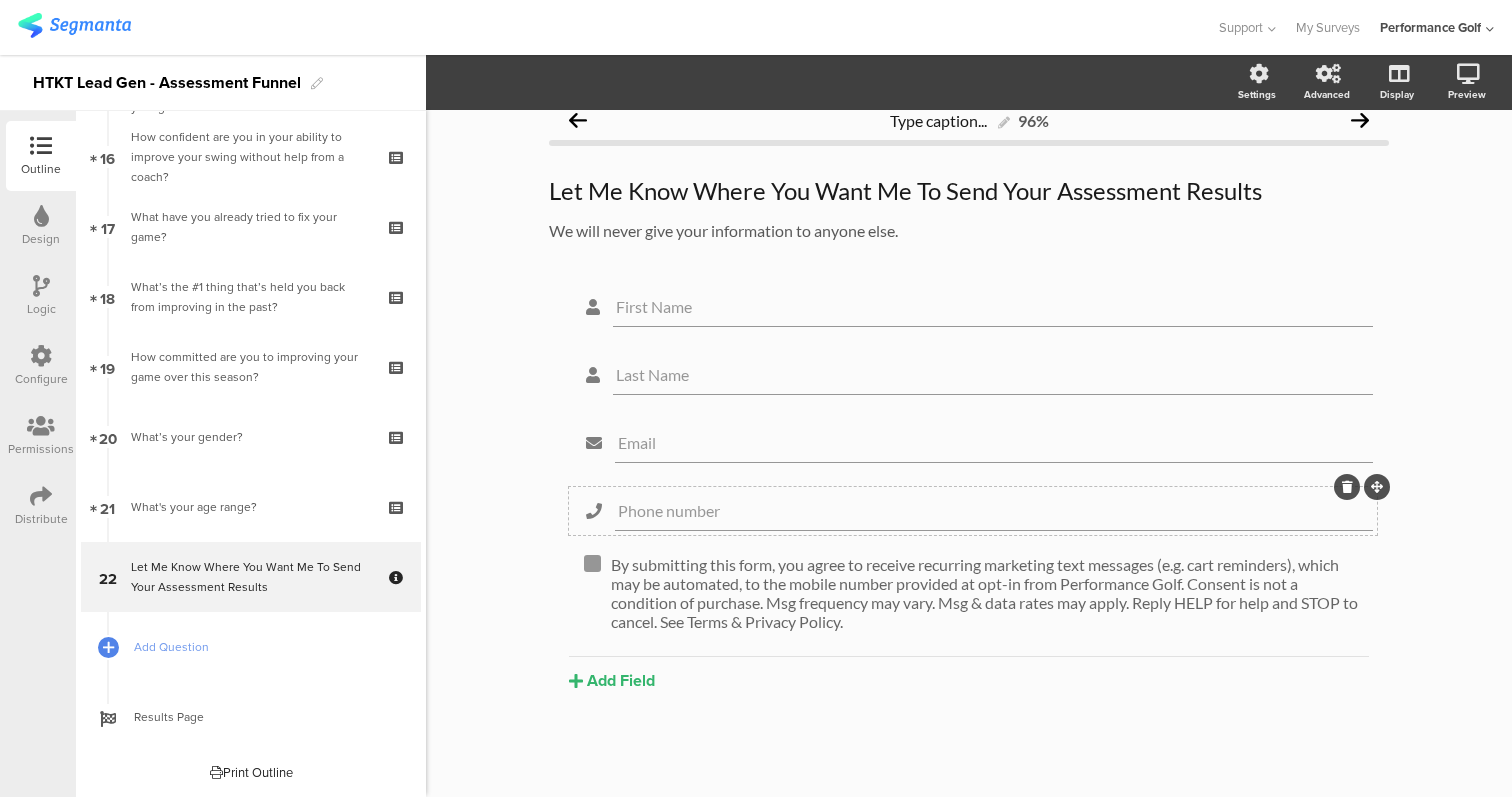 click on "Phone number" at bounding box center [993, 307] 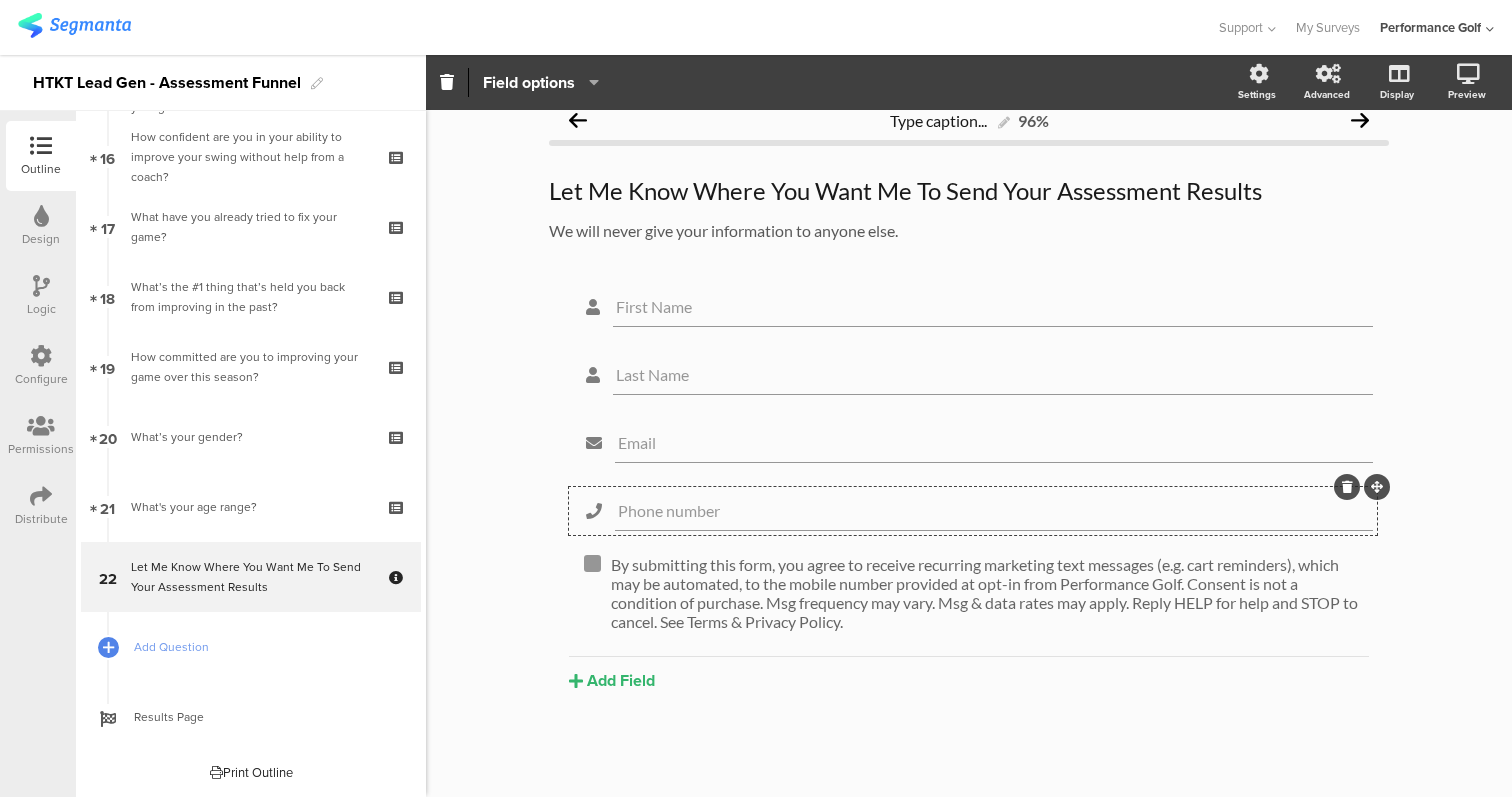 click on "Phone number" at bounding box center (994, 511) 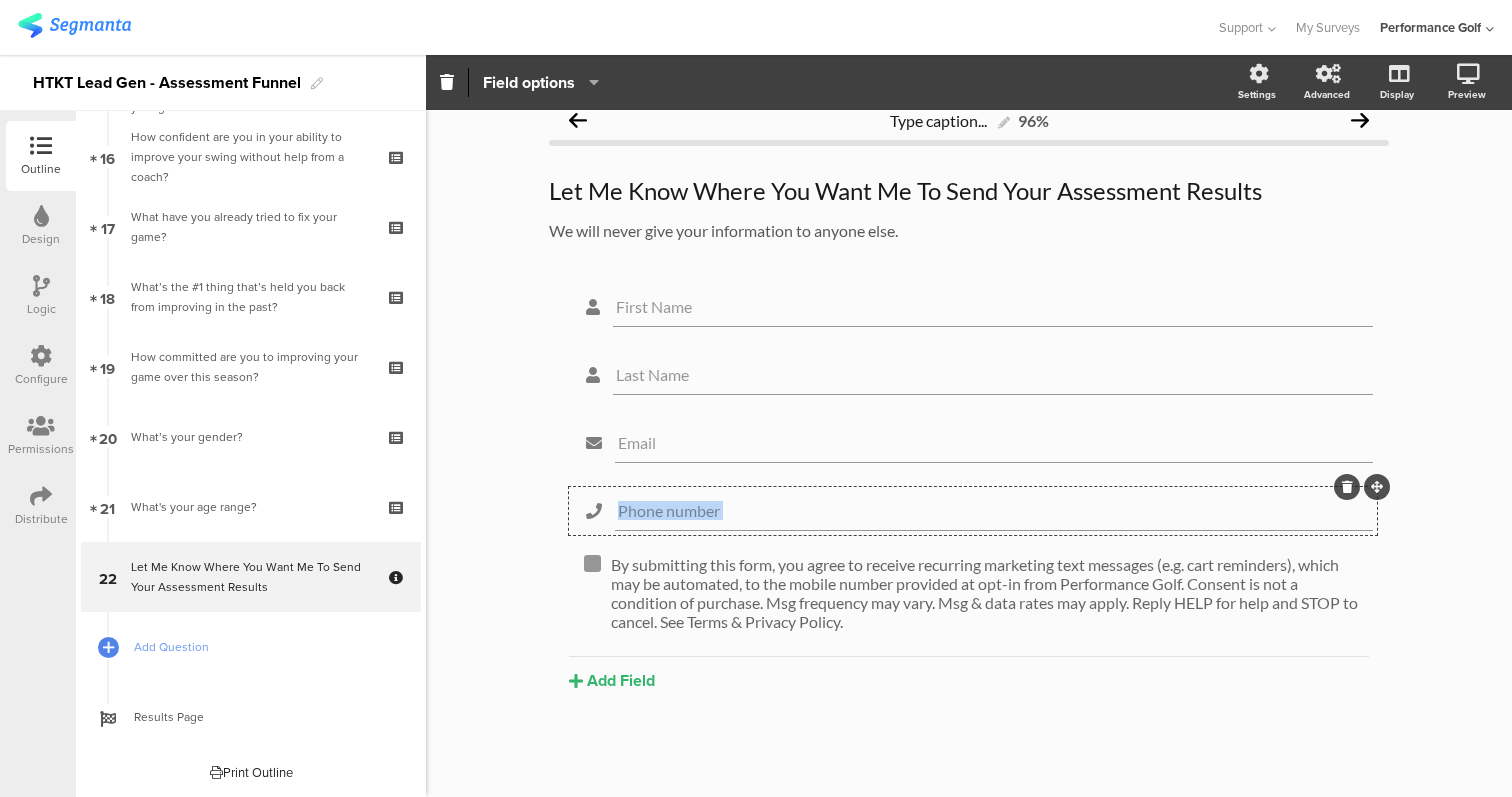 click on "Phone number" at bounding box center [994, 511] 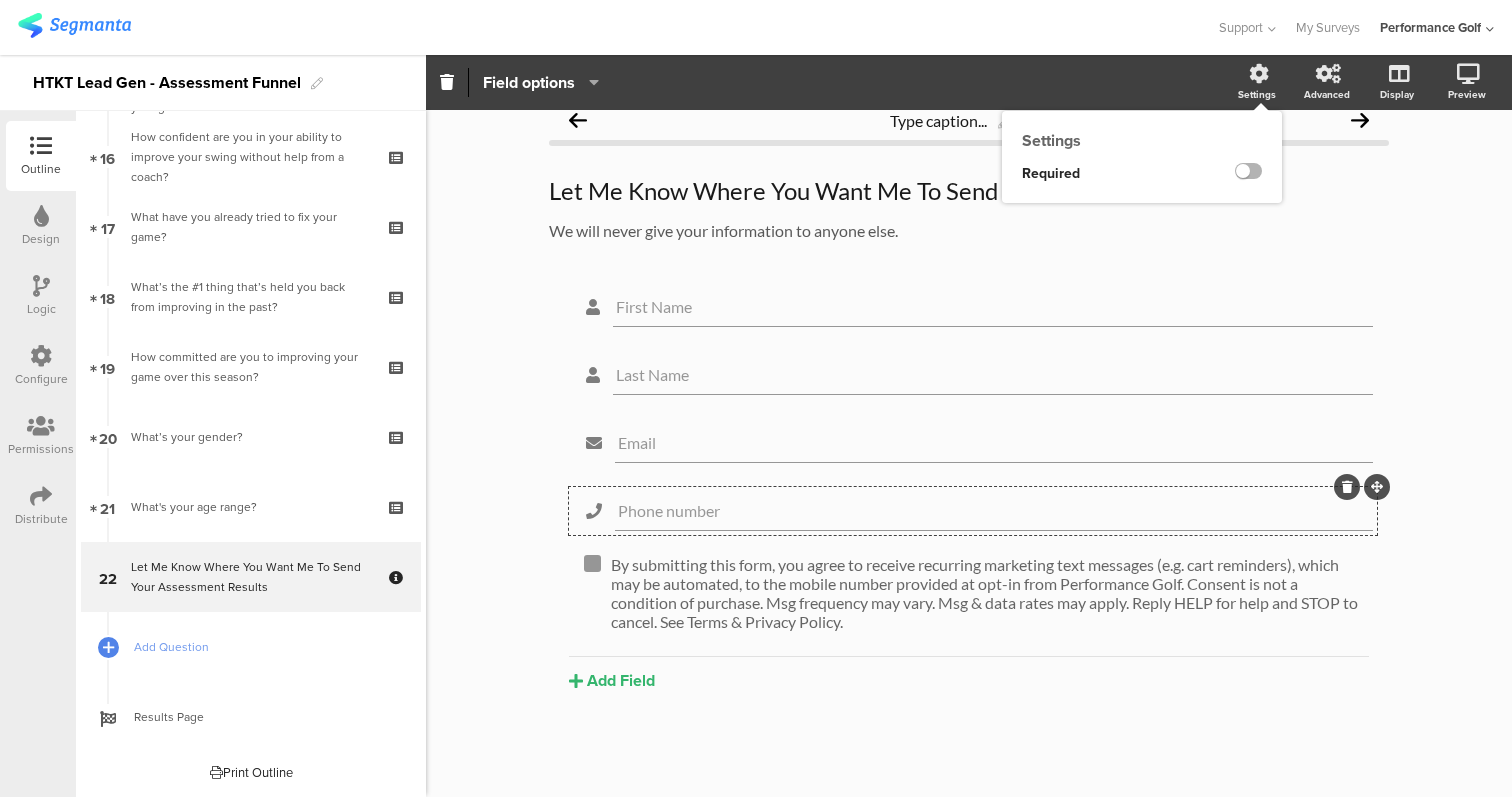 click at bounding box center (1248, 171) 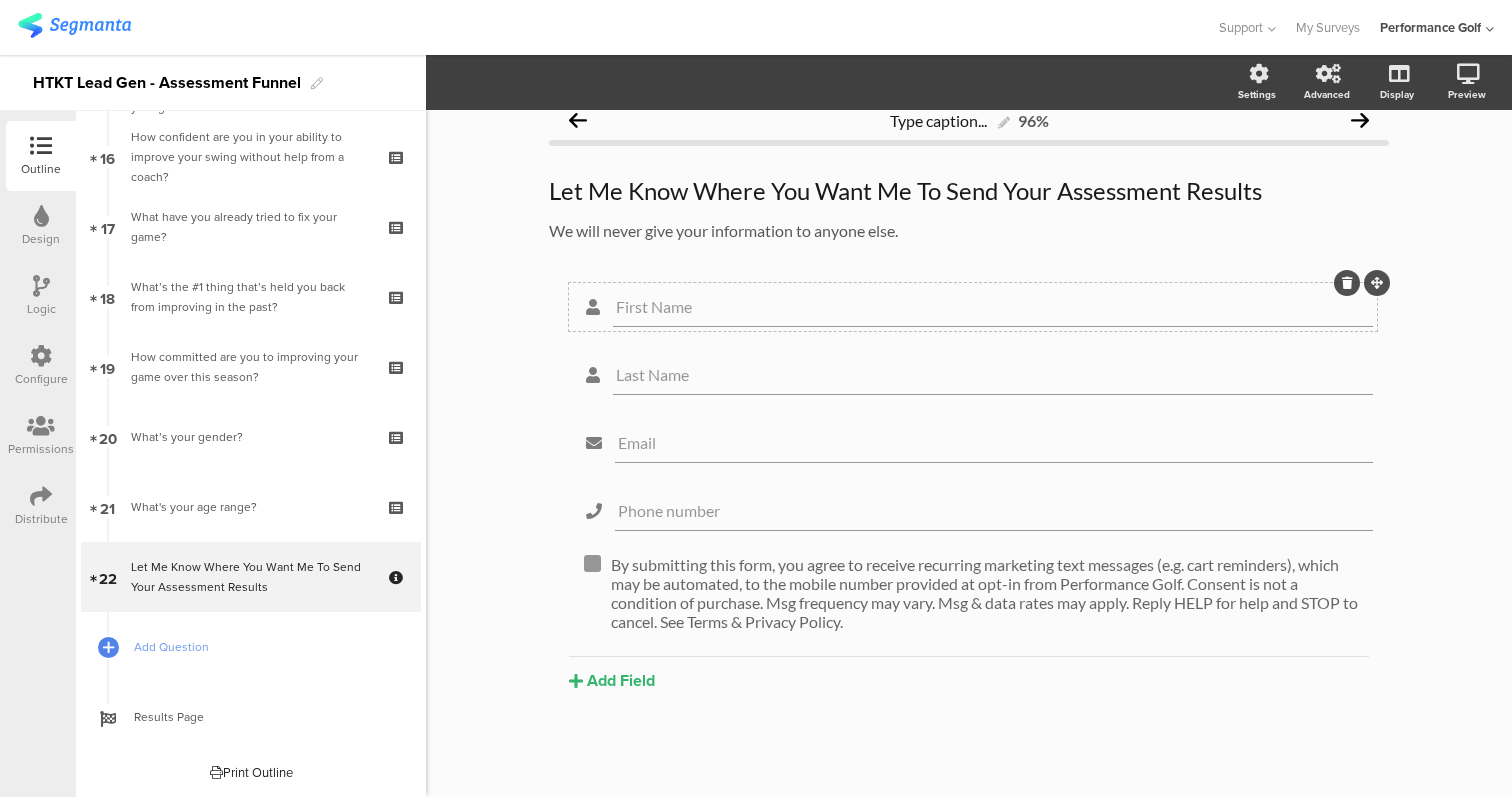 click on "First Name" at bounding box center (993, 306) 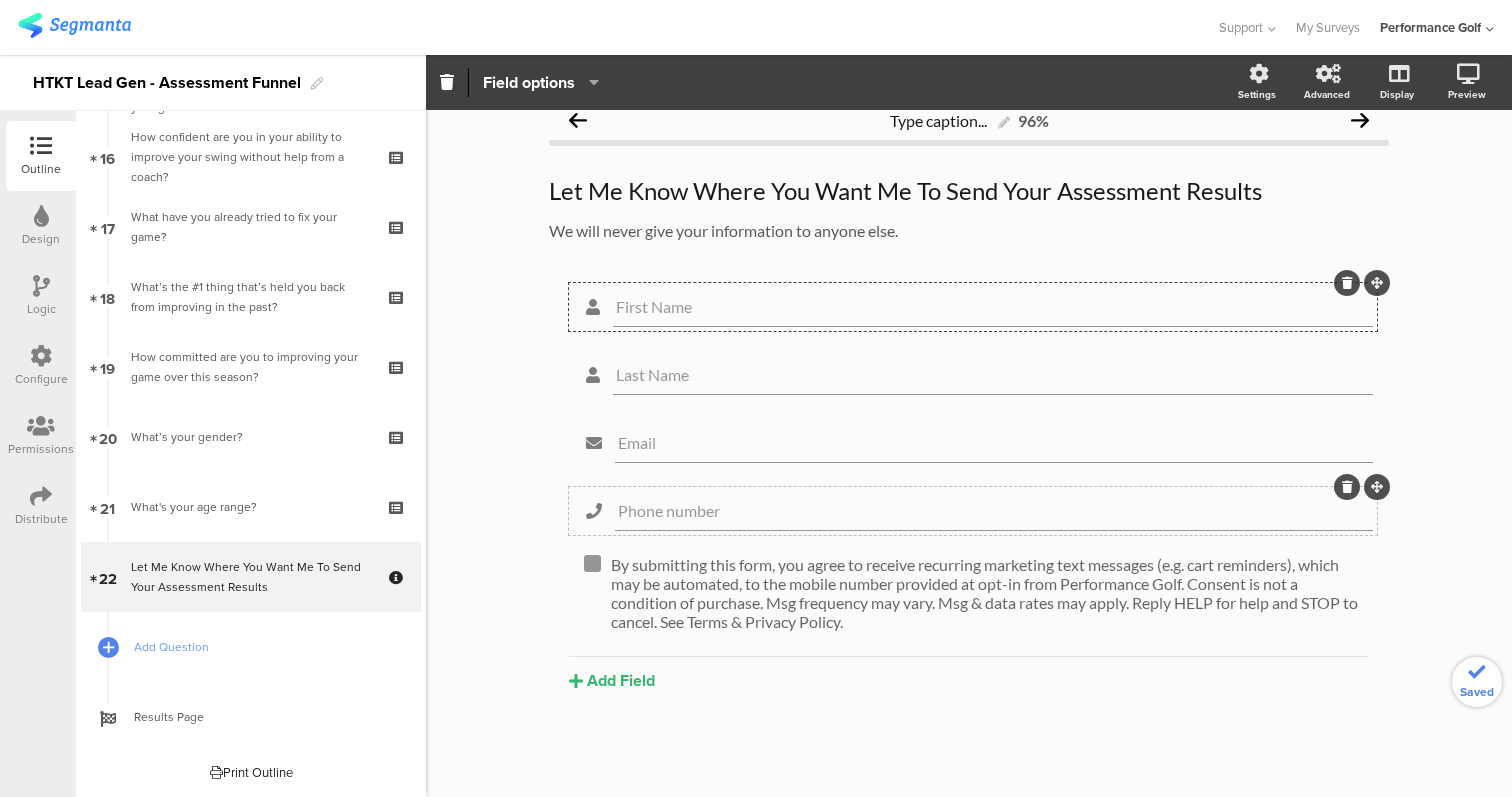 click on "Phone number" at bounding box center (993, 306) 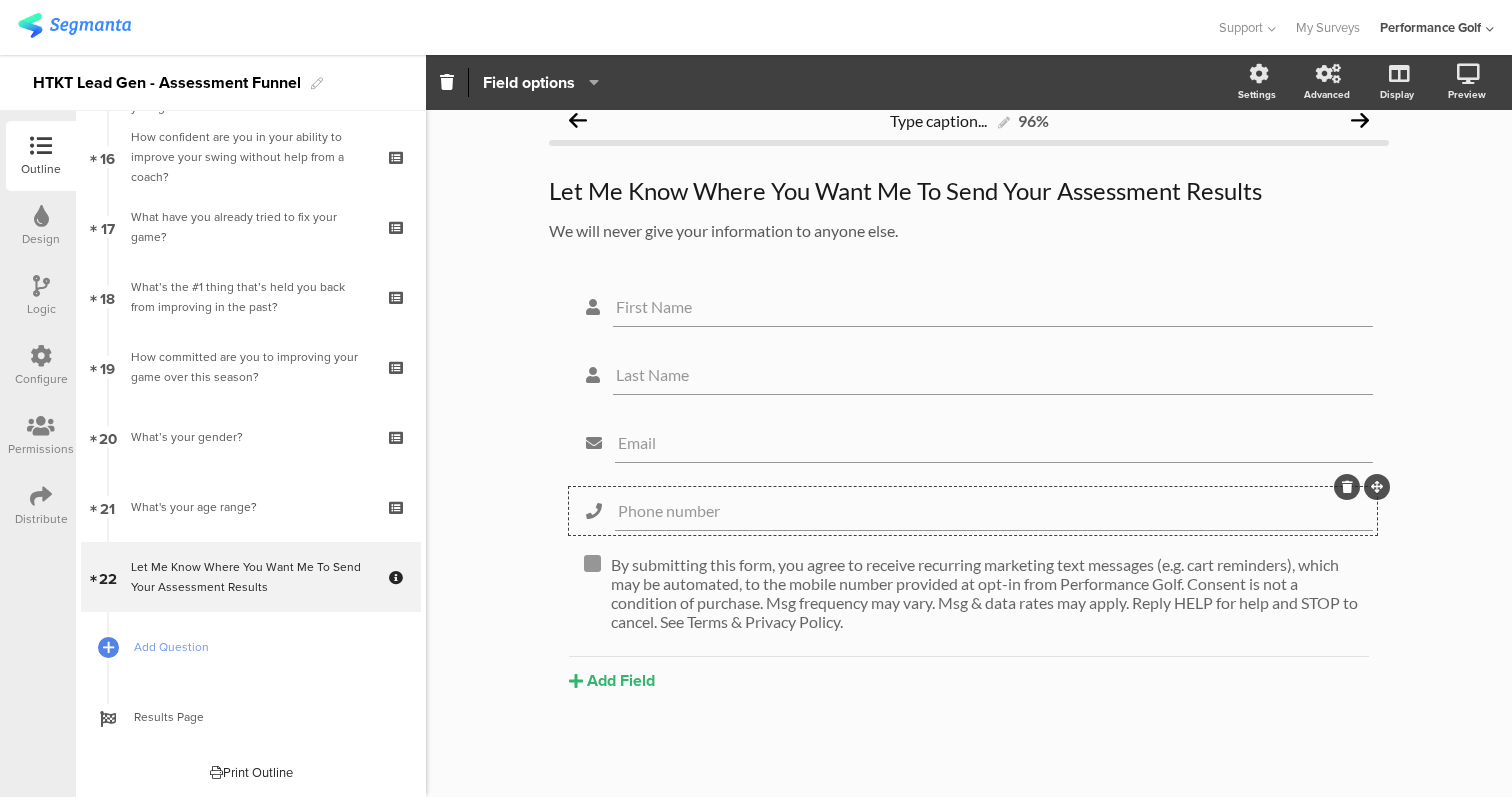click at bounding box center (74, 25) 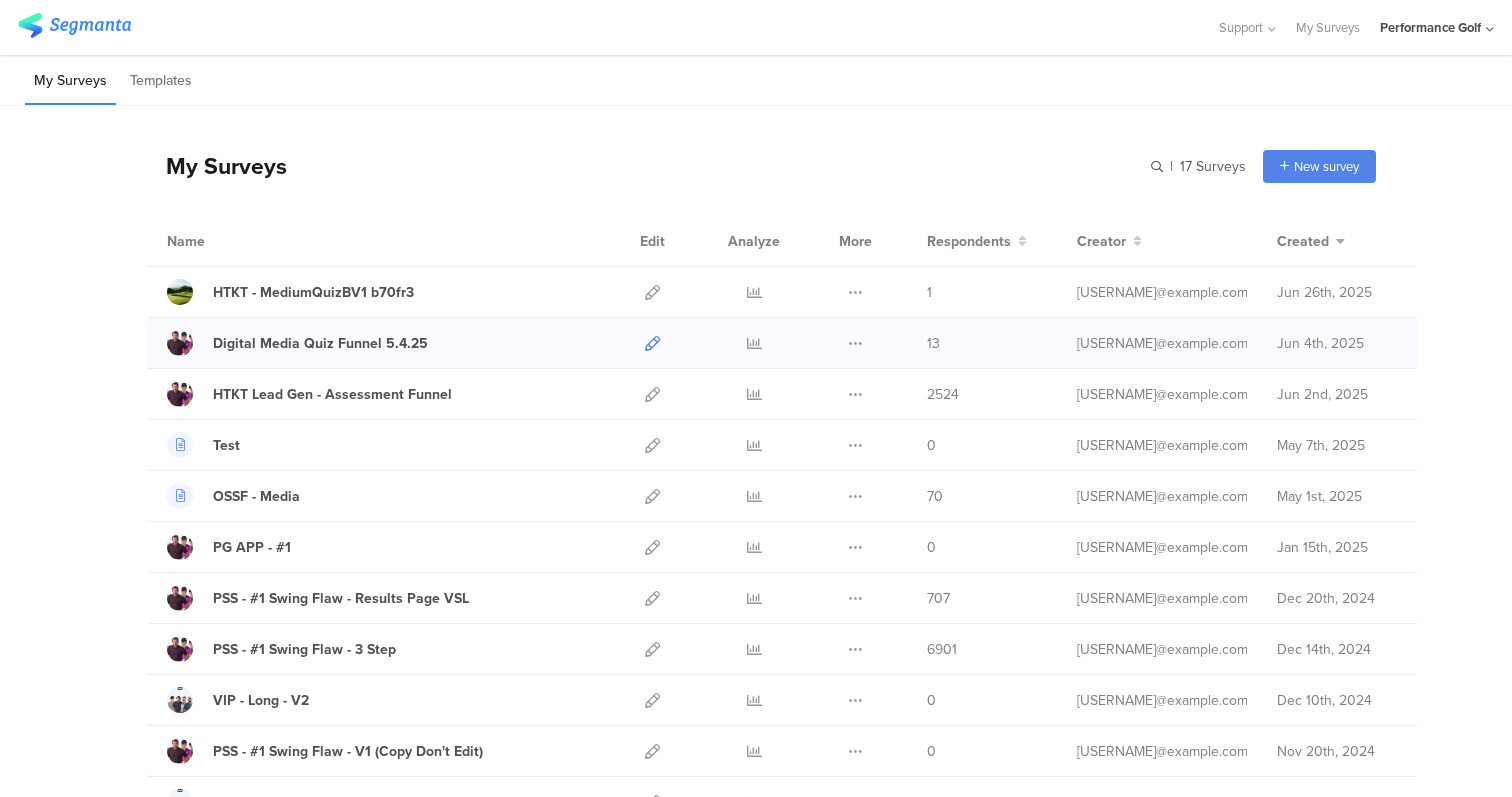 click at bounding box center [652, 343] 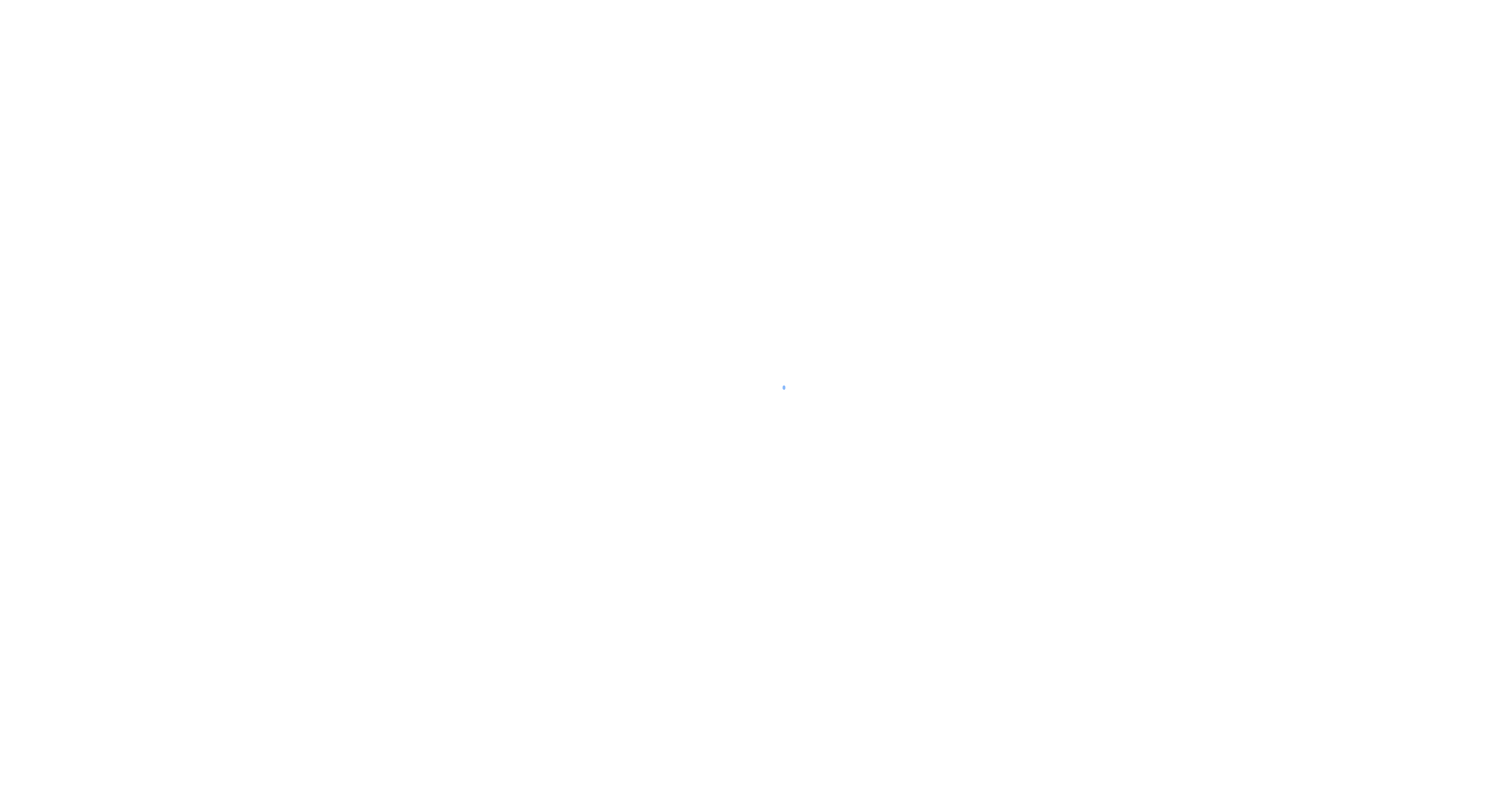 scroll, scrollTop: 0, scrollLeft: 0, axis: both 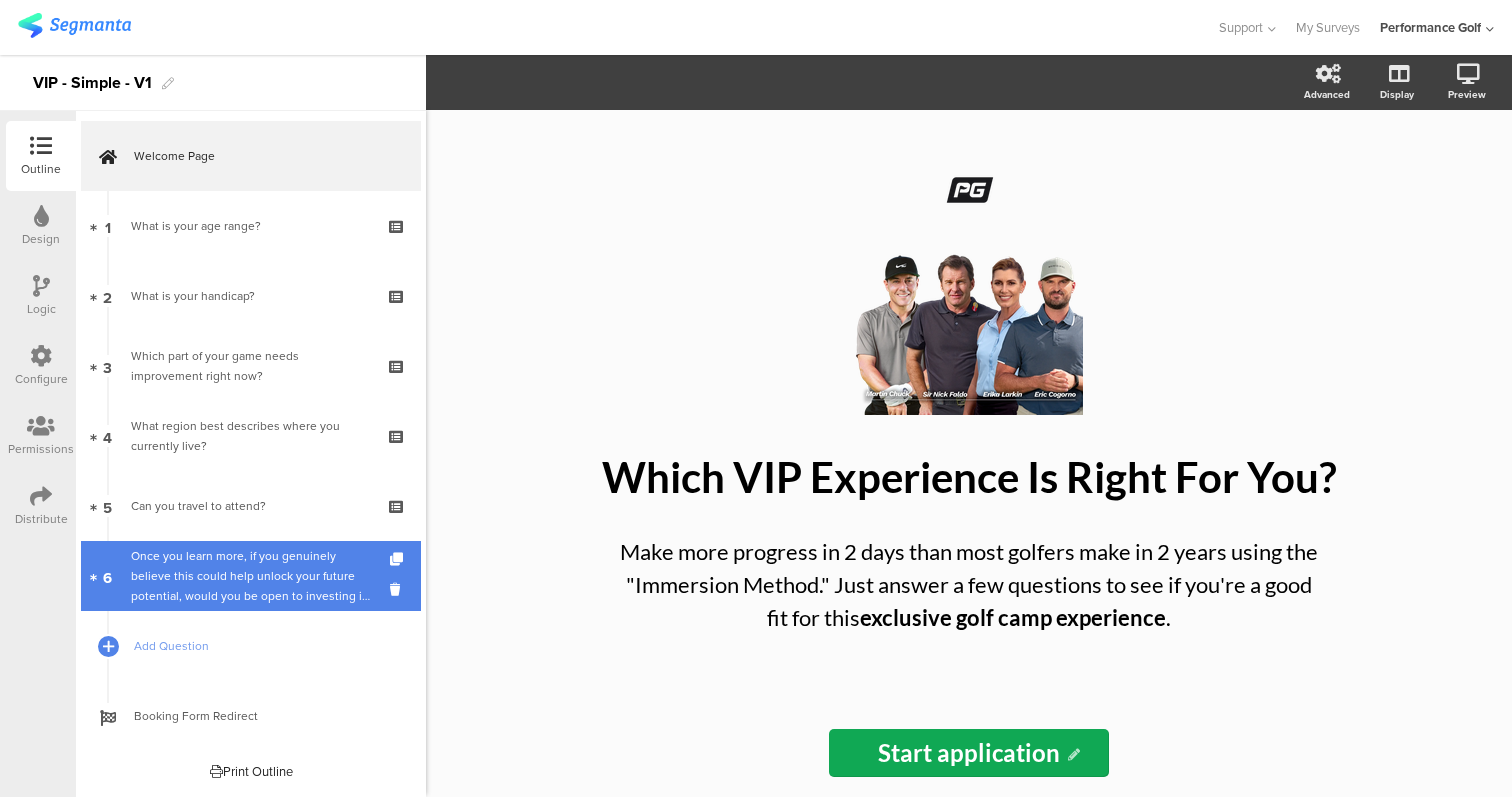 click on "Once you learn more, if you genuinely believe this could help unlock your future potential, would you be open to investing in yourself?" at bounding box center [250, 576] 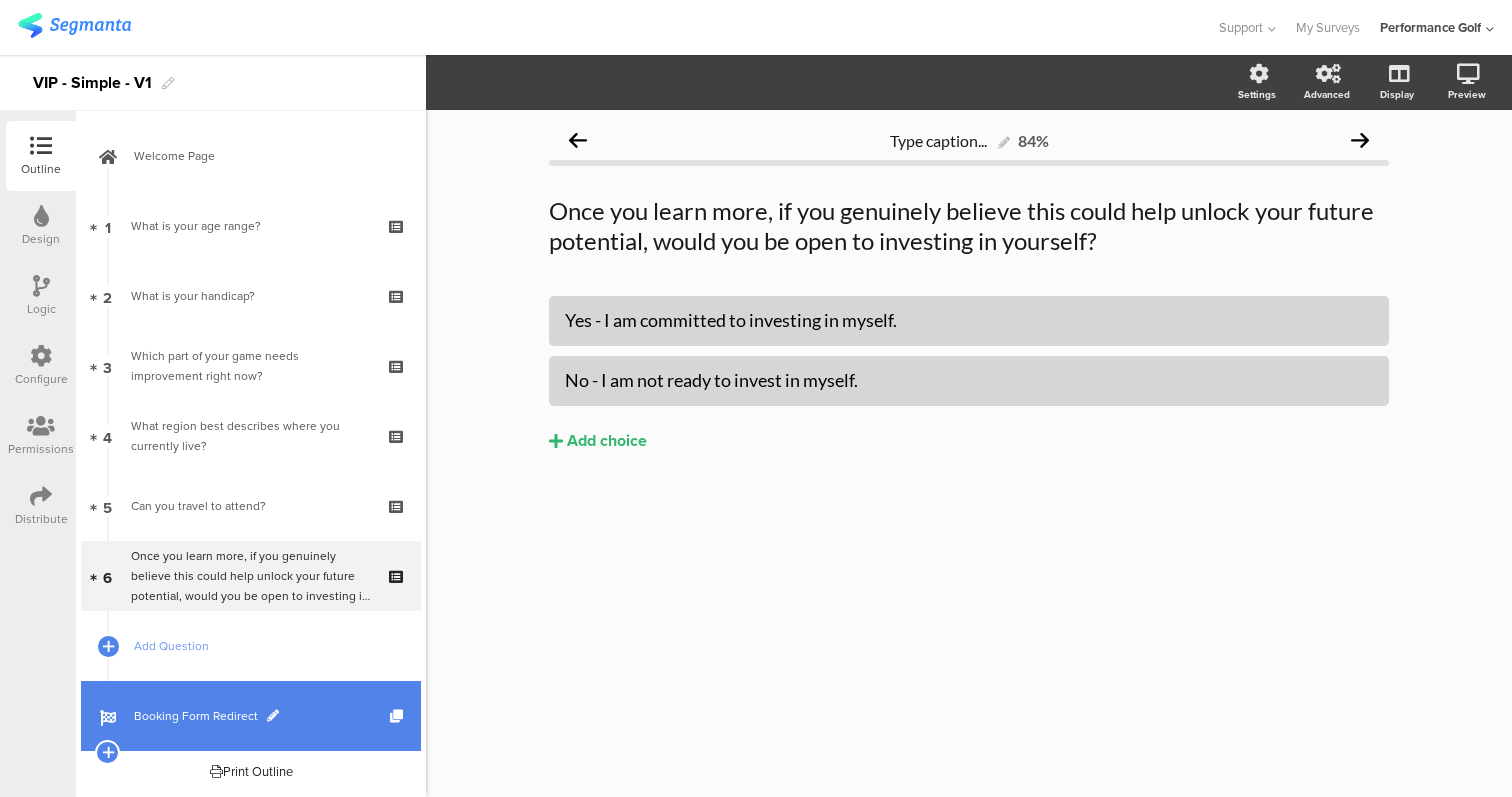 click on "Booking Form Redirect" at bounding box center (262, 716) 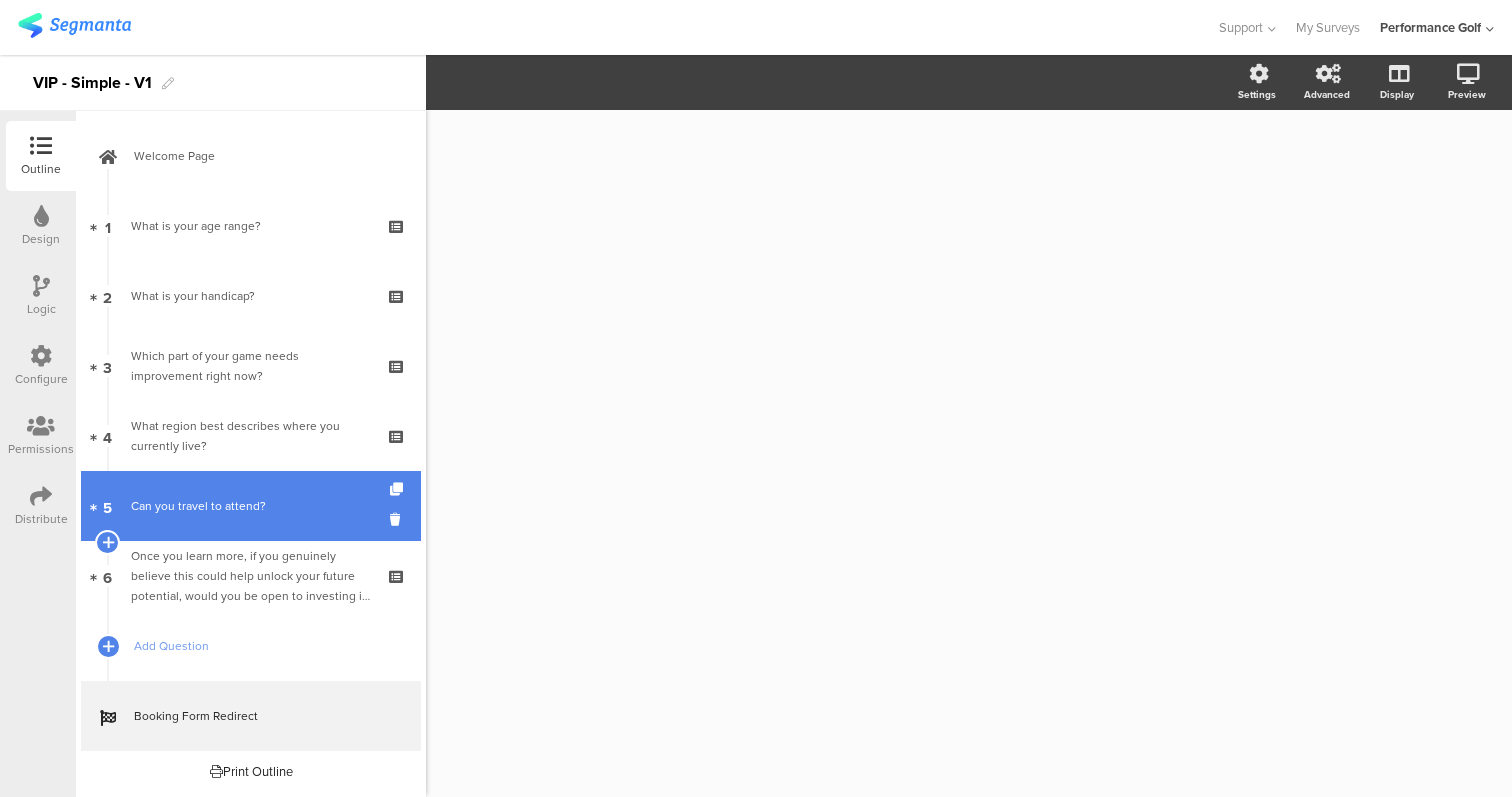 click on "Can you travel to attend?" at bounding box center [250, 506] 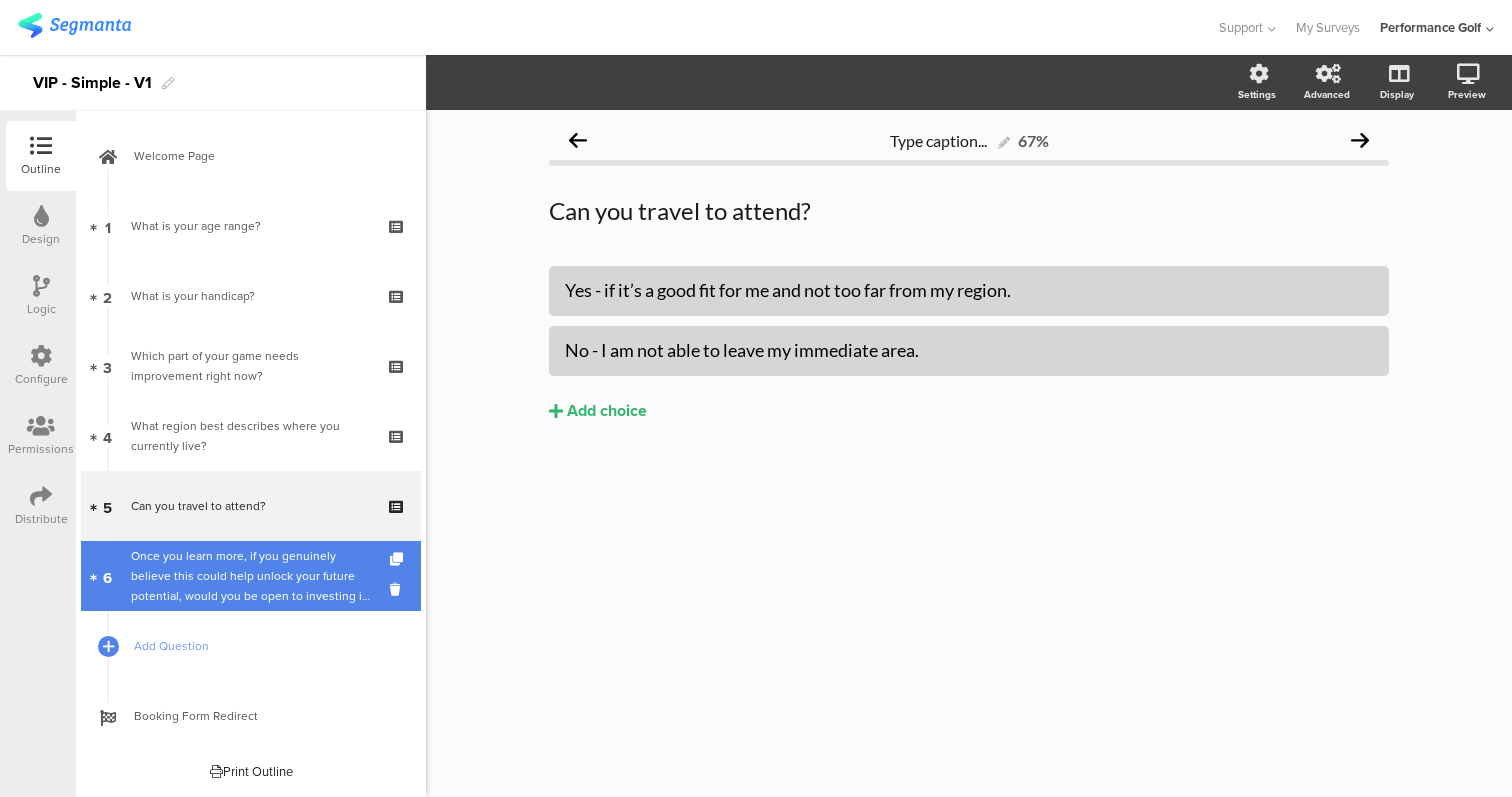 click on "Once you learn more, if you genuinely believe this could help unlock your future potential, would you be open to investing in yourself?" at bounding box center [250, 576] 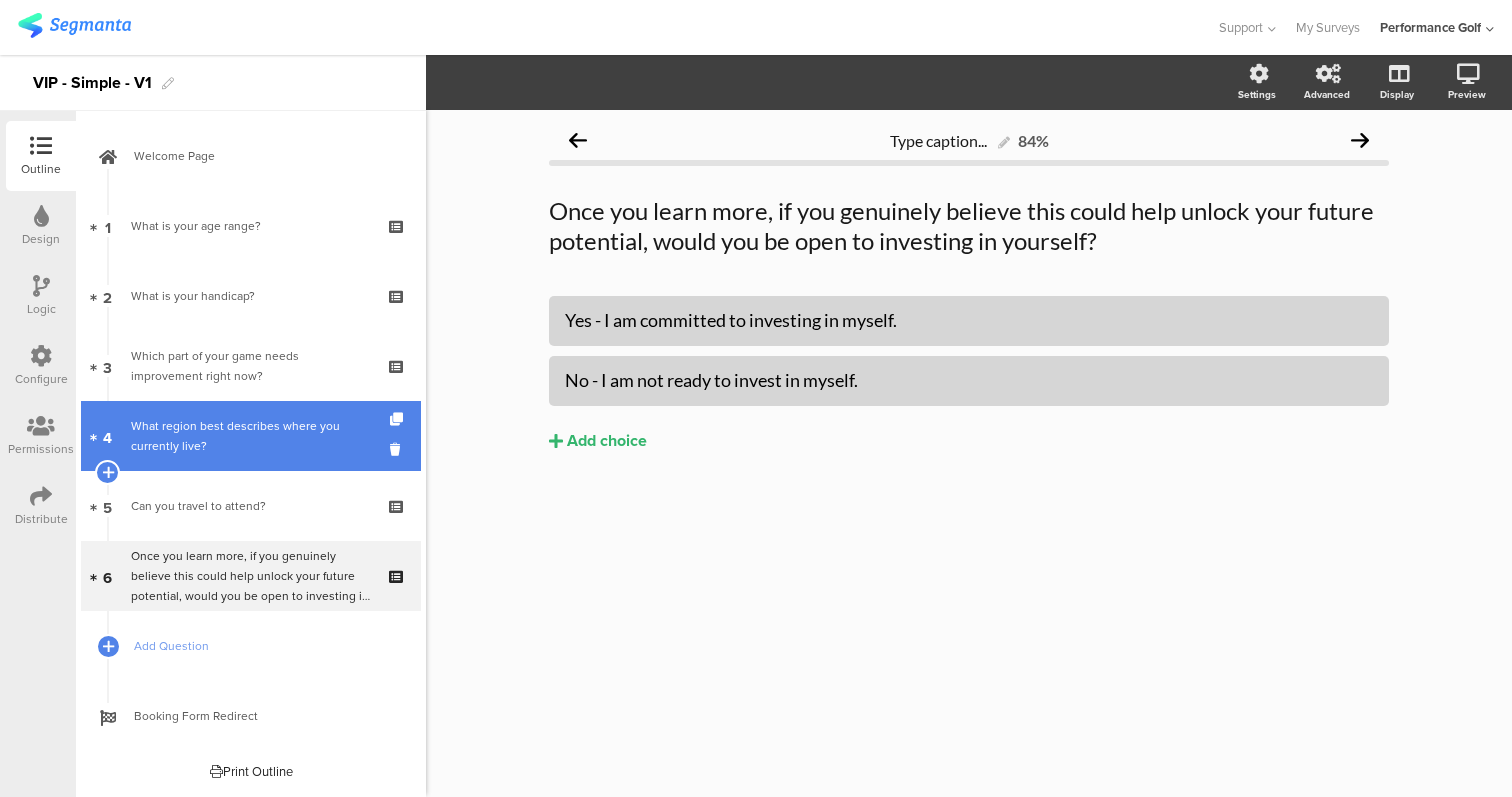 click on "What region best describes where you currently live?" at bounding box center (250, 436) 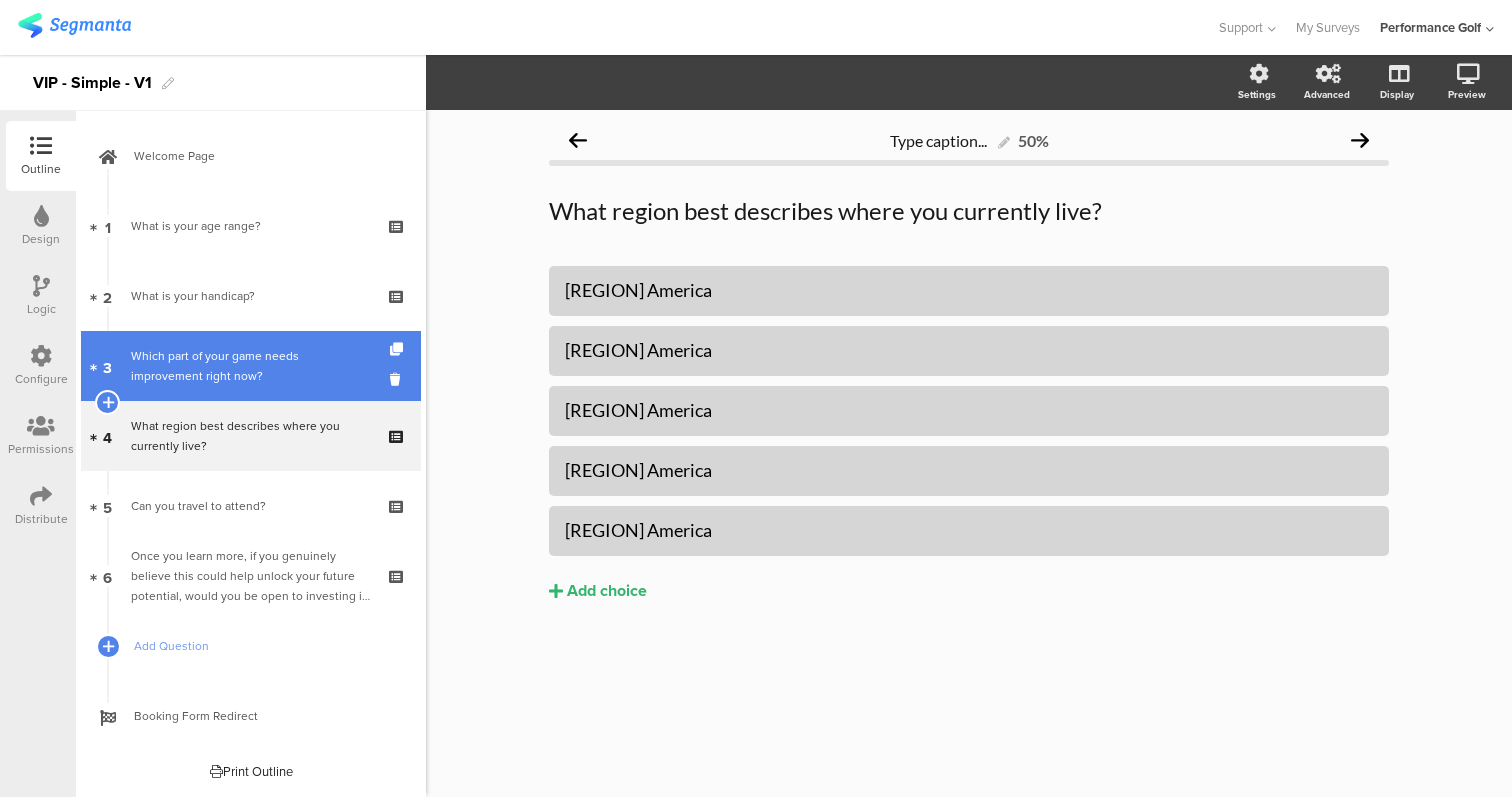 click on "Which part of your game needs improvement right now?" at bounding box center (250, 366) 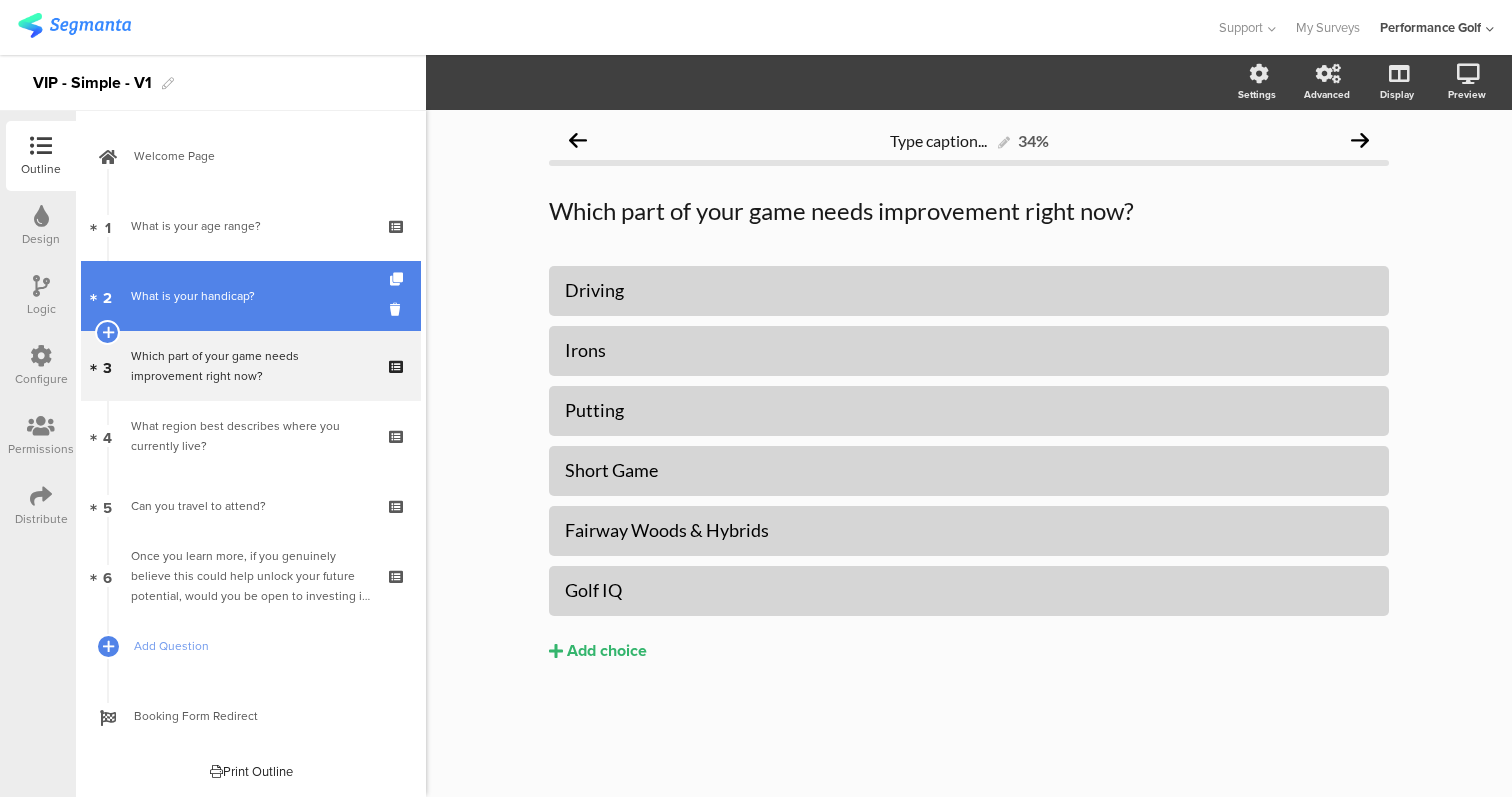 click on "What is your handicap?" at bounding box center (250, 296) 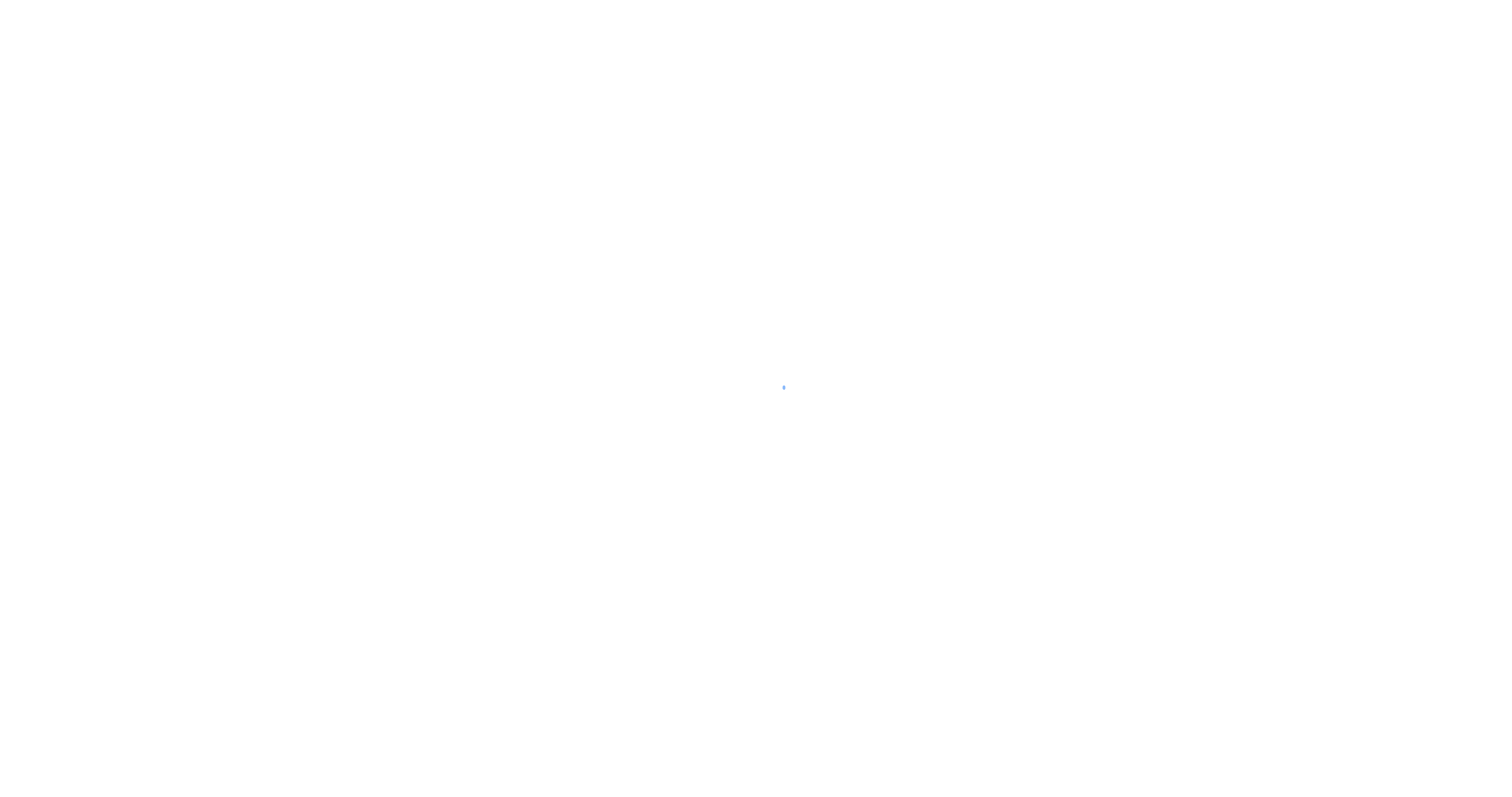 scroll, scrollTop: 0, scrollLeft: 0, axis: both 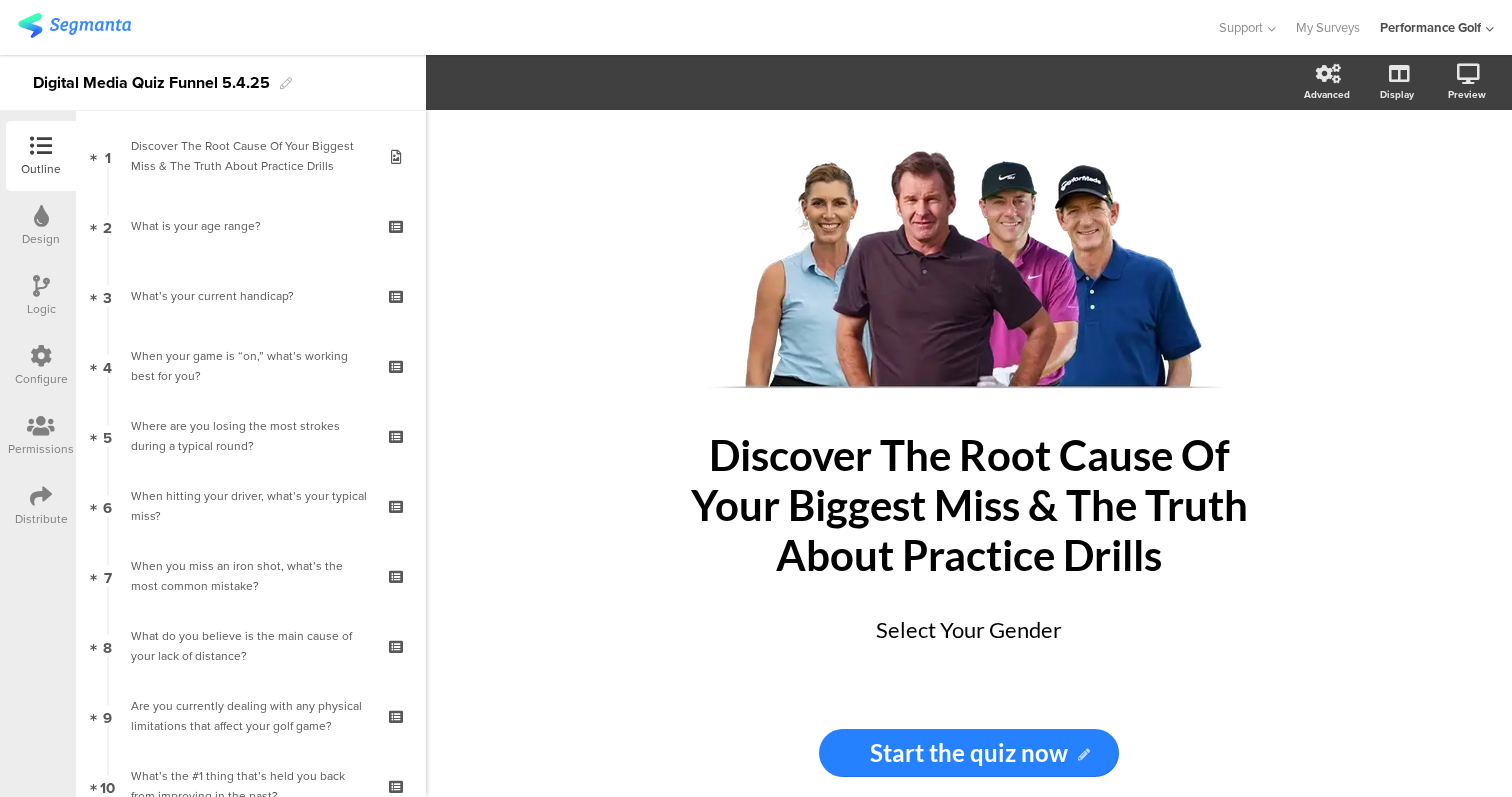 click at bounding box center [41, 356] 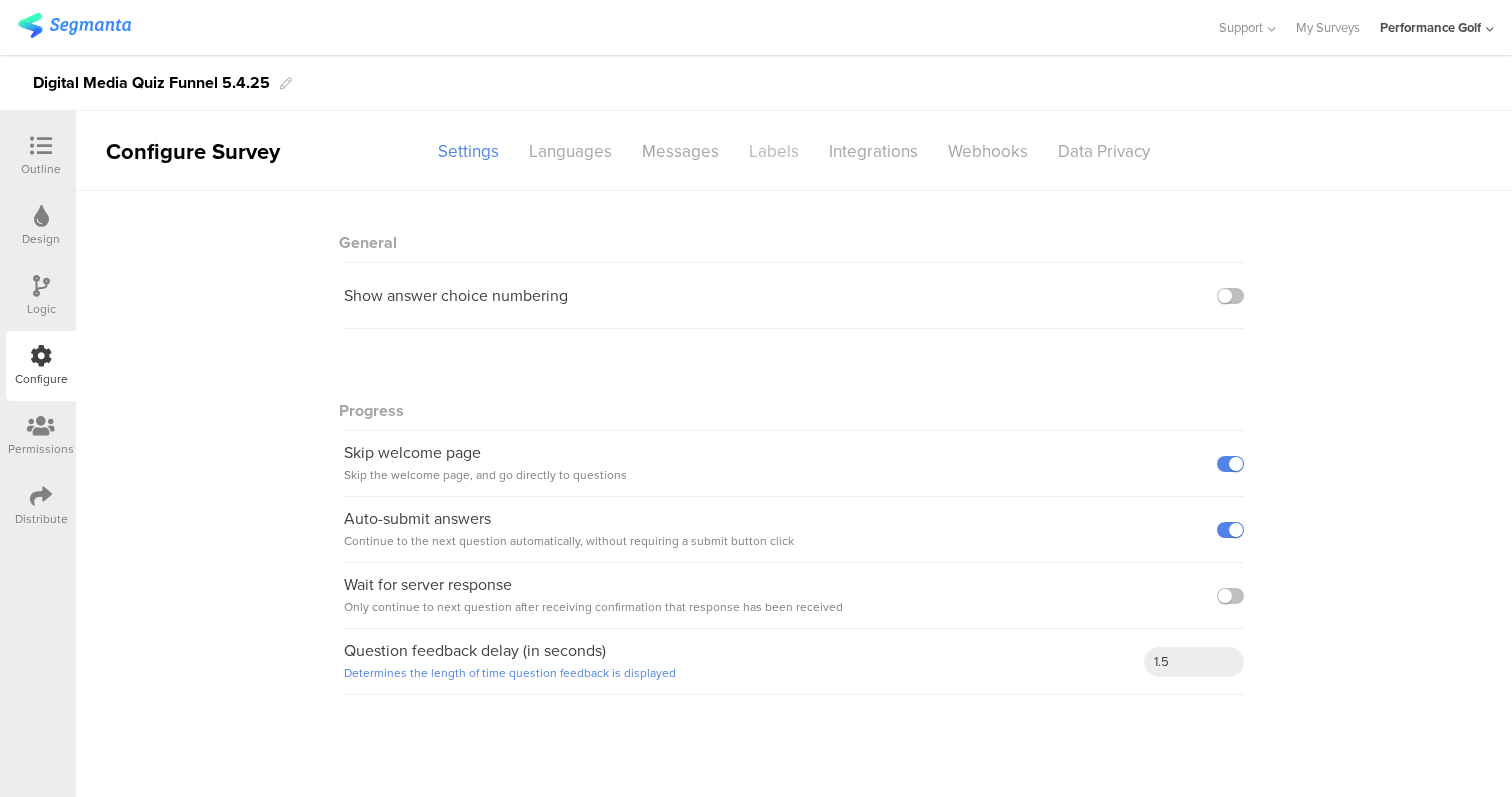 click on "Labels" at bounding box center [468, 151] 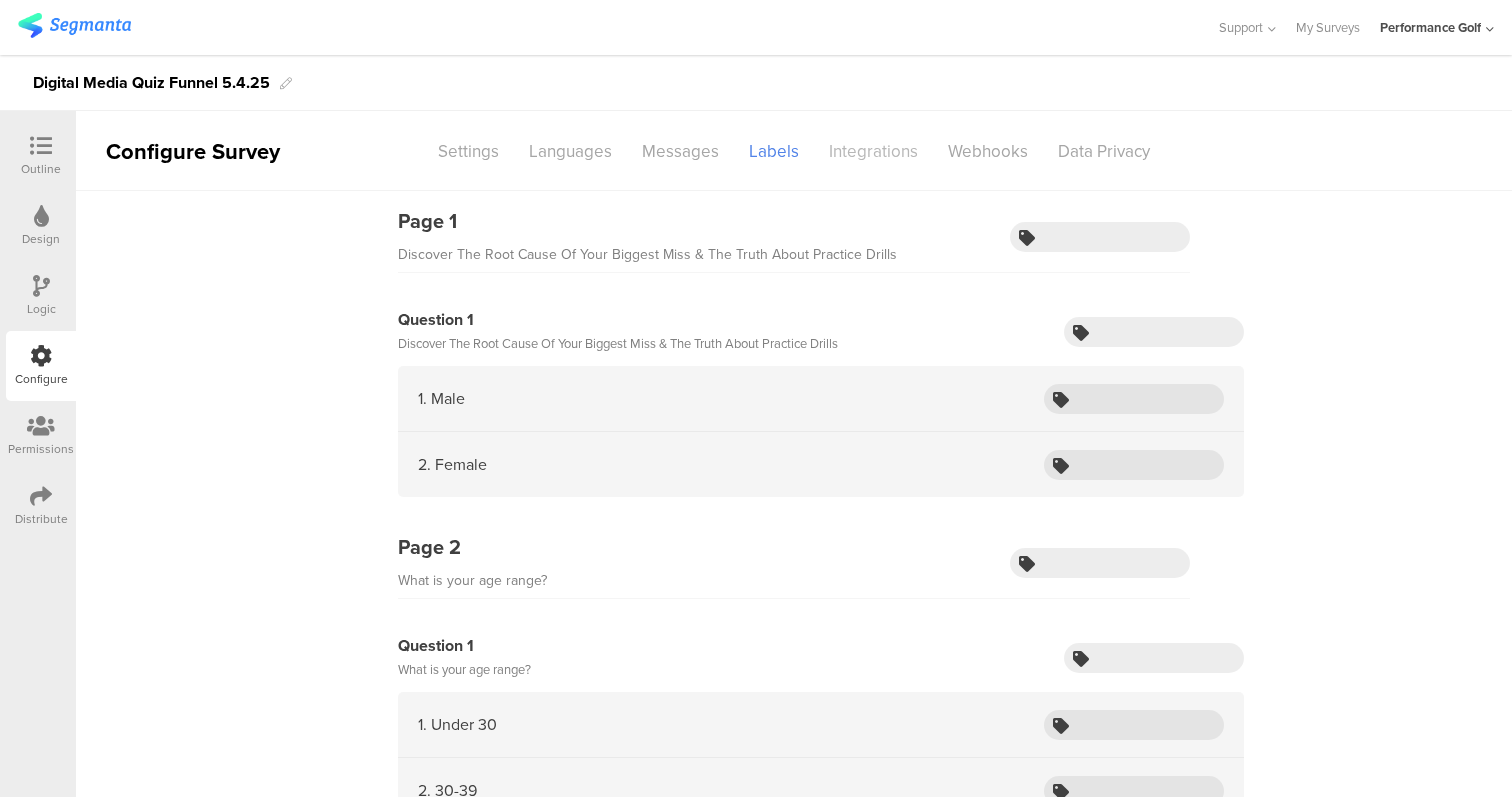 click on "Integrations" at bounding box center [468, 151] 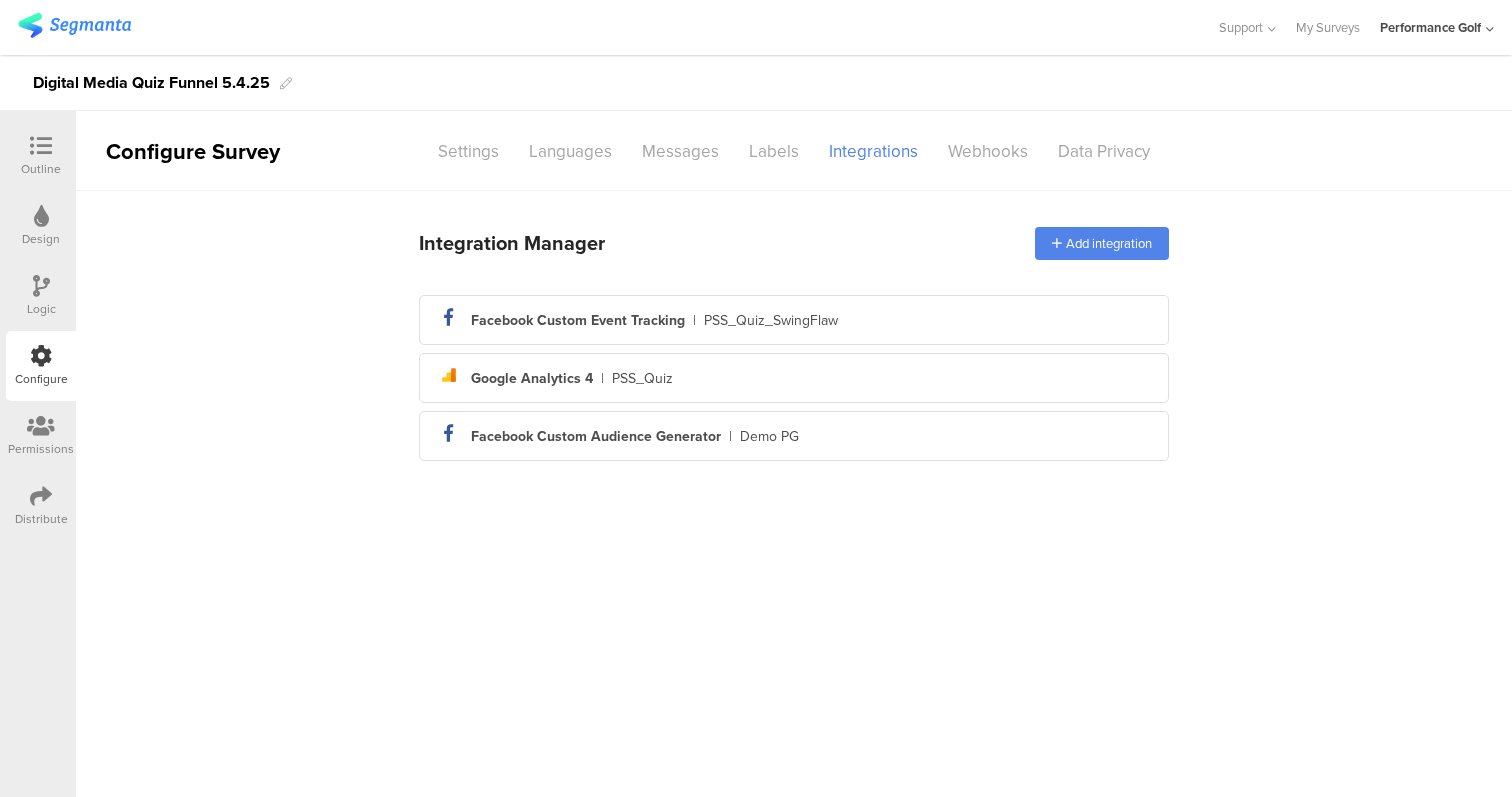 click on "Digital Media Quiz Funnel 5.4.25" at bounding box center (151, 83) 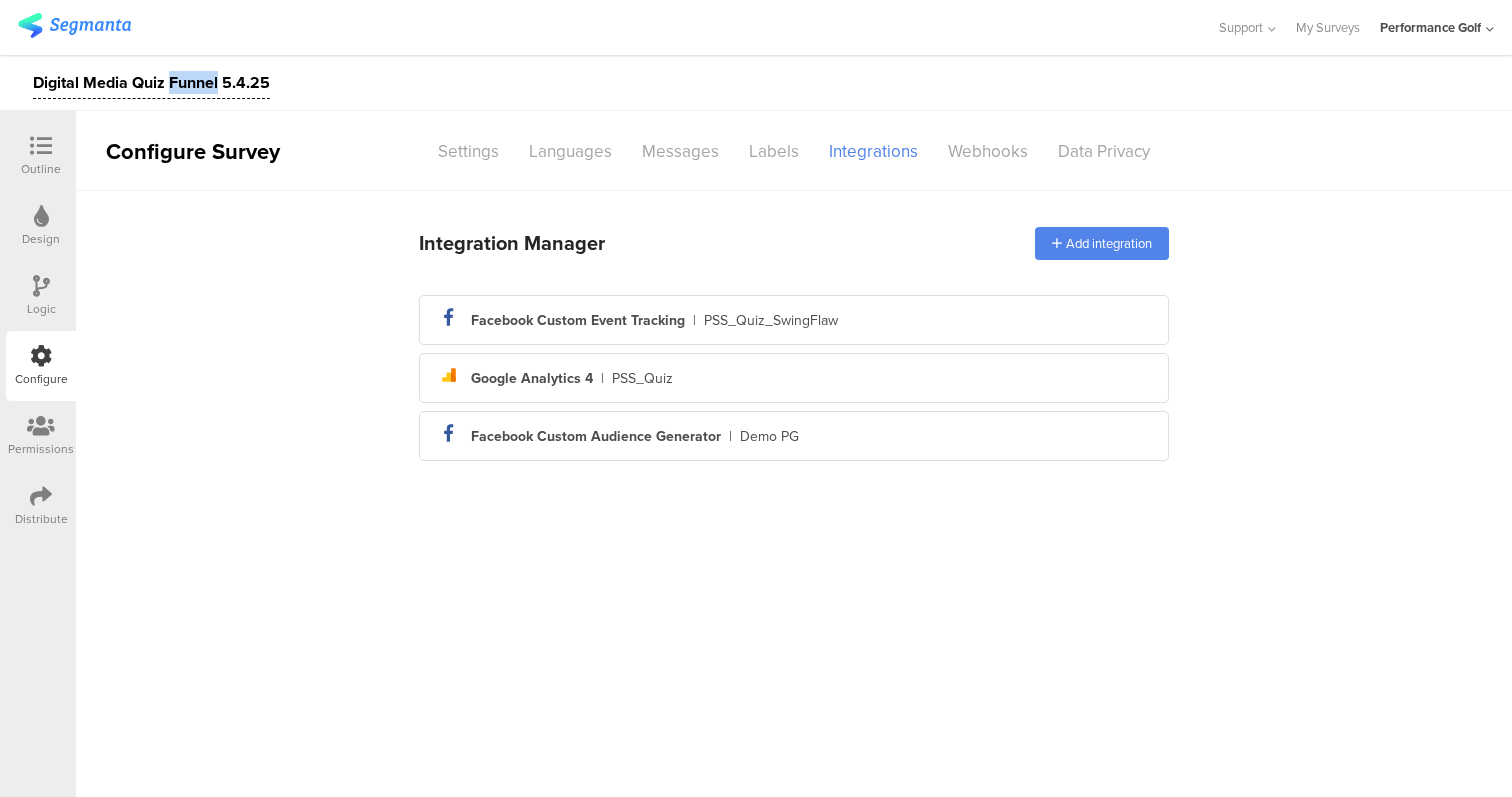 click on "Digital Media Quiz Funnel 5.4.25" at bounding box center [151, 83] 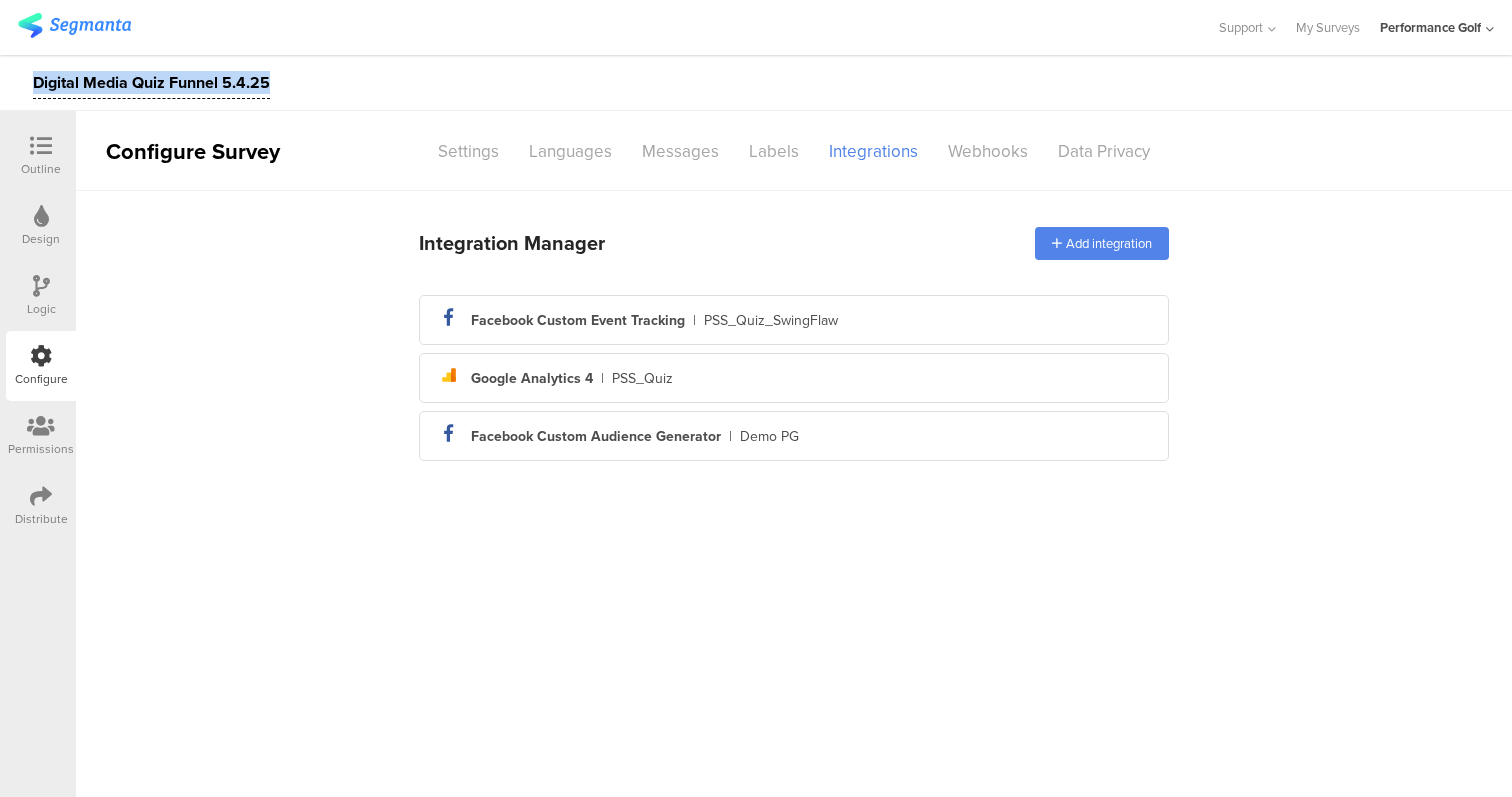 click on "Digital Media Quiz Funnel 5.4.25" at bounding box center (151, 83) 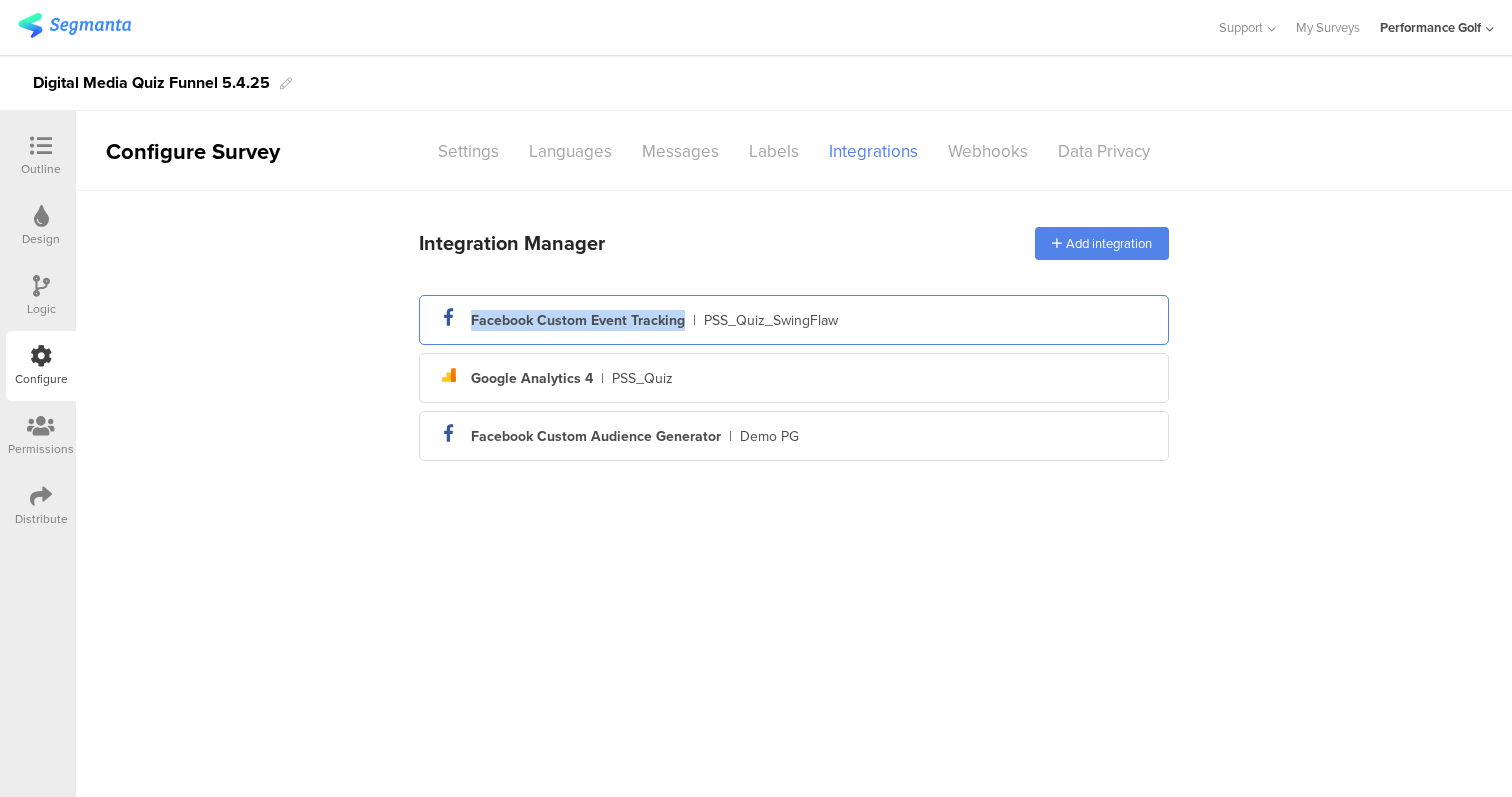 drag, startPoint x: 685, startPoint y: 319, endPoint x: 472, endPoint y: 321, distance: 213.00938 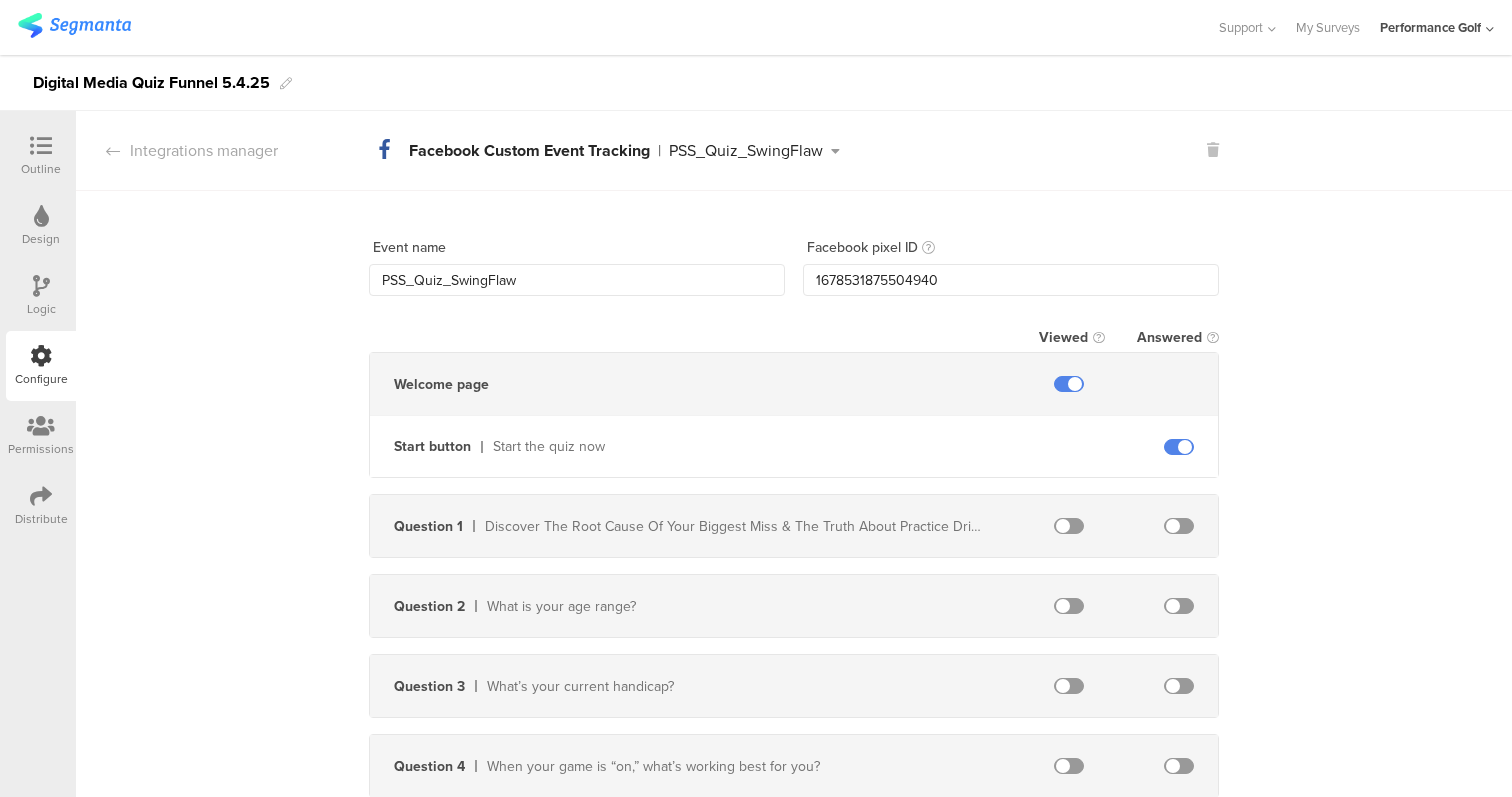 click on "Event name     PSS_Quiz_SwingFlaw           Facebook pixel ID     [NUMBER]            Viewed        Answered       Welcome page           Start button       Start the quiz now         Question 1       Discover The Root Cause Of Your Biggest Miss & The Truth About Practice Drills           Question 2       What is your age range?           Question 3       What’s your current handicap?           Question 4       When your game is “on,” what’s working best for you?           Question 5       Where are you losing the most strokes during a typical round?           Question 6       When hitting your driver, what’s your typical miss?           Question 7       When you miss an iron shot, what’s the most common mistake?           Question 8       What do you believe is the main cause of your lack of distance?           Question 9       Are you currently dealing with any physical limitations that affect your golf game?           Question 10                   Ending page       OSSF VSL Delay" at bounding box center [794, 902] 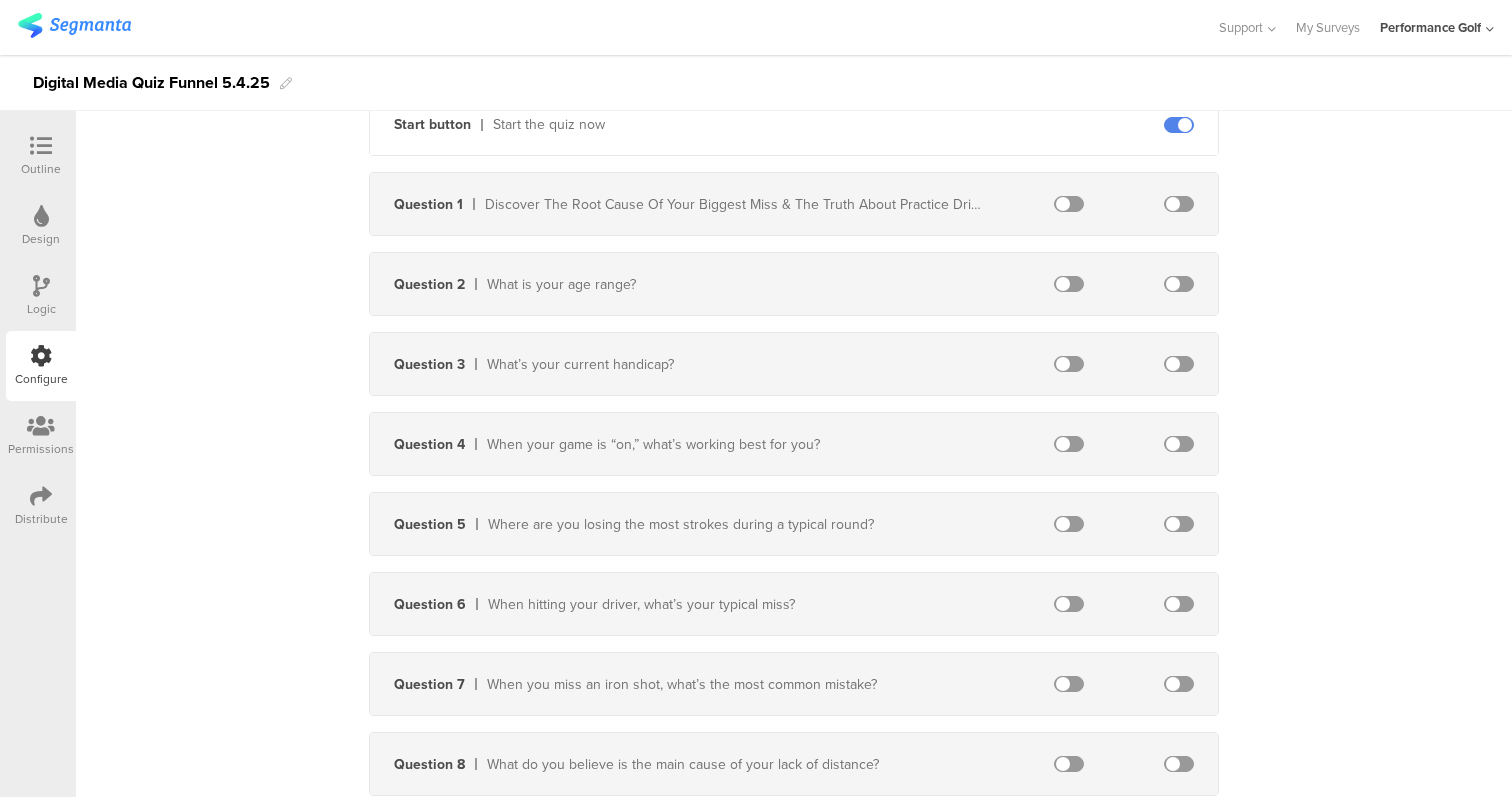 scroll, scrollTop: 0, scrollLeft: 0, axis: both 